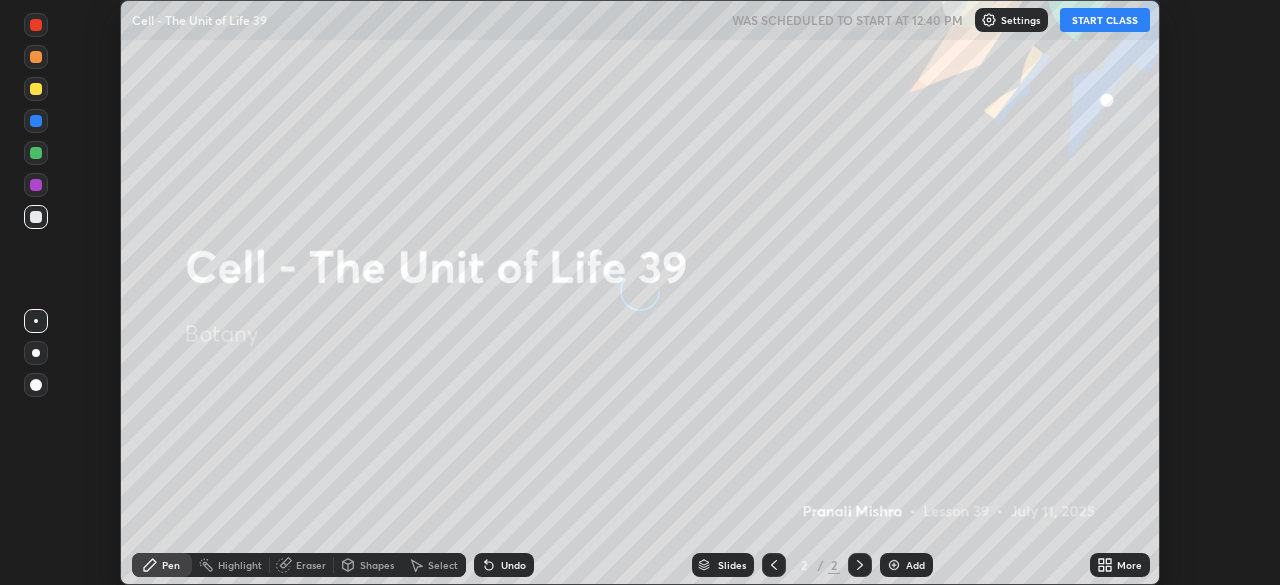 scroll, scrollTop: 0, scrollLeft: 0, axis: both 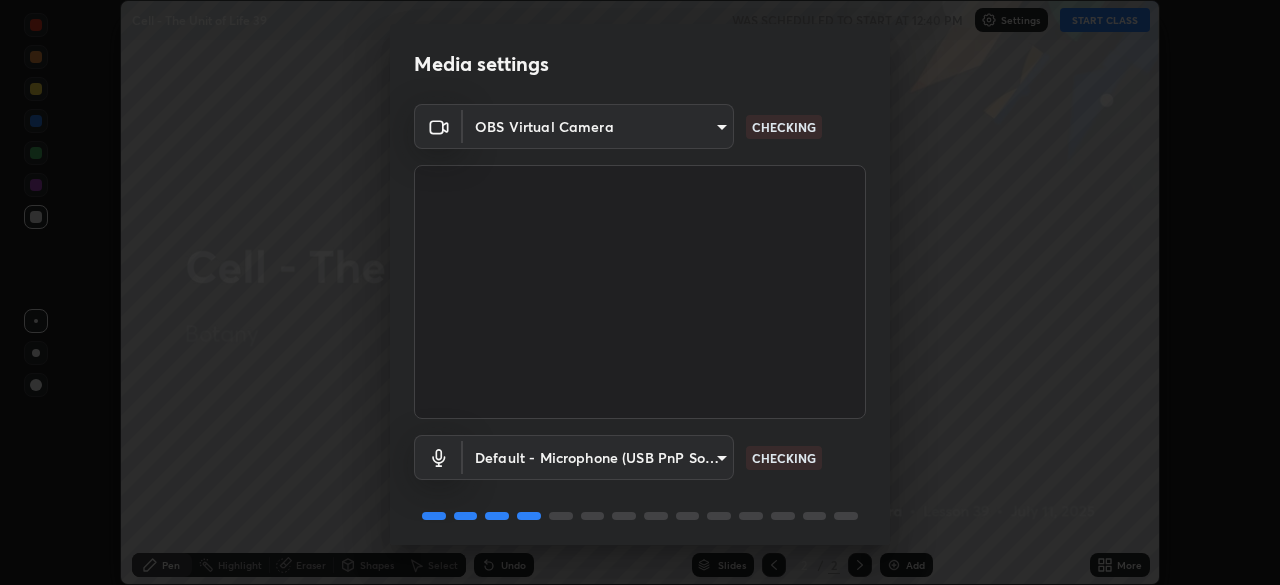 click on "Erase all Cell - The Unit of Life 39 WAS SCHEDULED TO START AT  12:40 PM Settings START CLASS Setting up your live class Cell - The Unit of Life 39 • L39 of Botany [PERSON_NAME] Pen Highlight Eraser Shapes Select Undo Slides 2 / 2 Add More Enable hand raising Enable raise hand to speak to learners. Once enabled, chat will be turned off temporarily. Enable x   No doubts shared Encourage your learners to ask a doubt for better clarity Report an issue Reason for reporting Buffering Chat not working Audio - Video sync issue Educator video quality low ​ Attach an image Report Media settings OBS Virtual Camera c23d281d351abe7bc3217449c40289149da51507df6a3de2b651fdce1df7acd3 CHECKING Default - Microphone (USB PnP Sound Device) default CHECKING 1 / 5 Next" at bounding box center (640, 292) 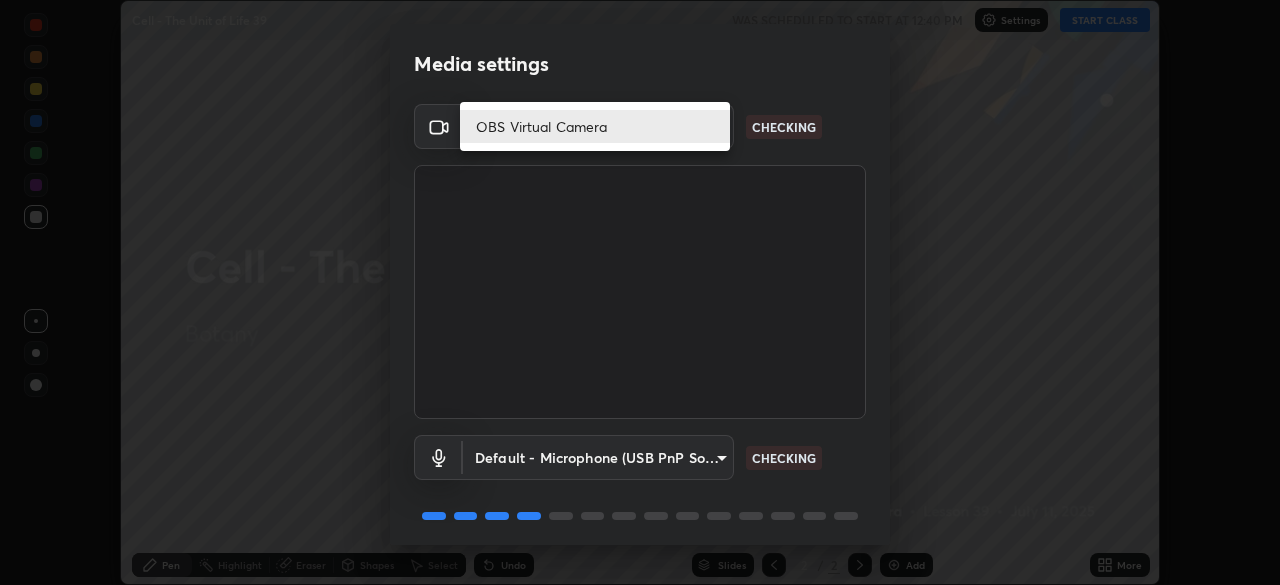 click on "OBS Virtual Camera" at bounding box center (595, 126) 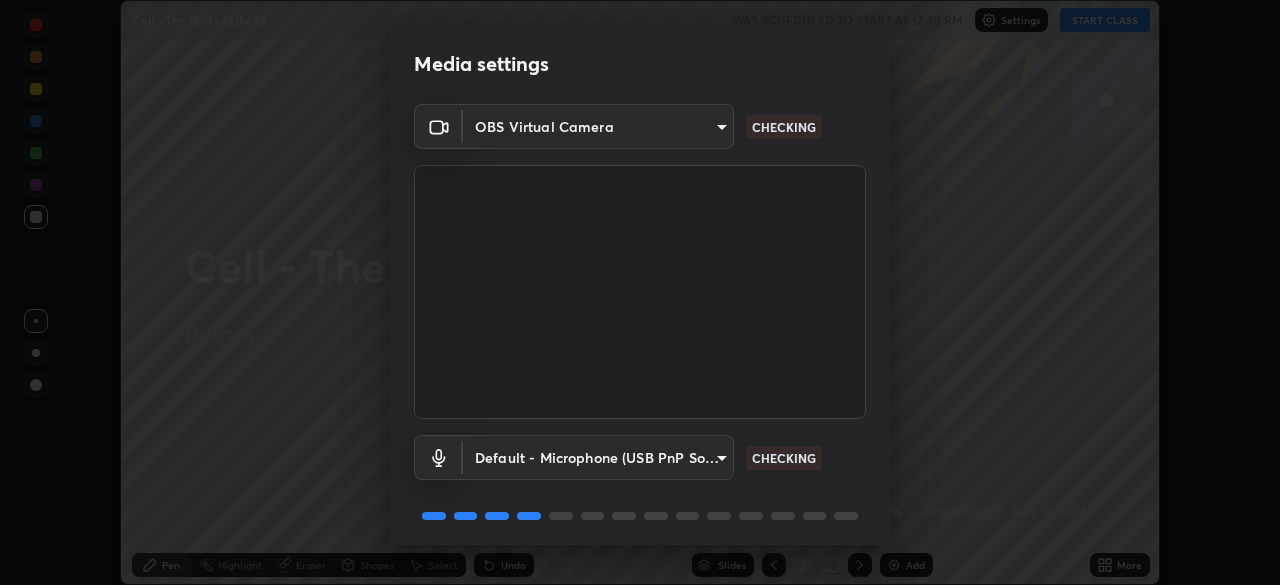 scroll, scrollTop: 71, scrollLeft: 0, axis: vertical 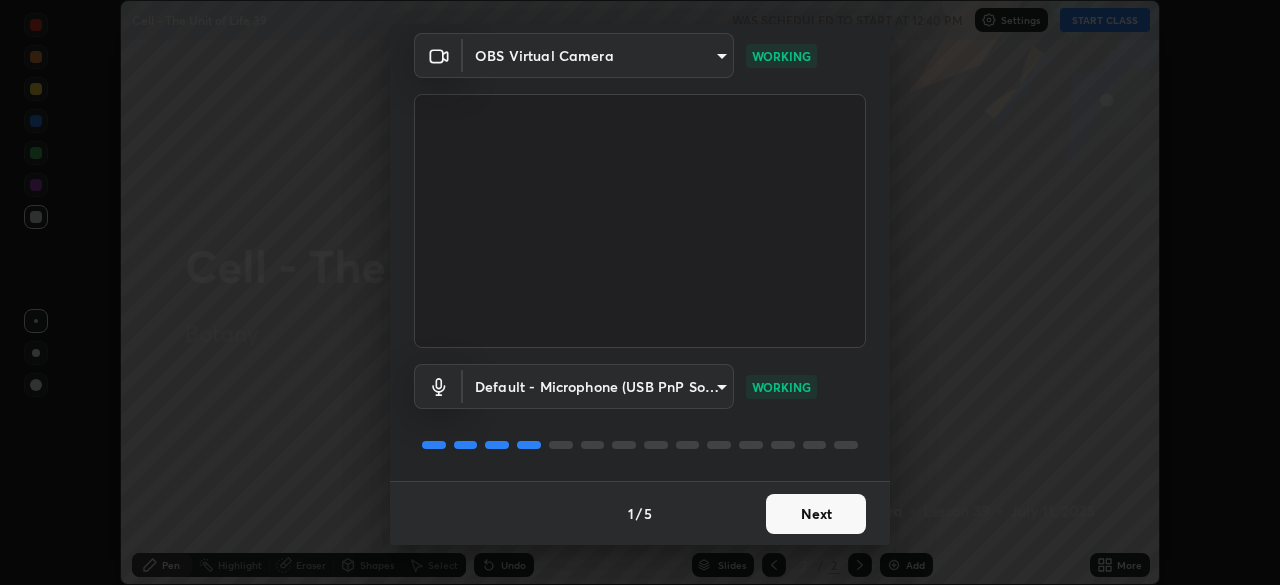 click on "Next" at bounding box center (816, 514) 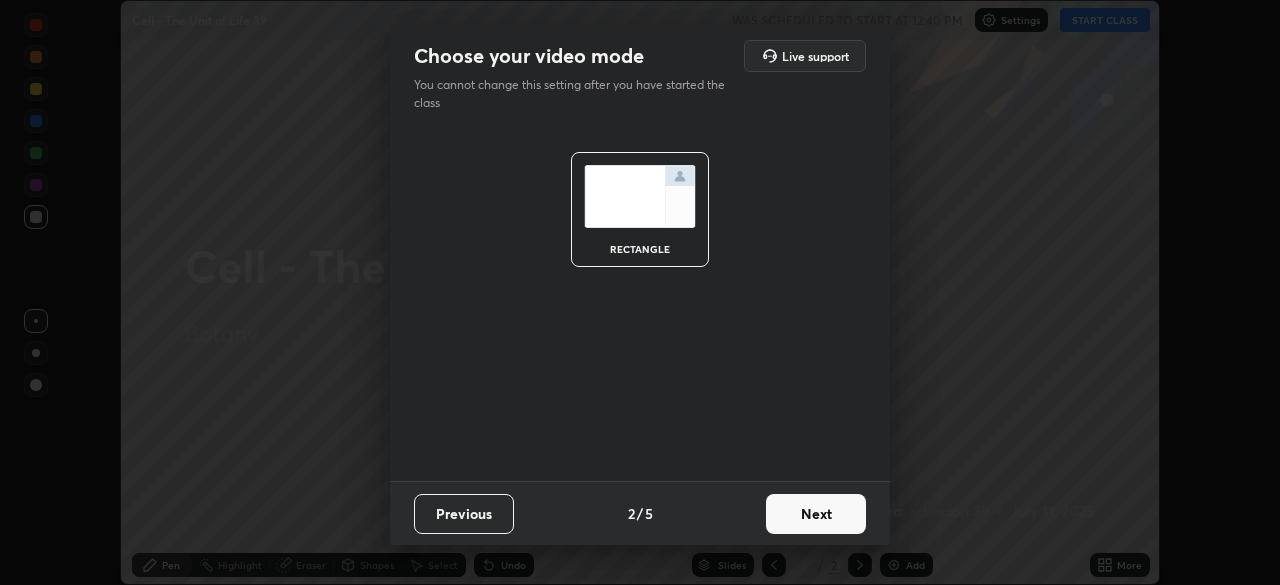 click on "Next" at bounding box center [816, 514] 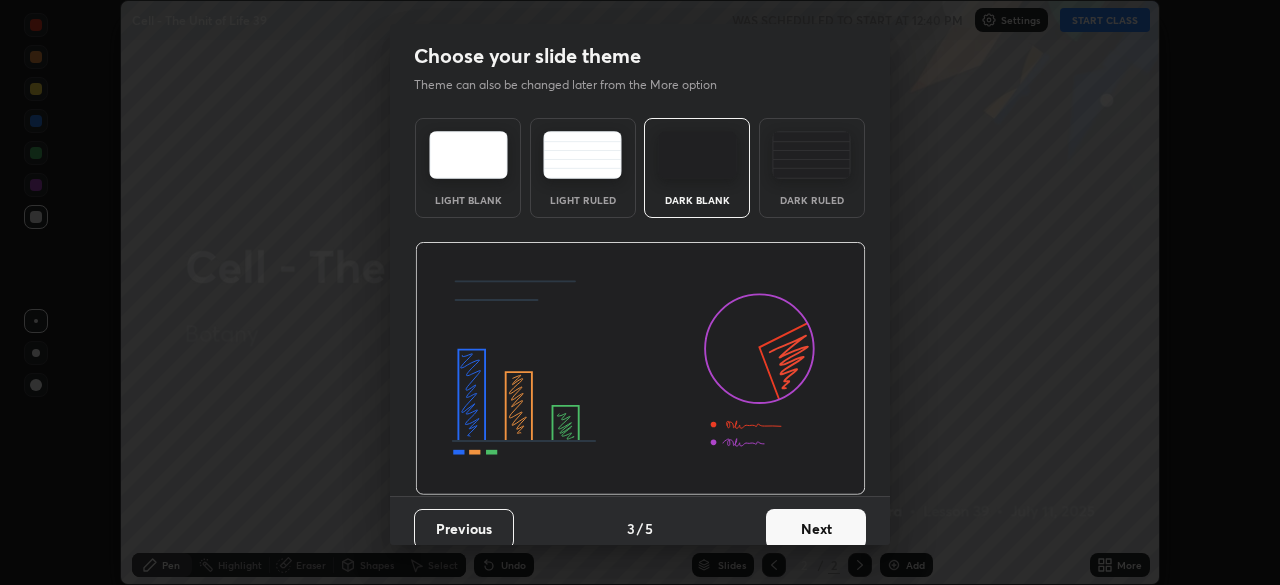 click on "Next" at bounding box center [816, 529] 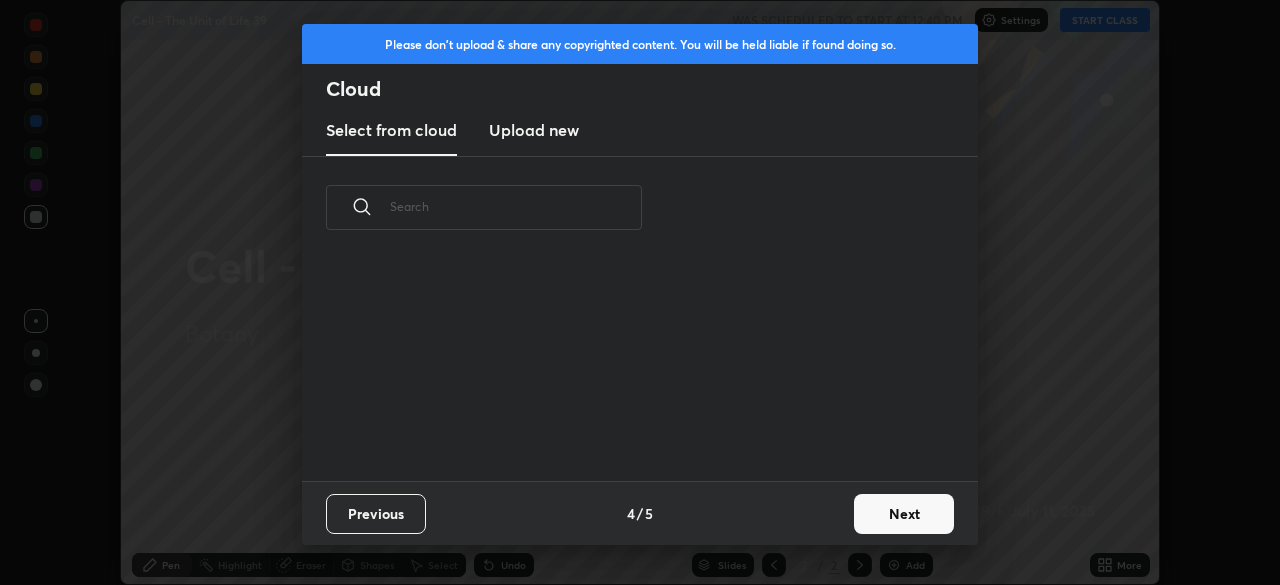 scroll, scrollTop: 222, scrollLeft: 642, axis: both 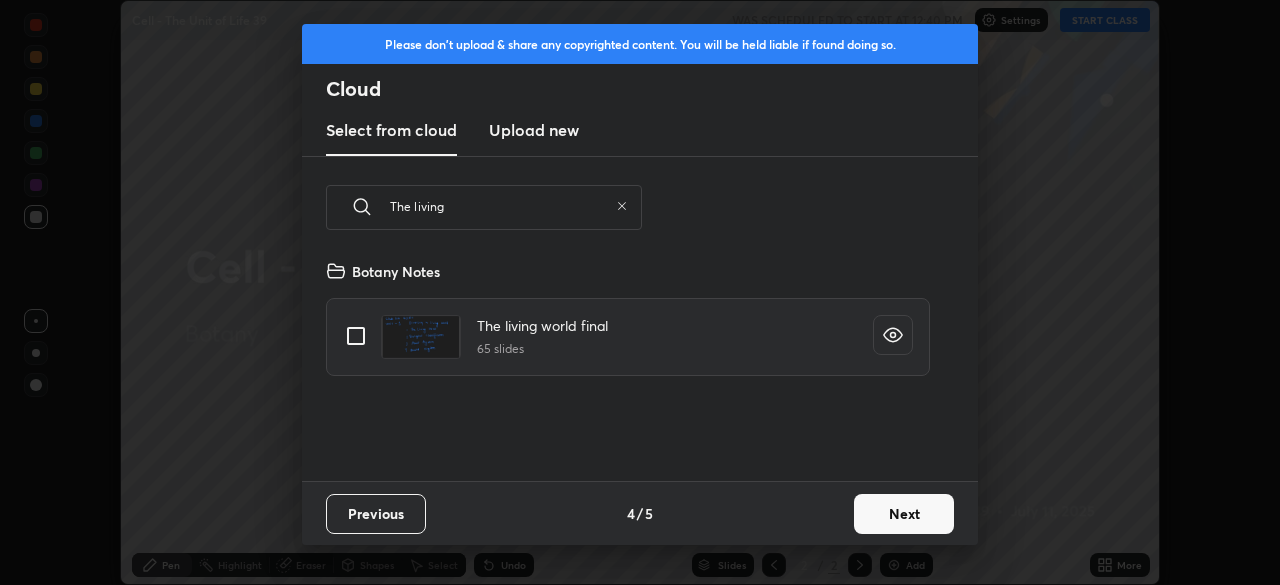 type on "The living" 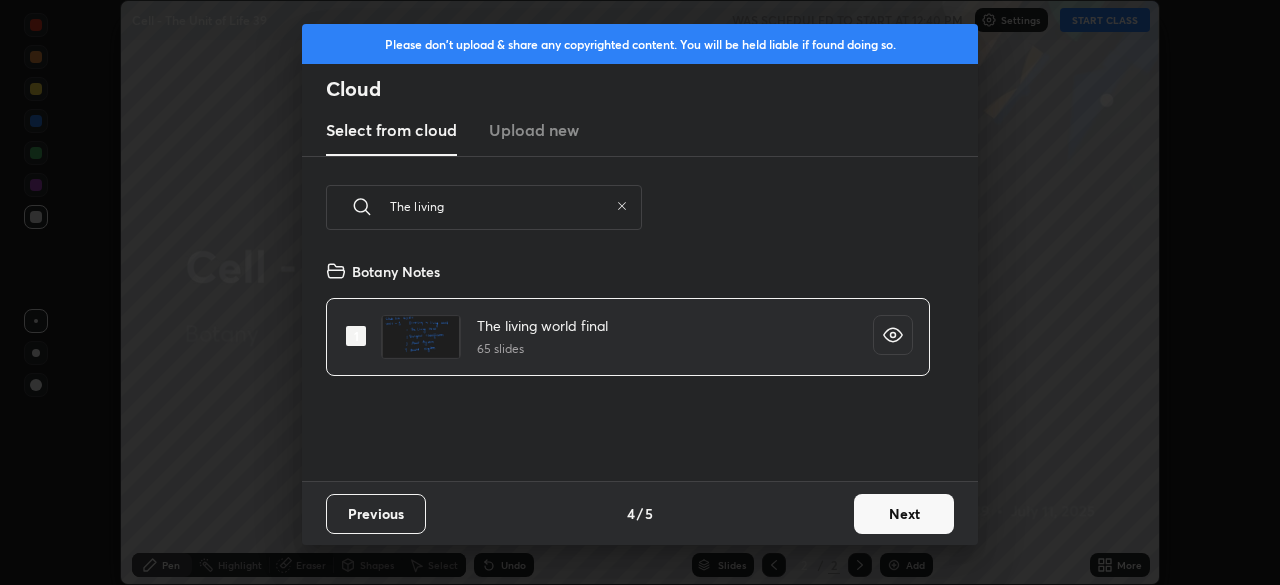 click on "Next" at bounding box center (904, 514) 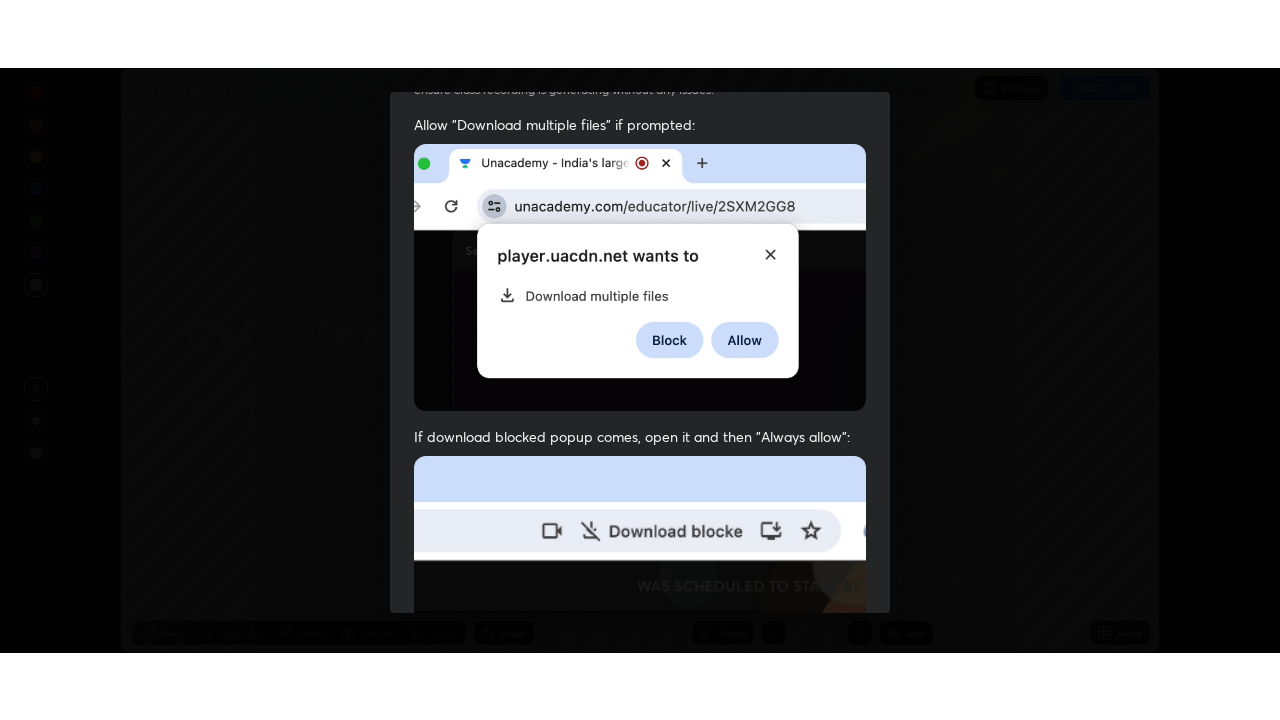 scroll, scrollTop: 479, scrollLeft: 0, axis: vertical 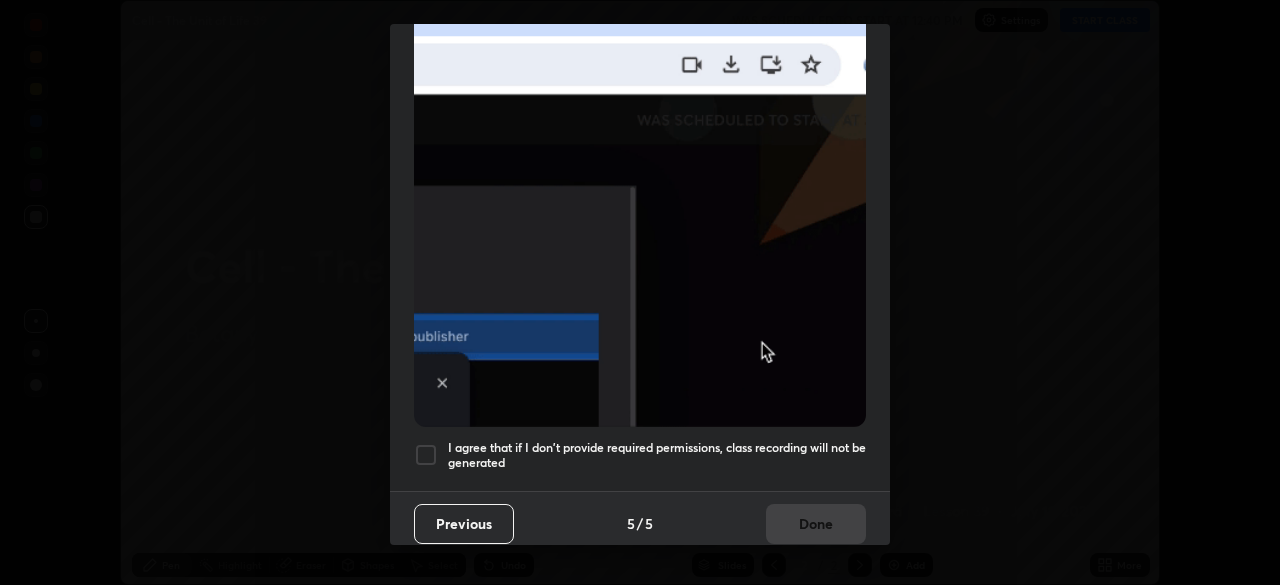 click on "I agree that if I don't provide required permissions, class recording will not be generated" at bounding box center (657, 455) 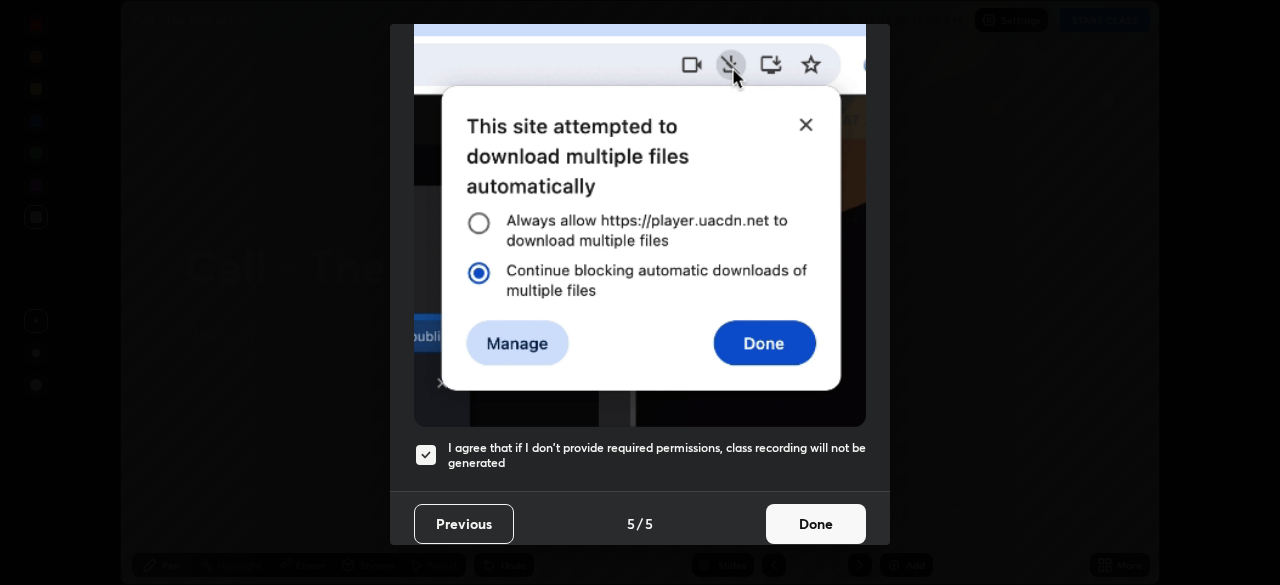 click at bounding box center (426, 455) 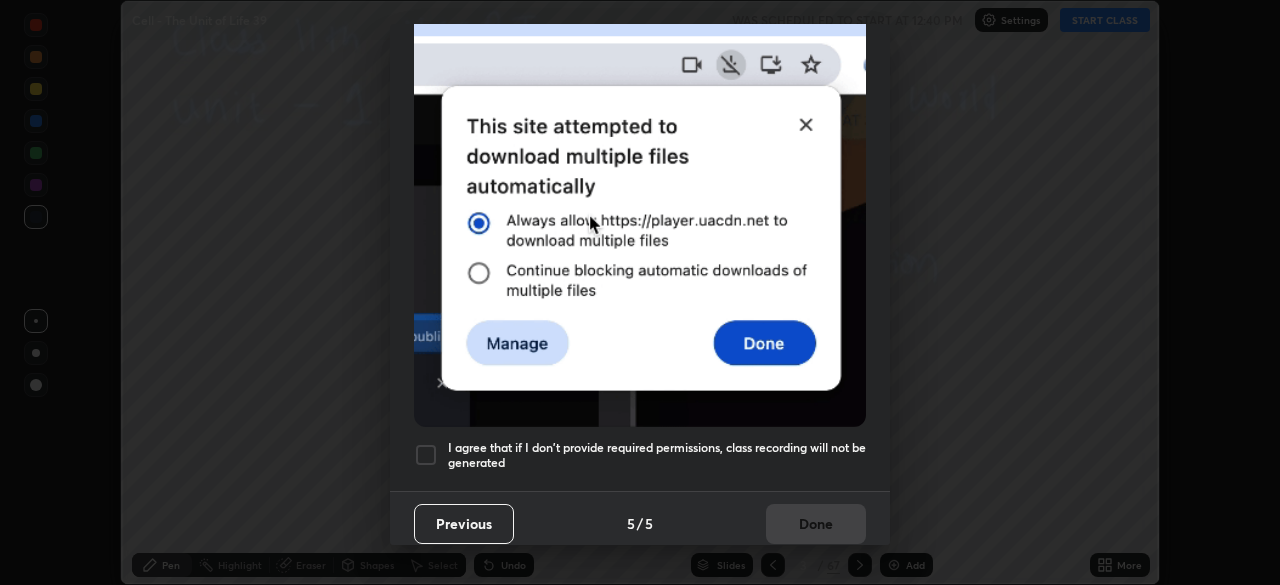 click on "I agree that if I don't provide required permissions, class recording will not be generated" at bounding box center [657, 455] 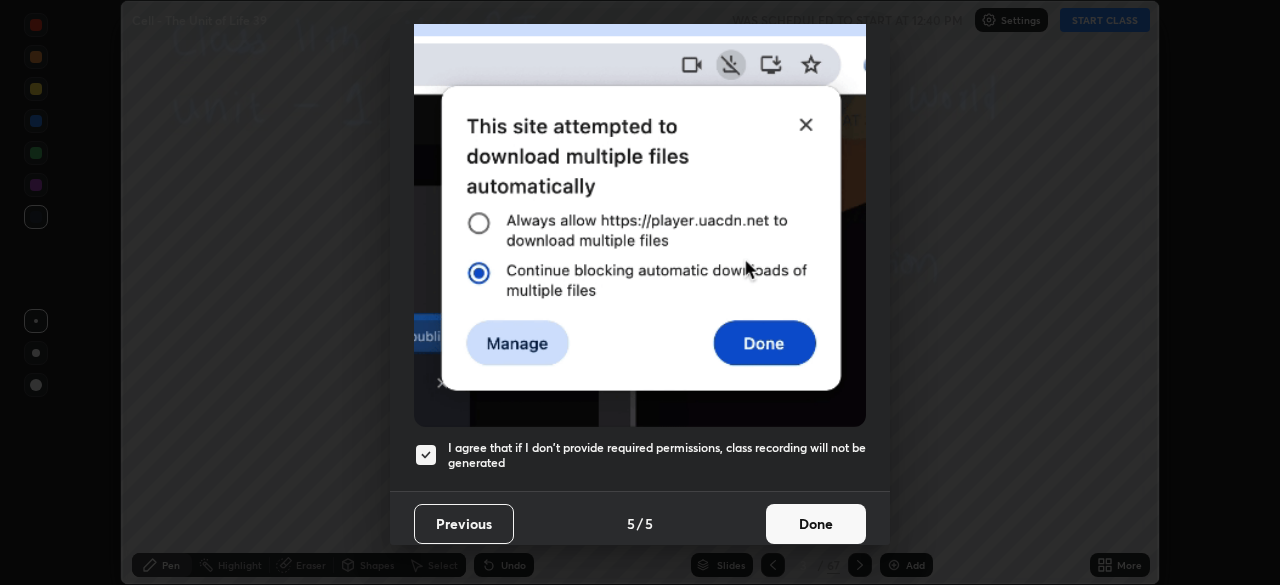 click on "Done" at bounding box center [816, 524] 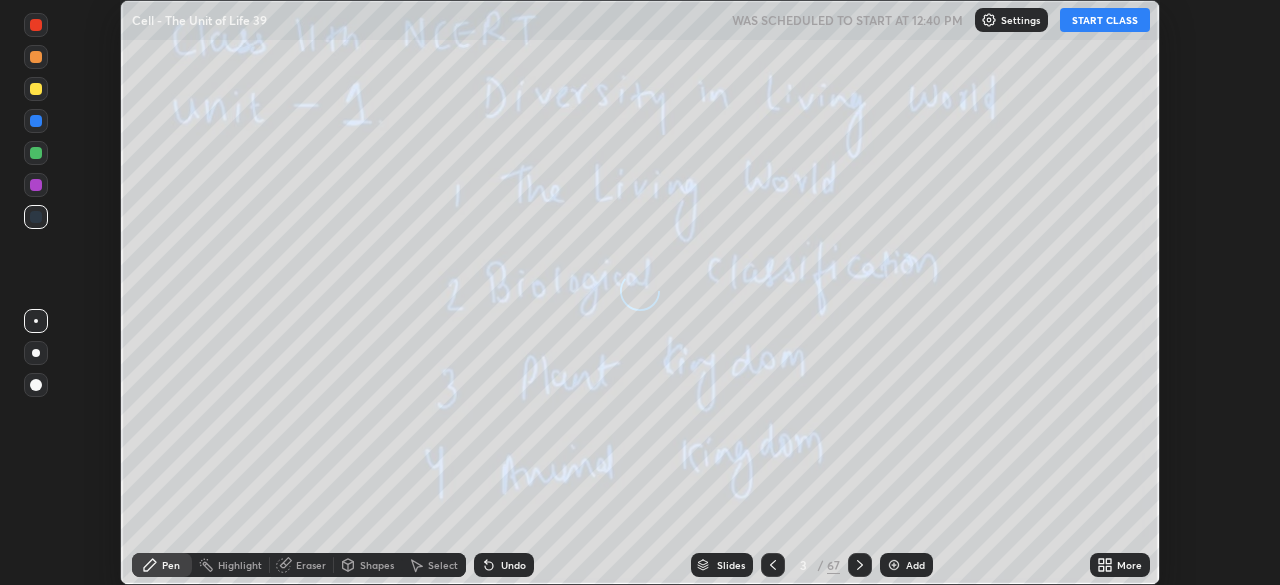 click 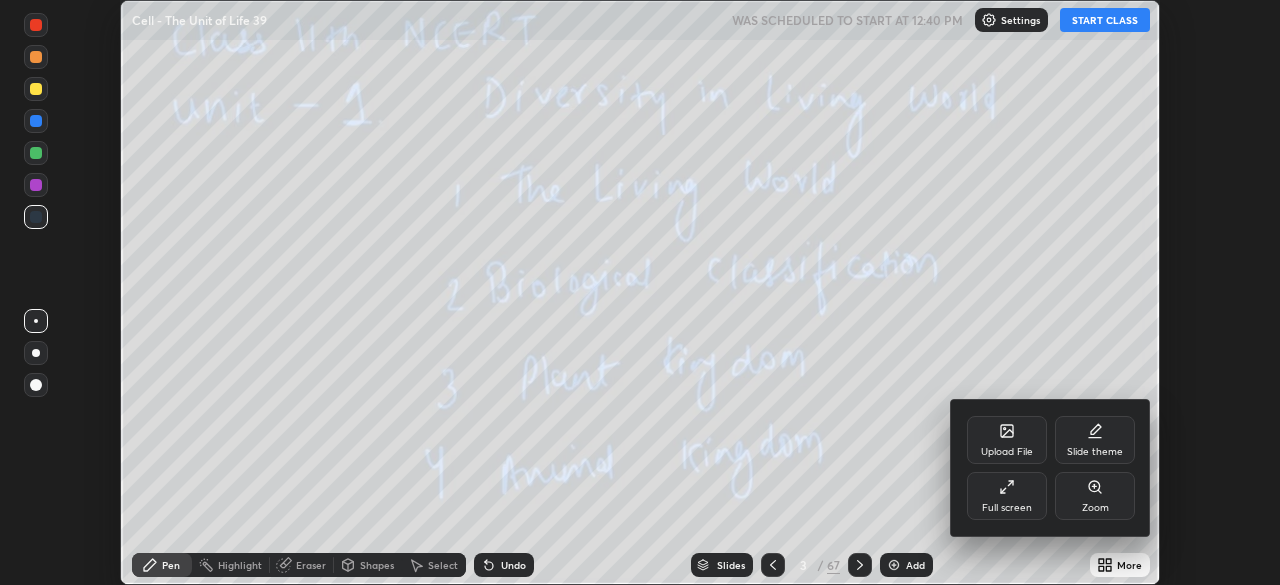 click on "Full screen" at bounding box center (1007, 508) 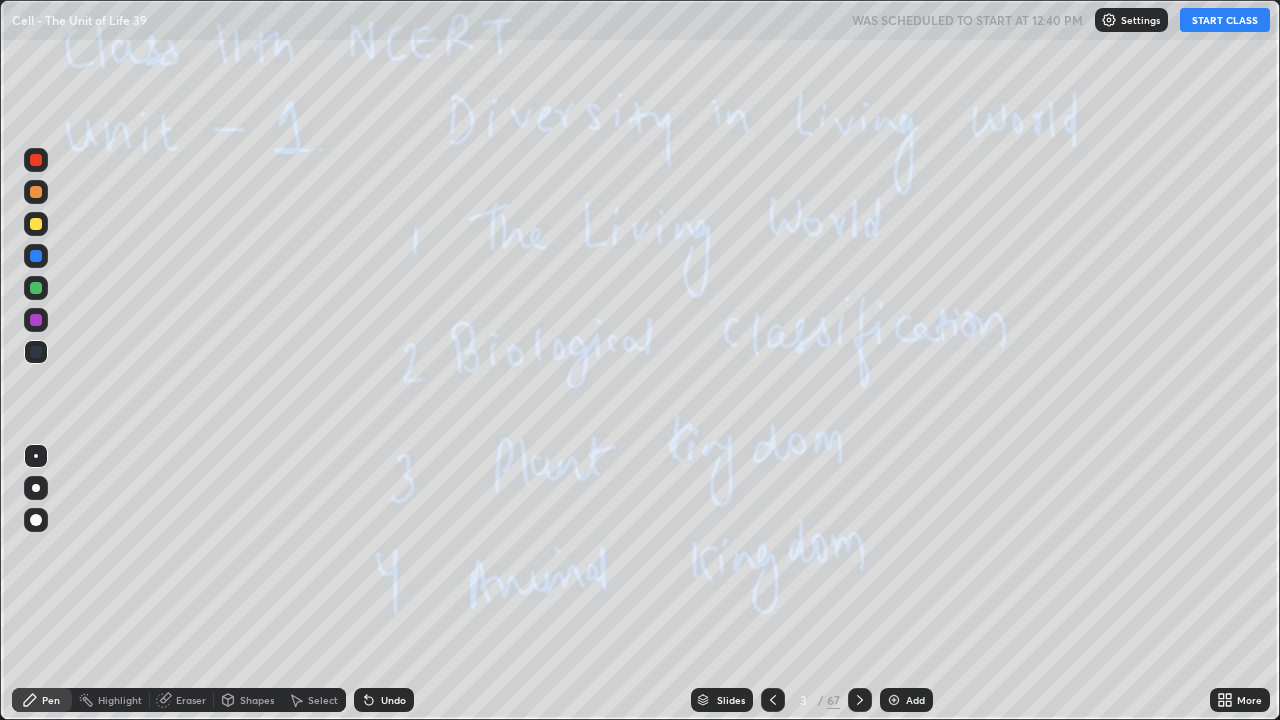 scroll, scrollTop: 99280, scrollLeft: 98720, axis: both 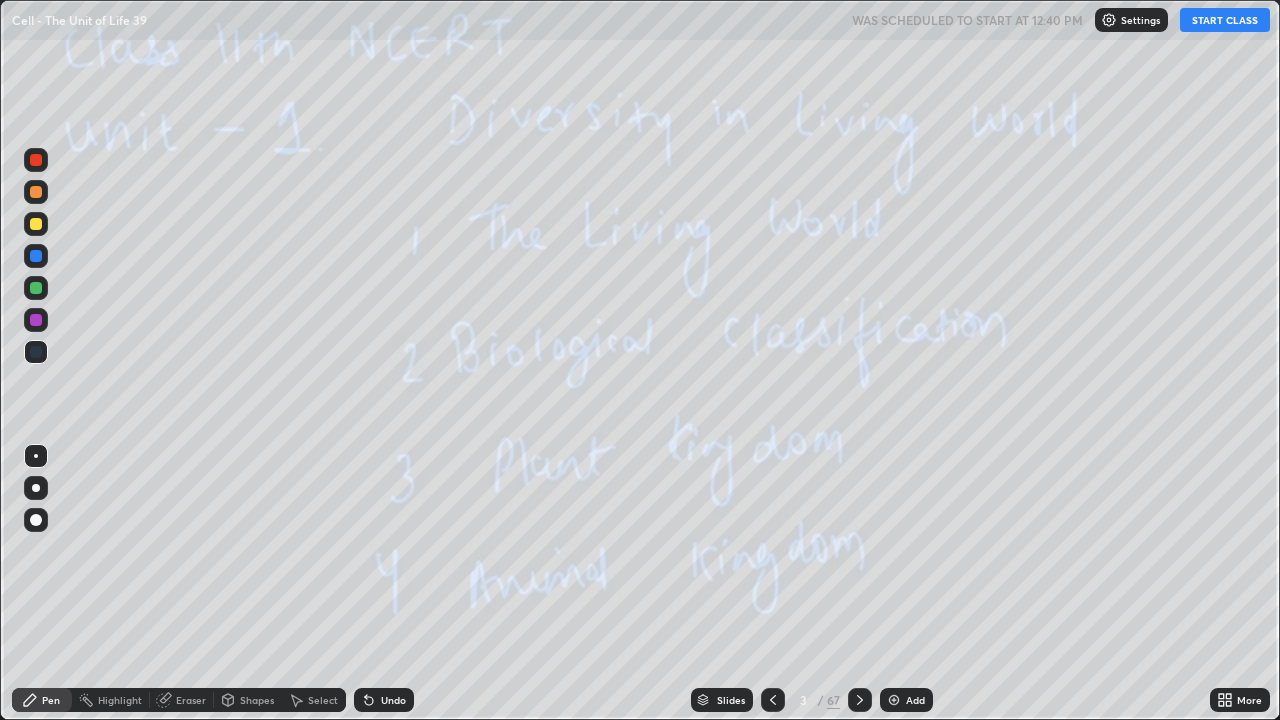 click 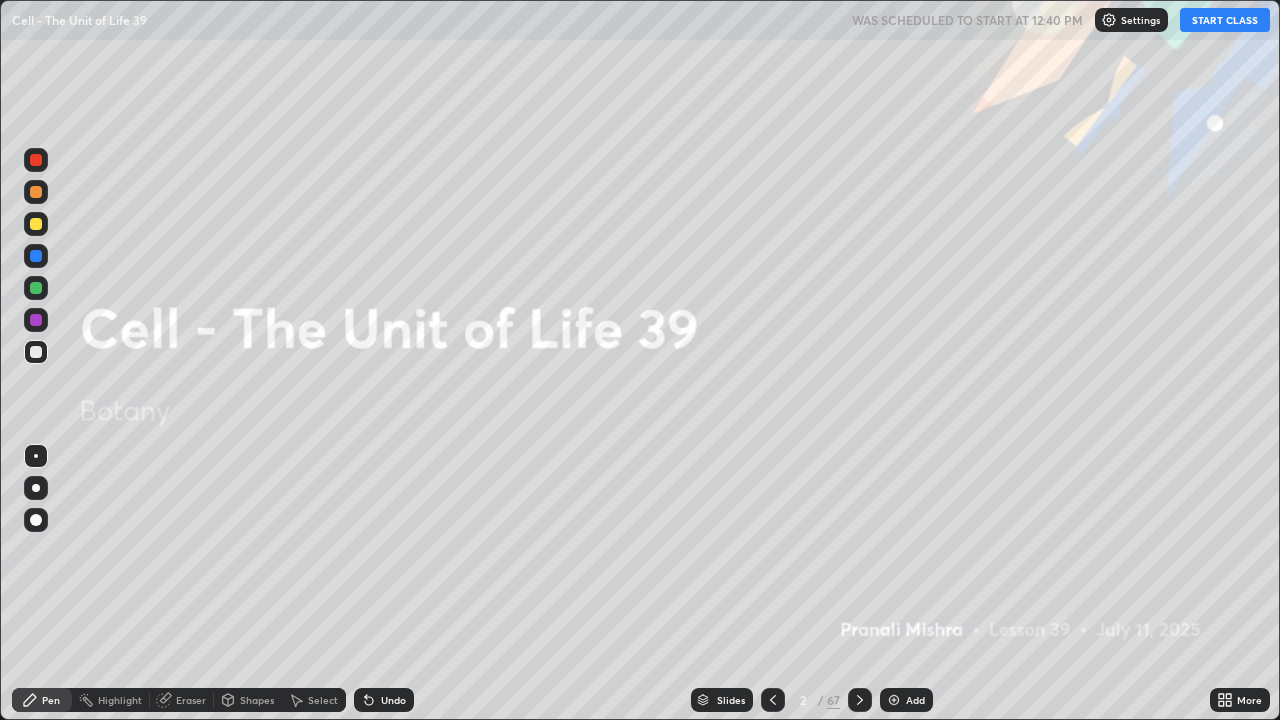 click on "START CLASS" at bounding box center [1225, 20] 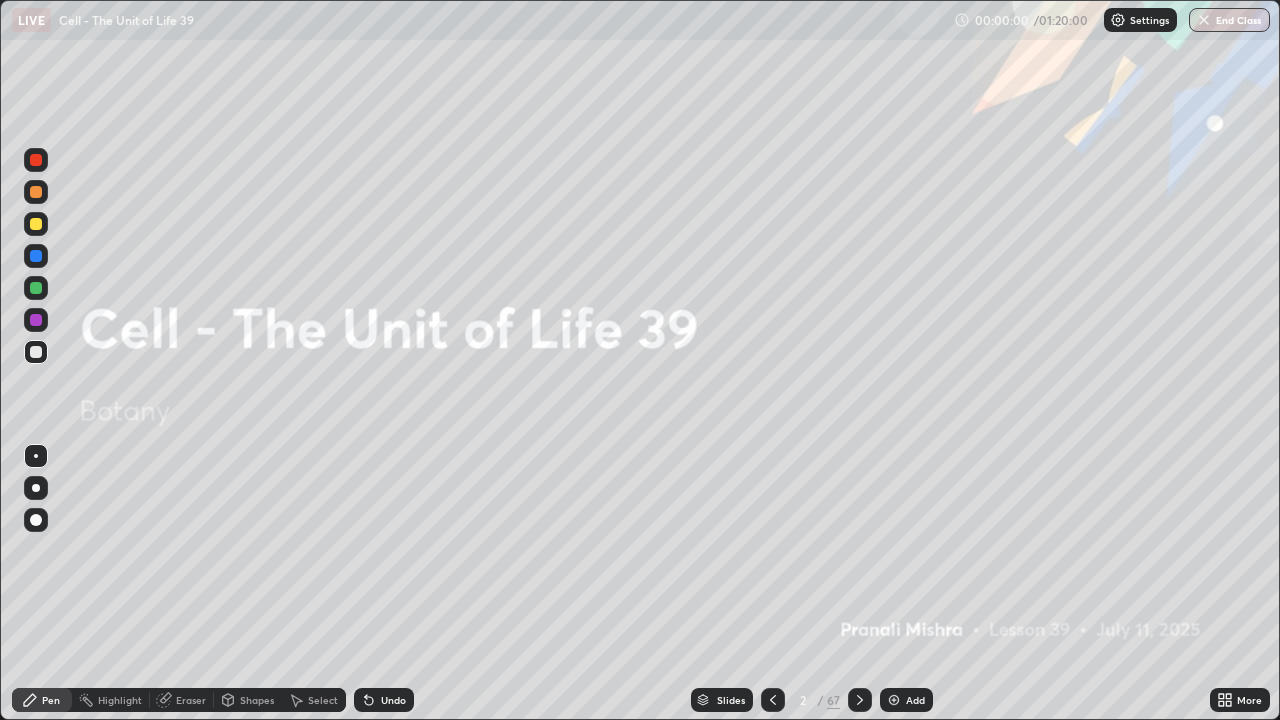 click on "67" at bounding box center [833, 700] 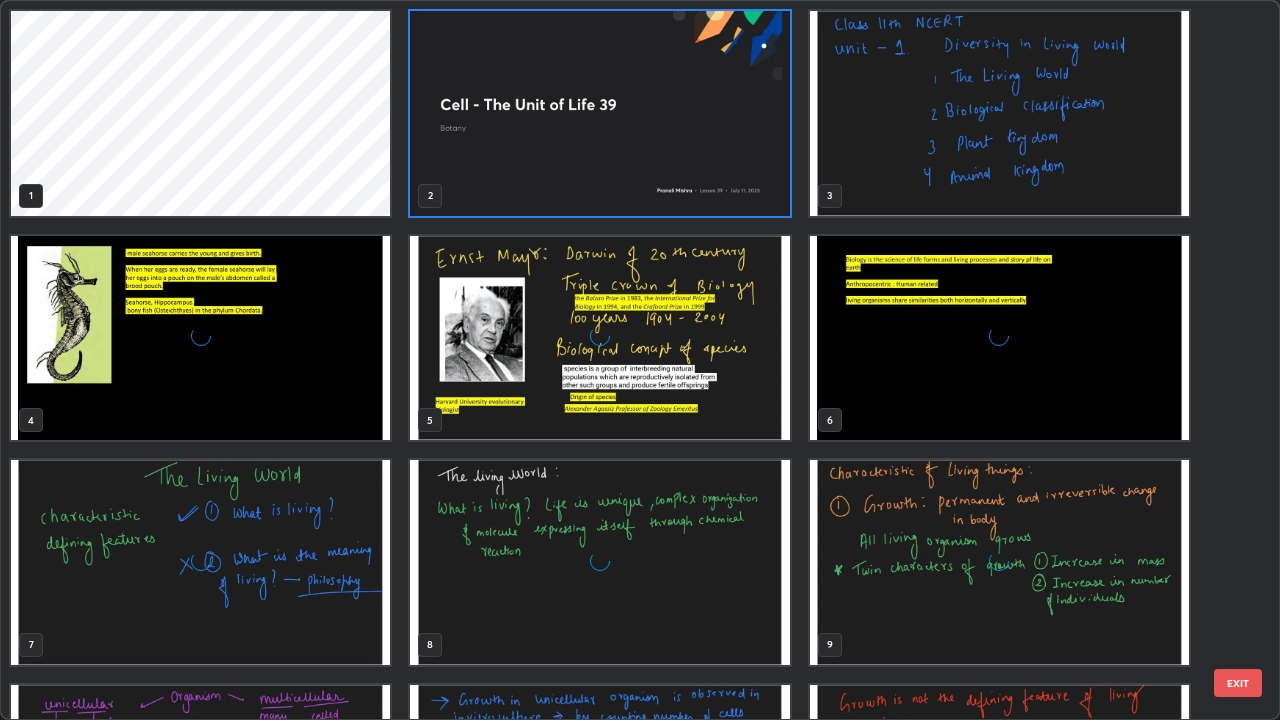 scroll, scrollTop: 7, scrollLeft: 11, axis: both 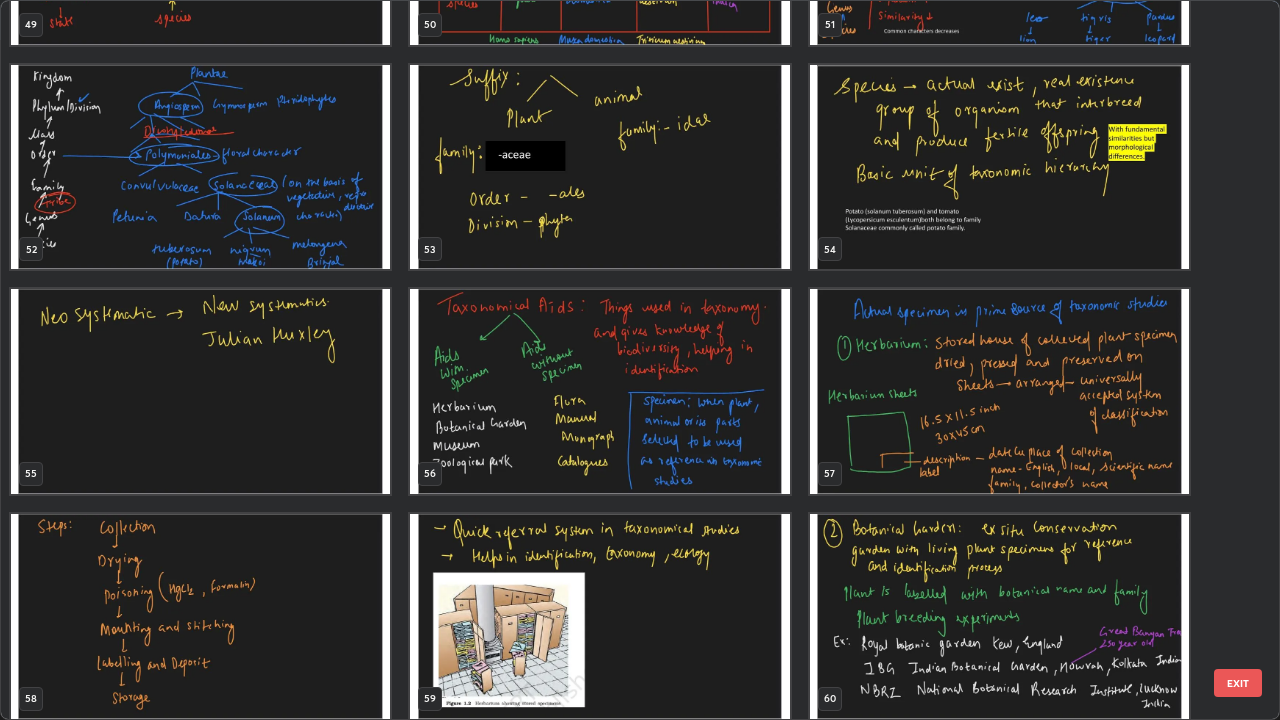 click at bounding box center [200, 167] 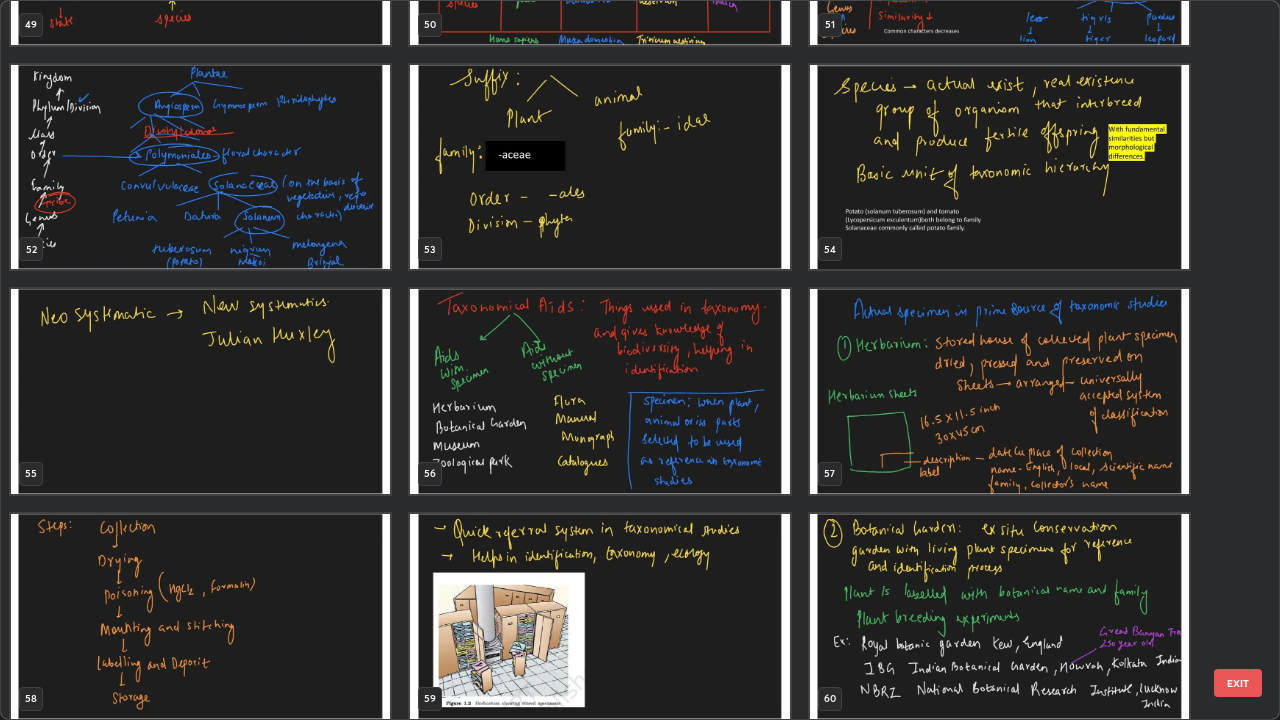 click at bounding box center [200, 167] 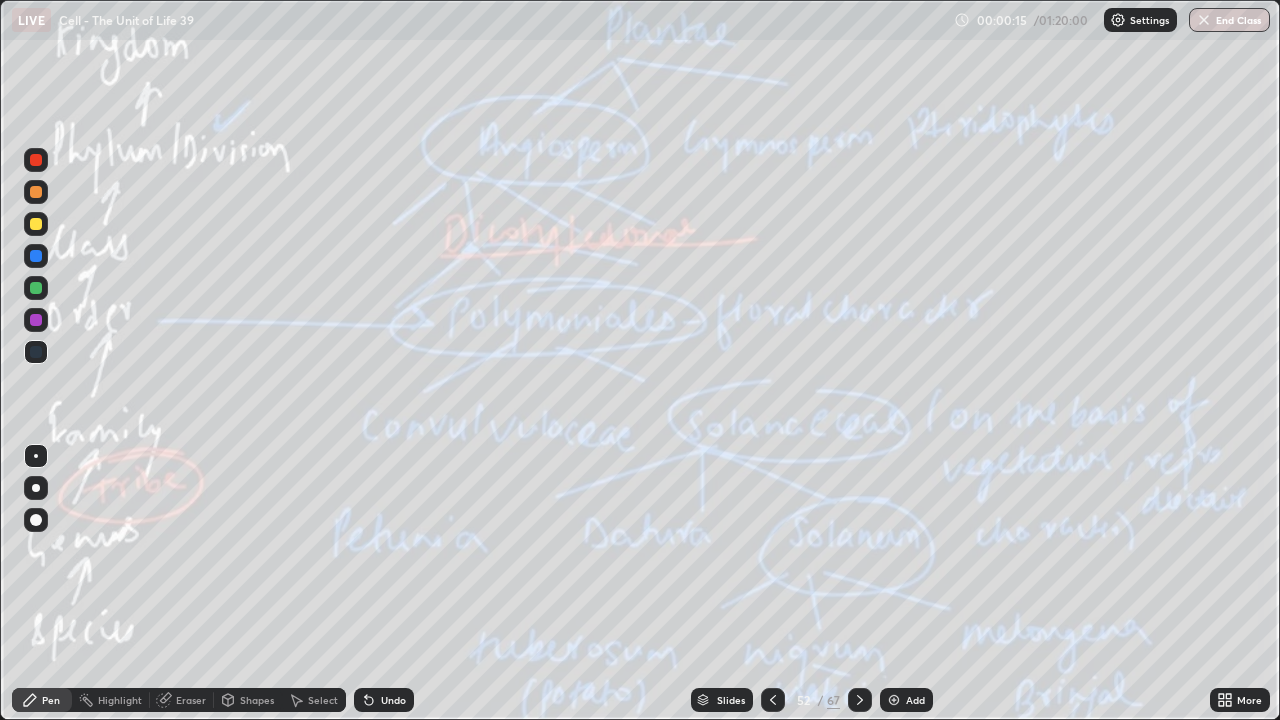 click at bounding box center (200, 167) 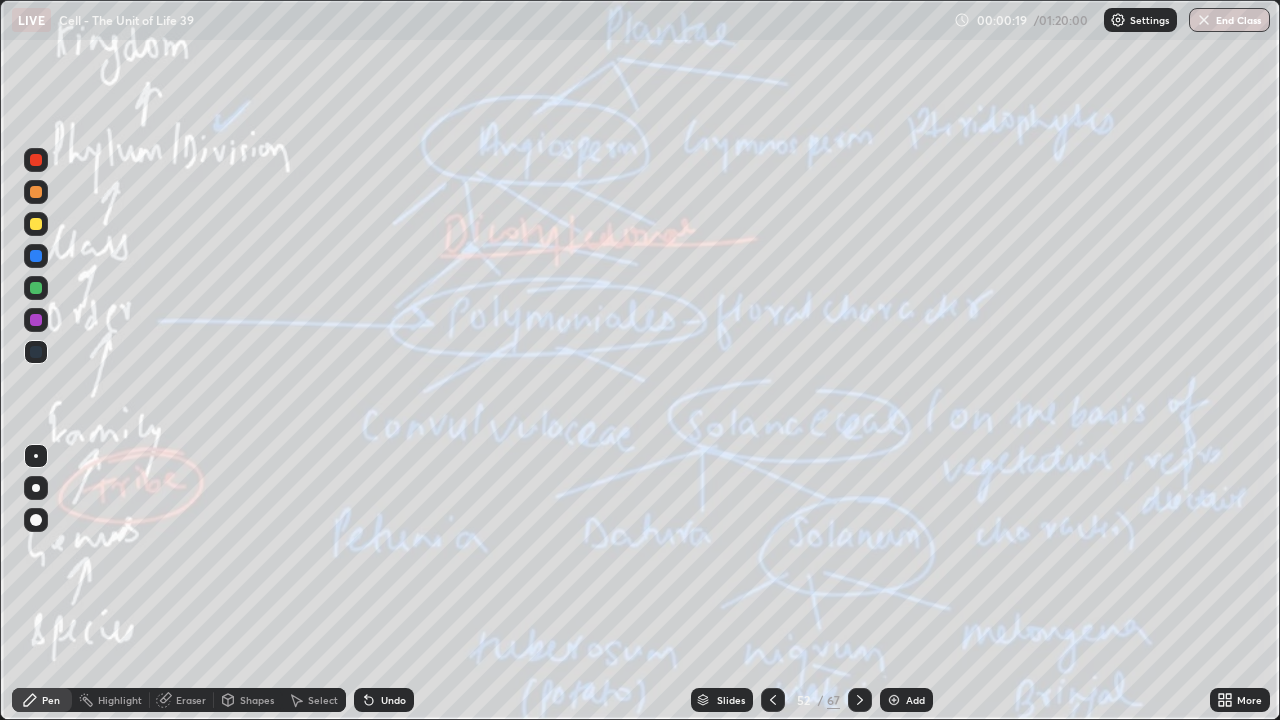 click 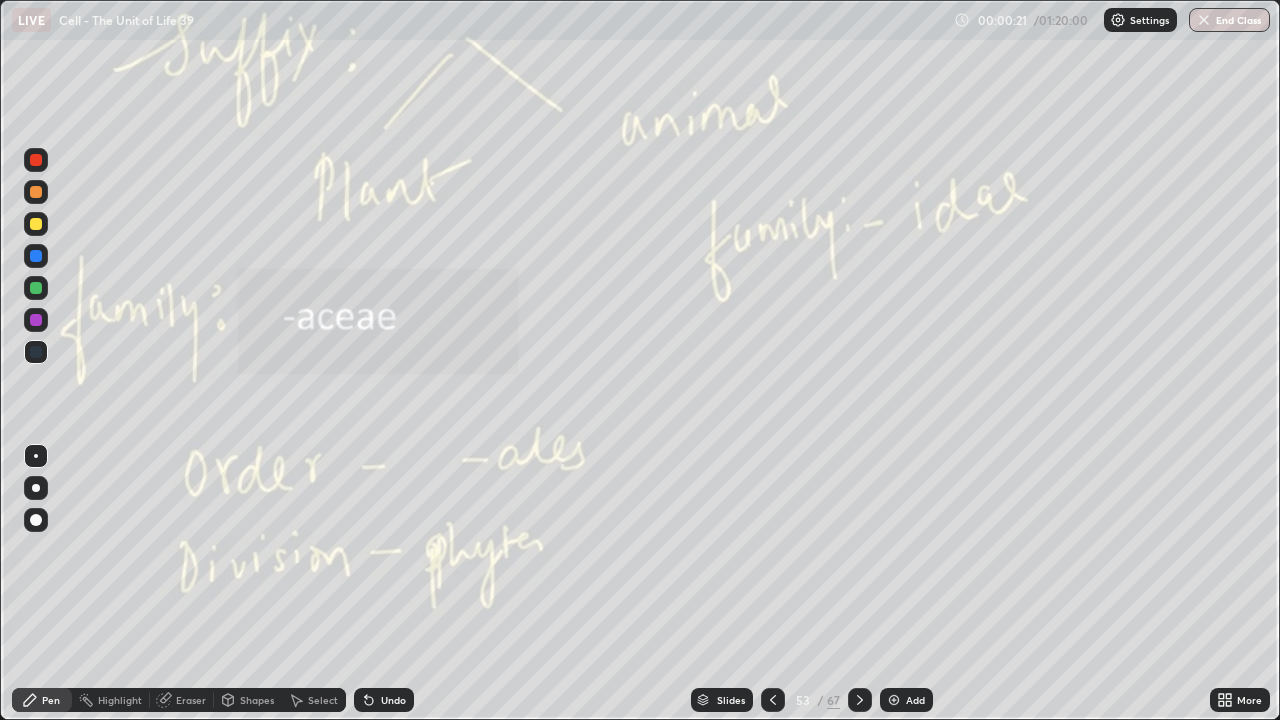 click 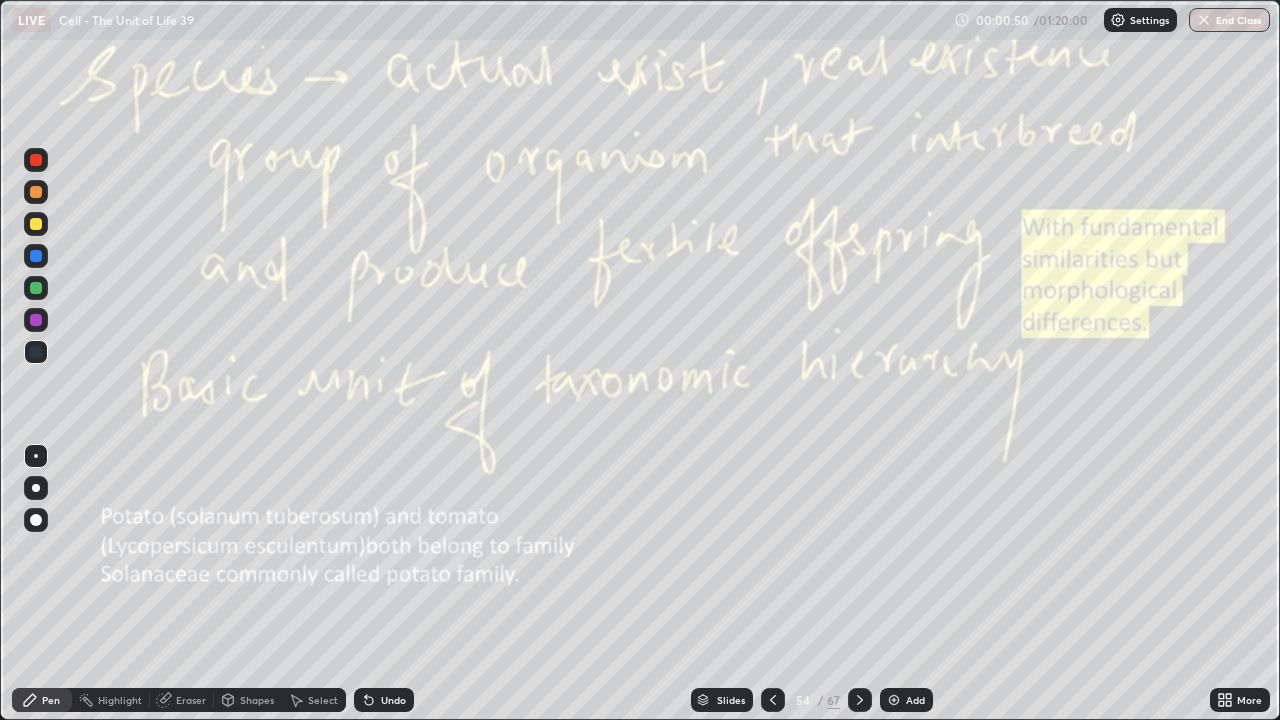 click at bounding box center [773, 700] 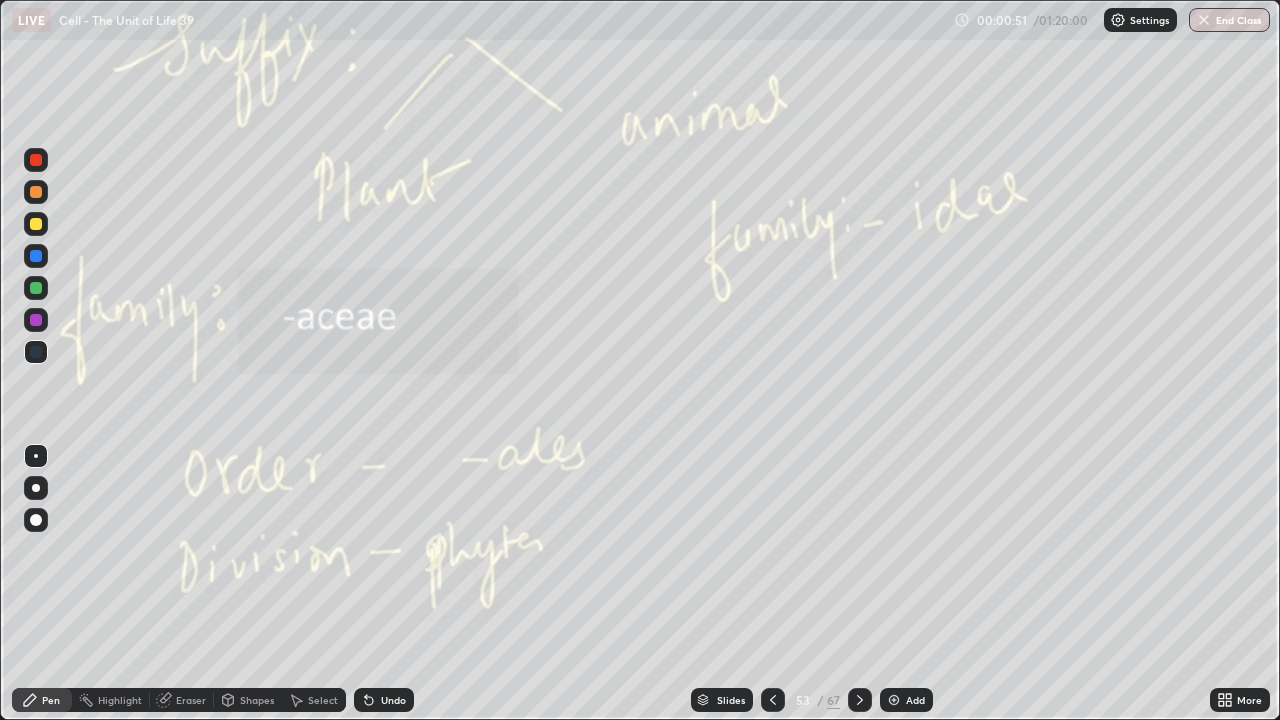 click 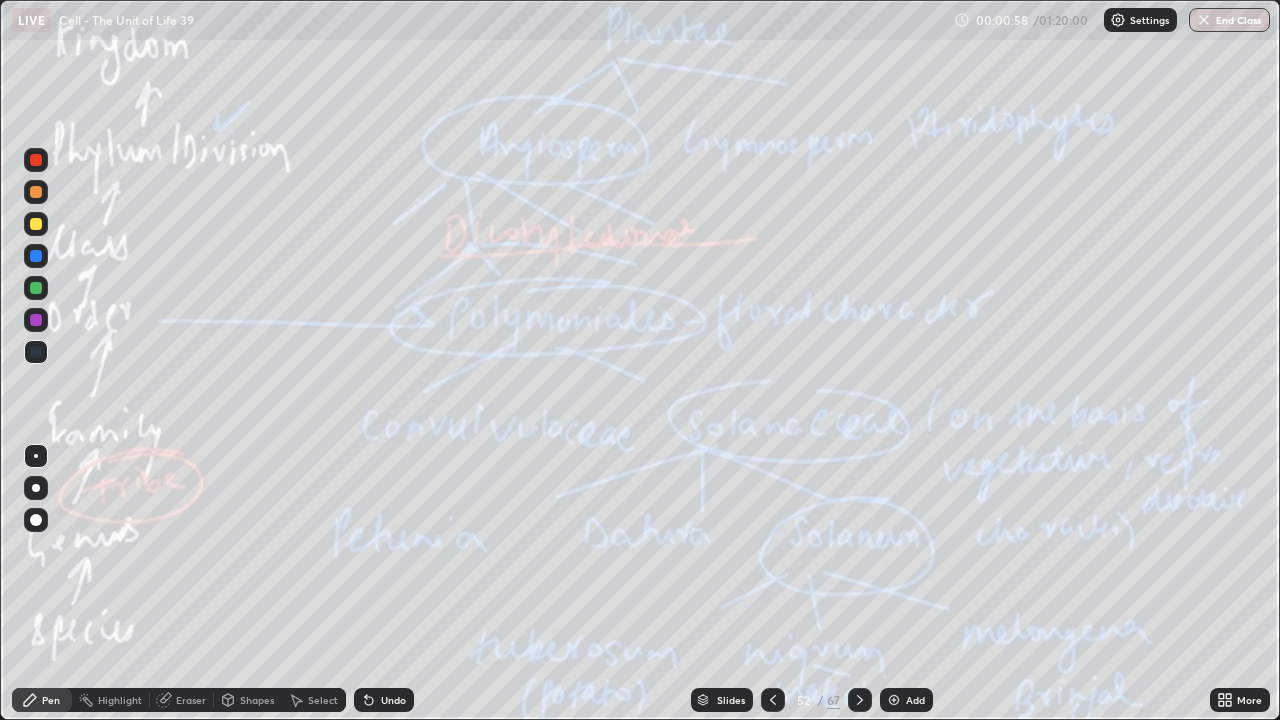 click at bounding box center (860, 700) 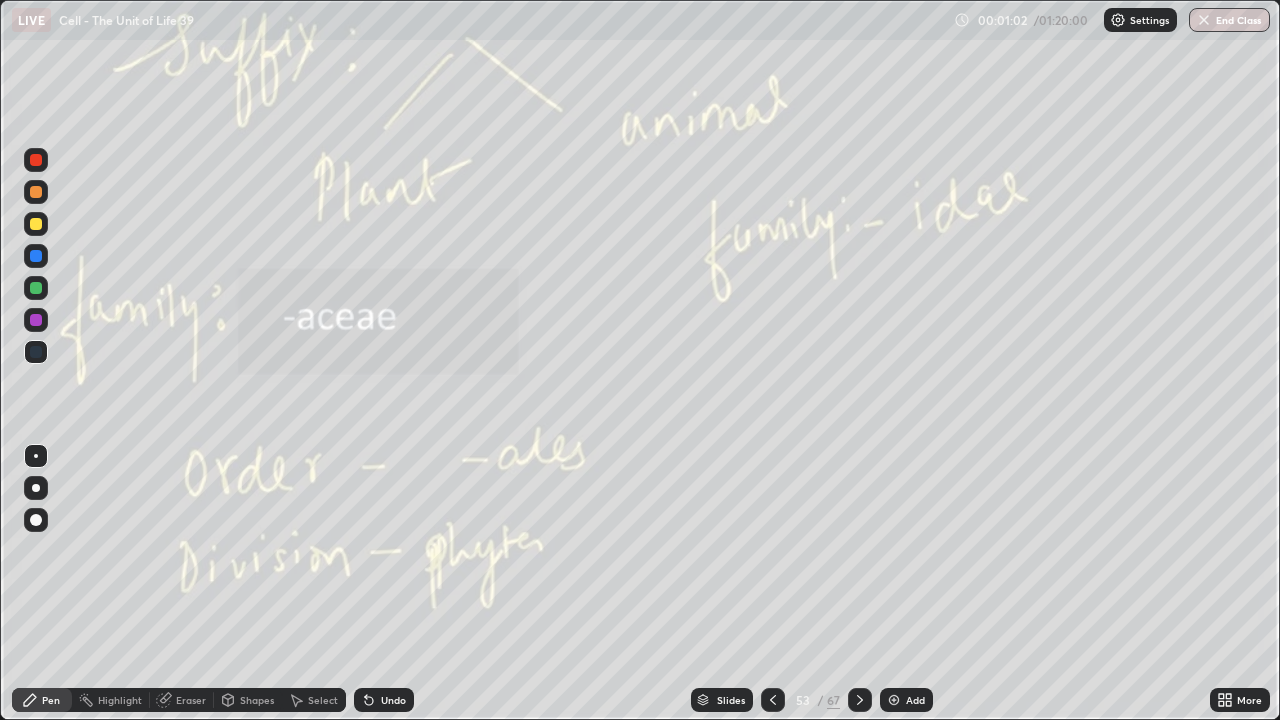 click at bounding box center (860, 700) 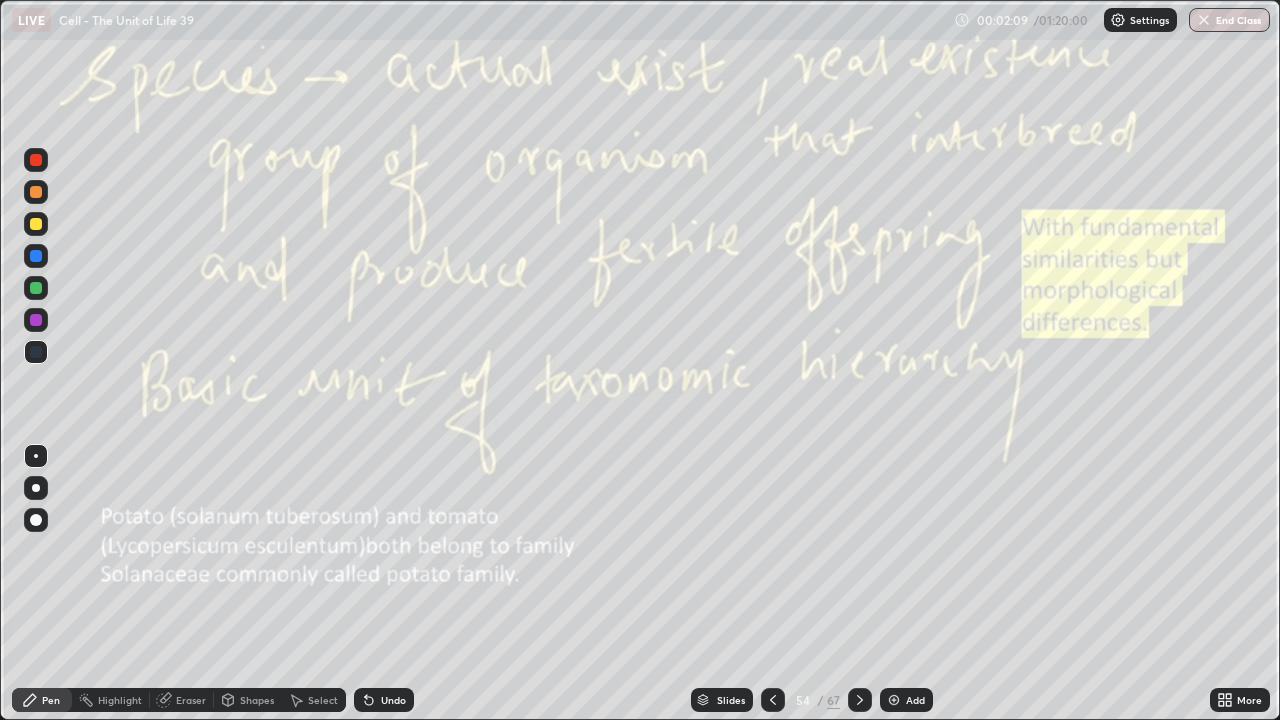 click at bounding box center [36, 288] 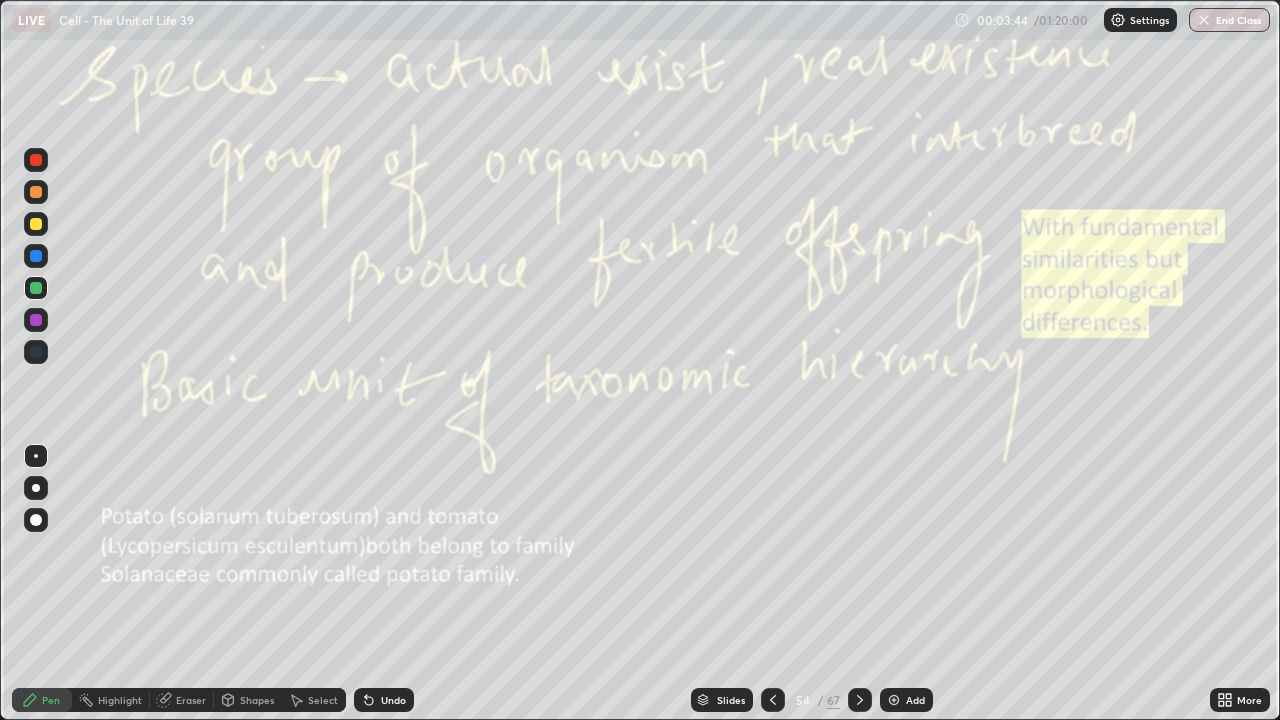 click on "More" at bounding box center [1240, 700] 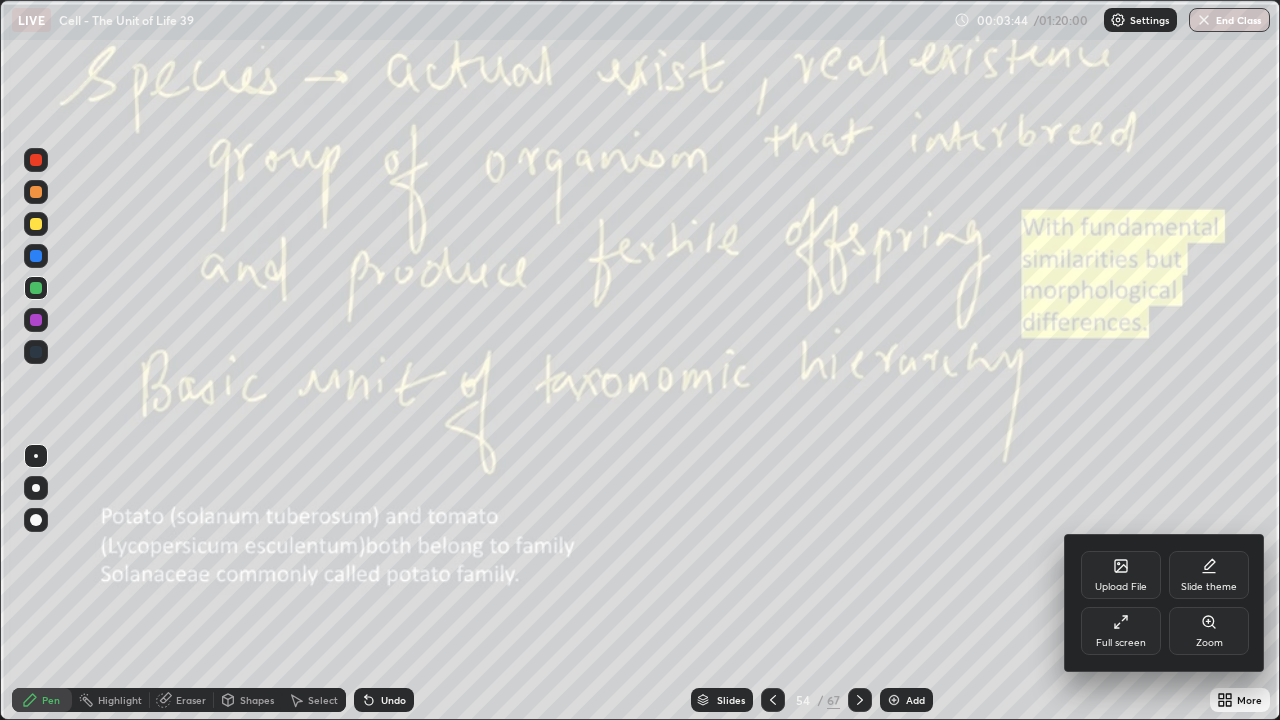 click on "Zoom" at bounding box center [1209, 631] 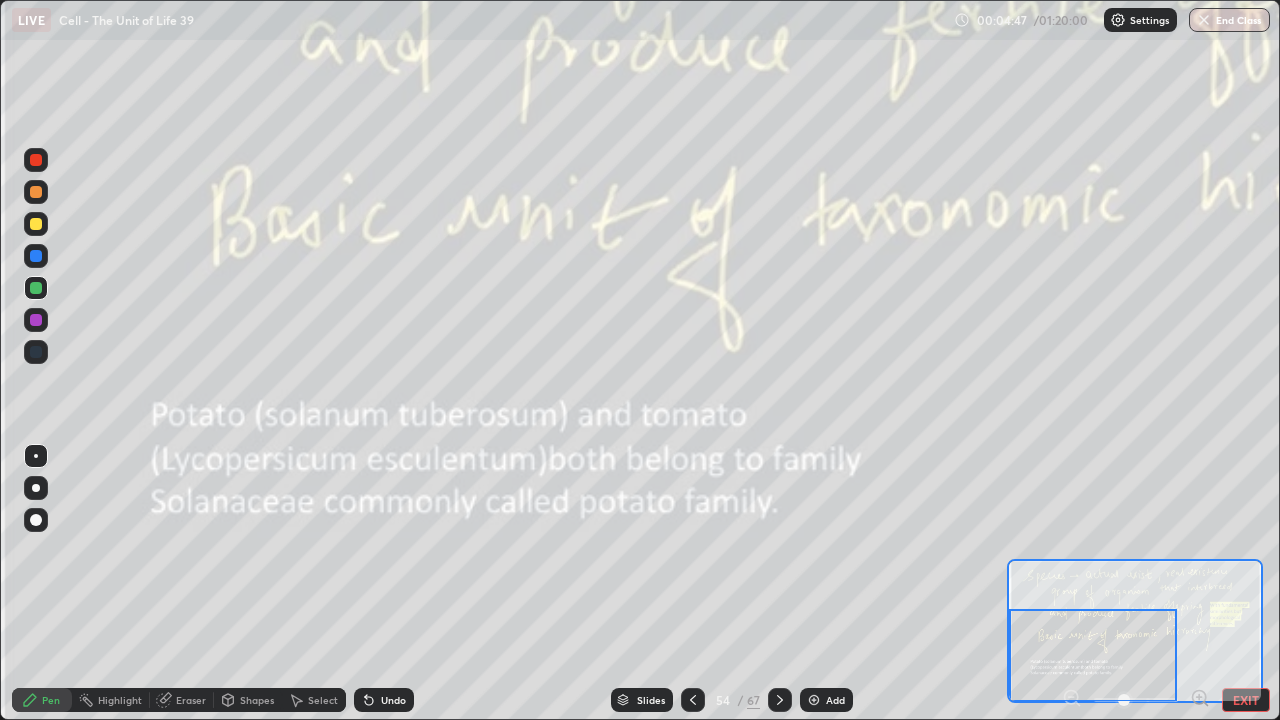 click on "EXIT" at bounding box center (1246, 700) 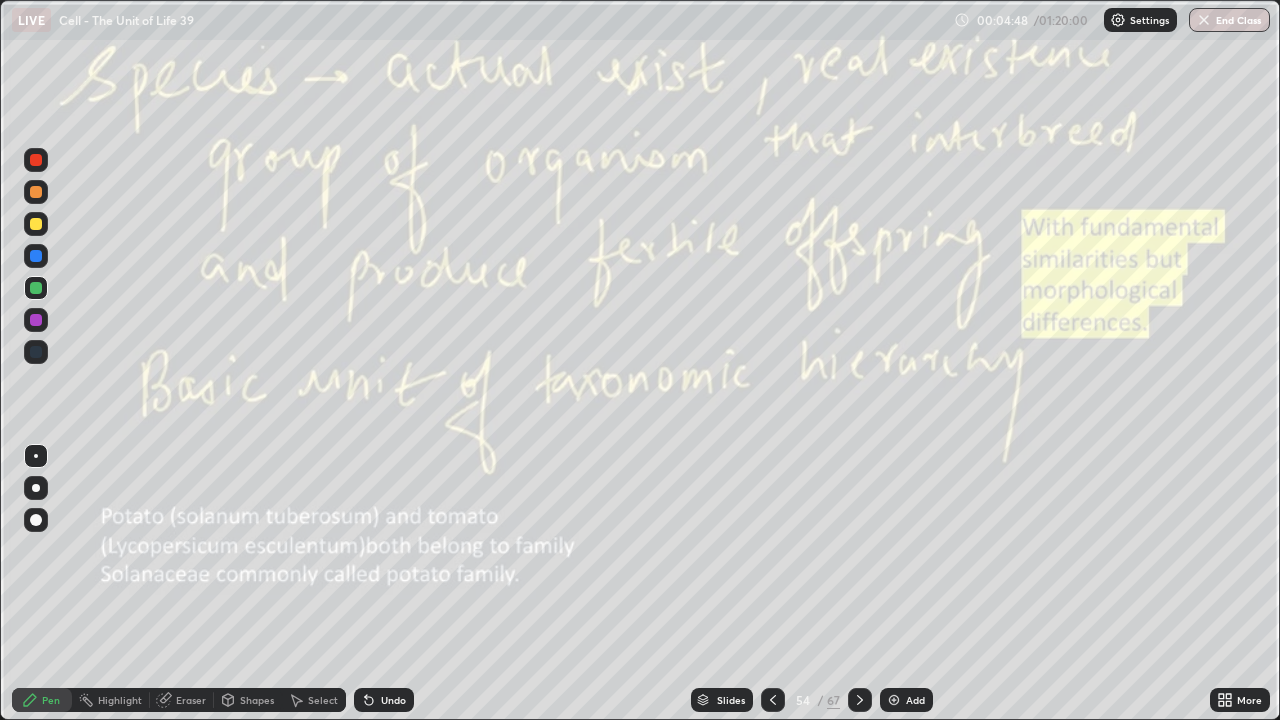 click on "More" at bounding box center (1240, 700) 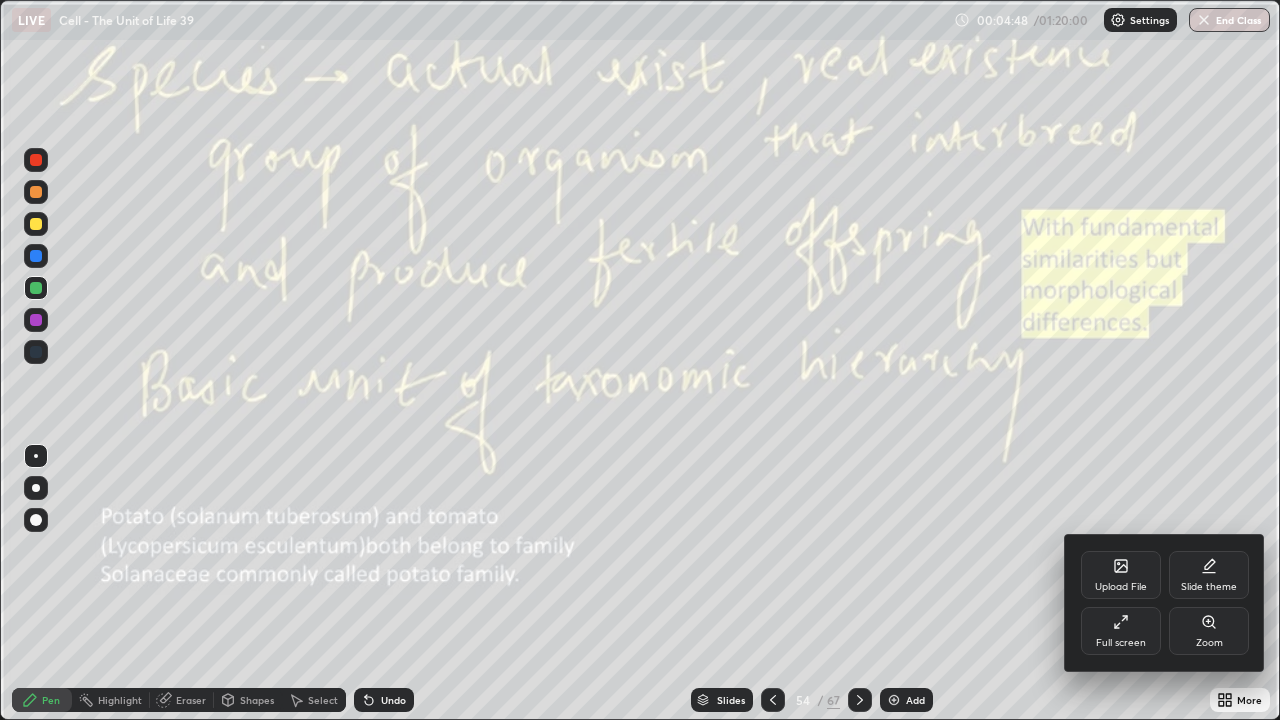 click on "Zoom" at bounding box center [1209, 631] 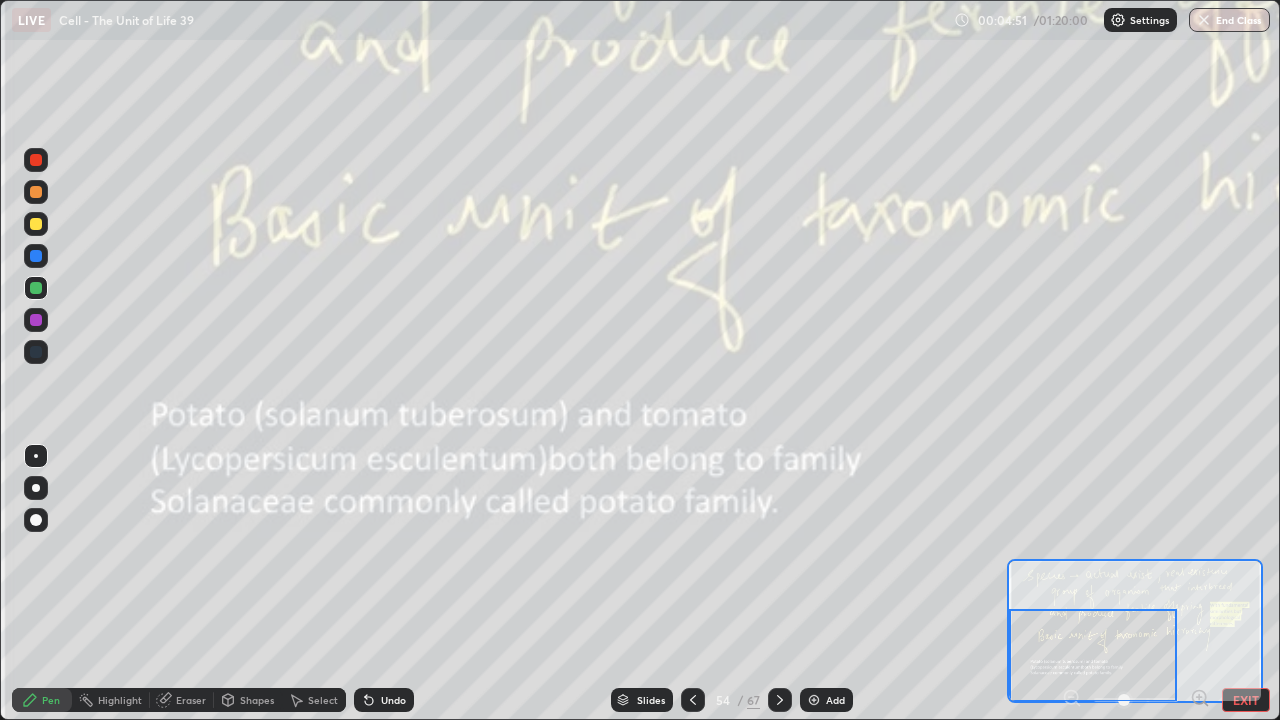 click on "Eraser" at bounding box center [182, 700] 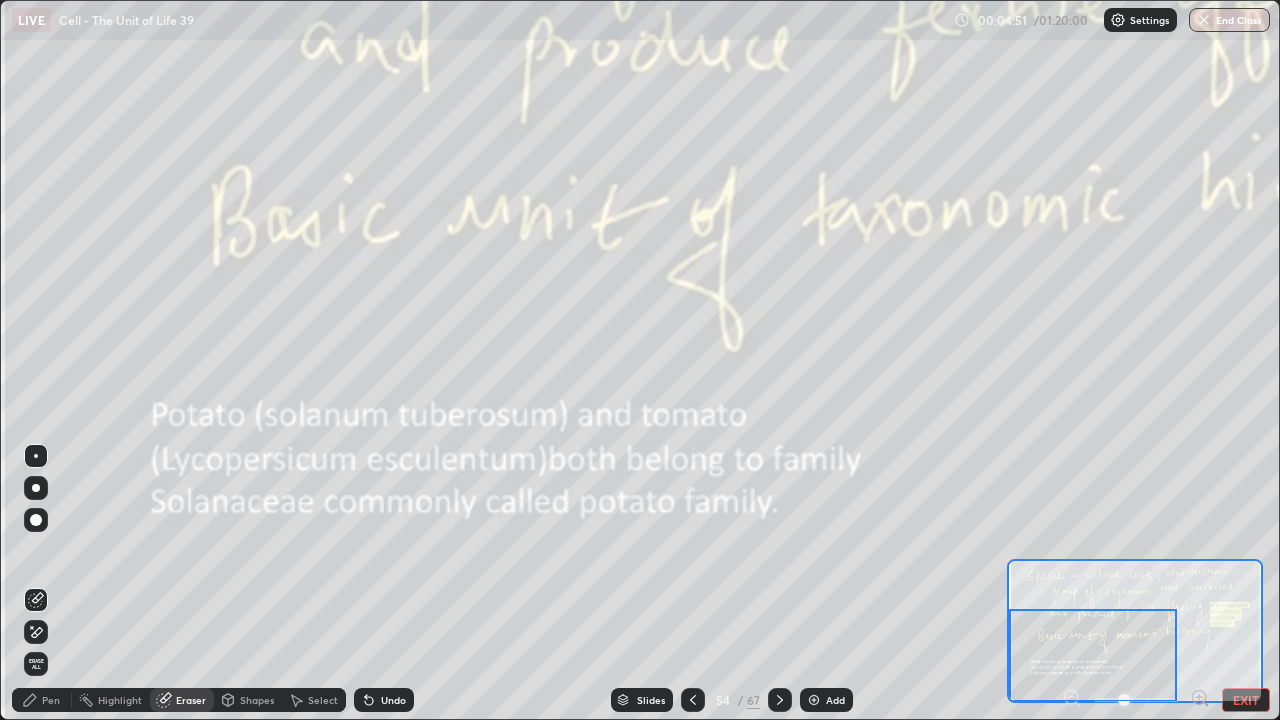 click on "Erase all" at bounding box center [36, 664] 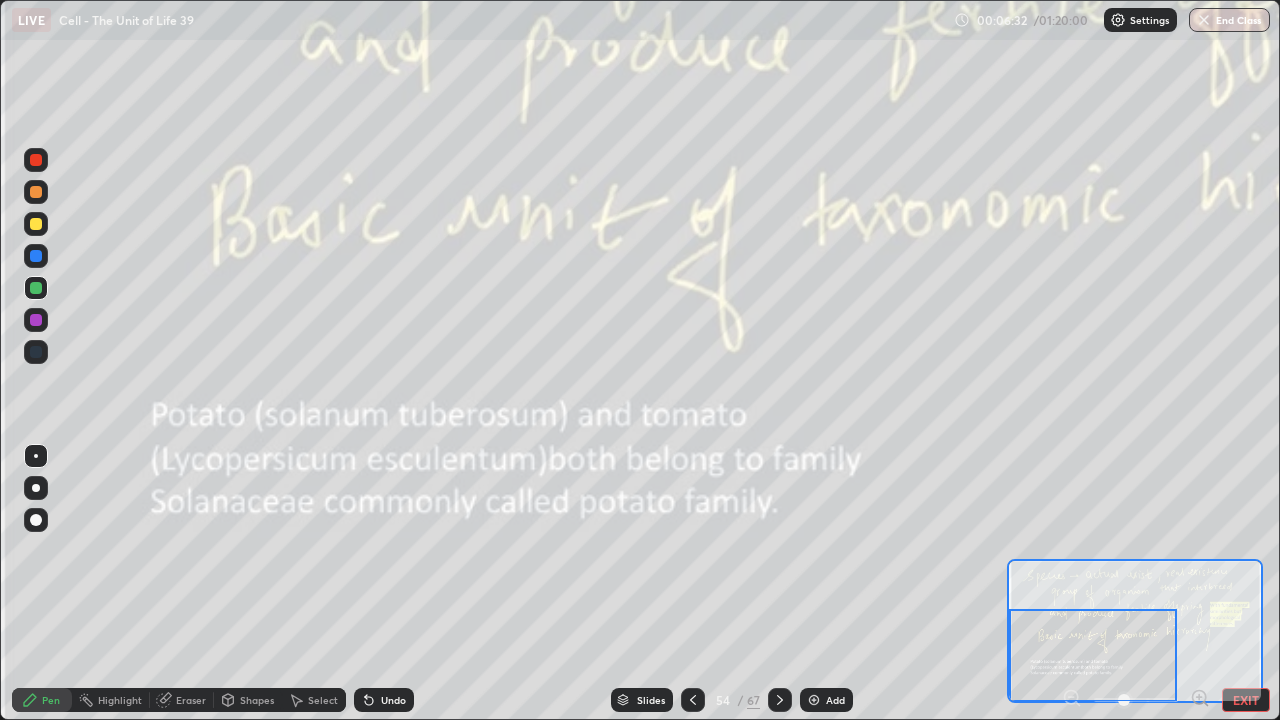 click on "EXIT" at bounding box center (1246, 700) 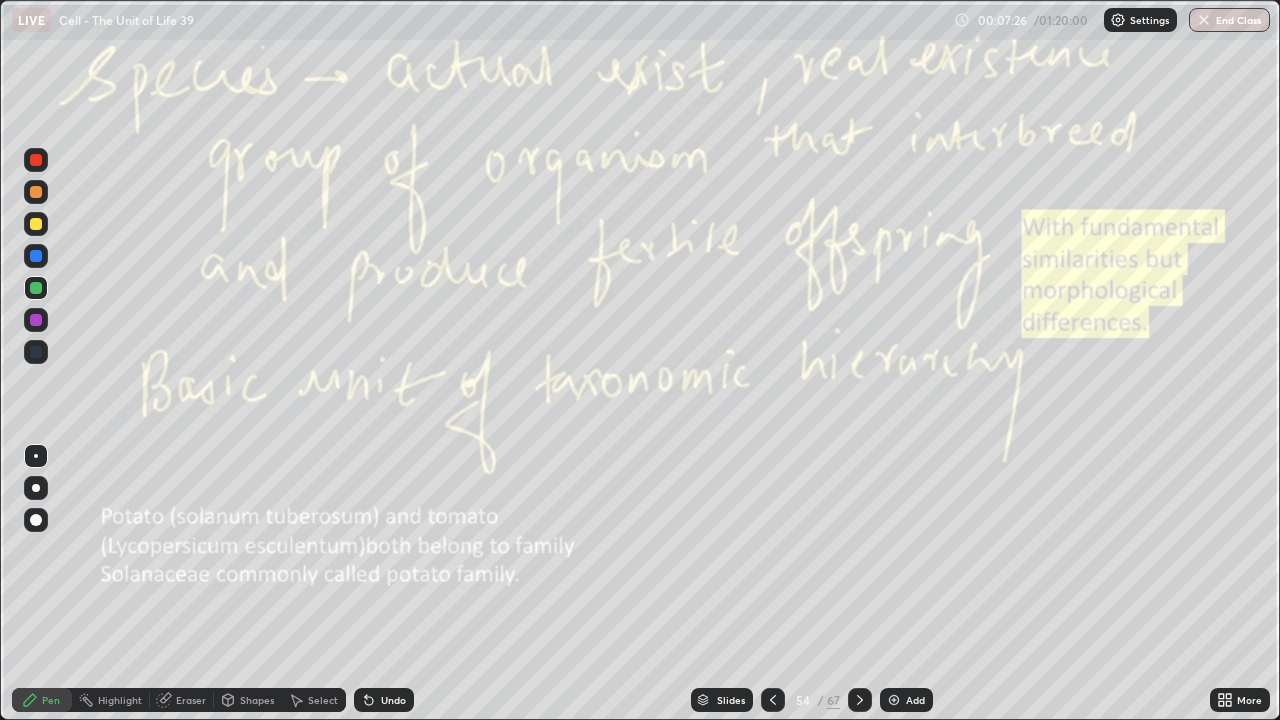 click on "Add" at bounding box center (906, 700) 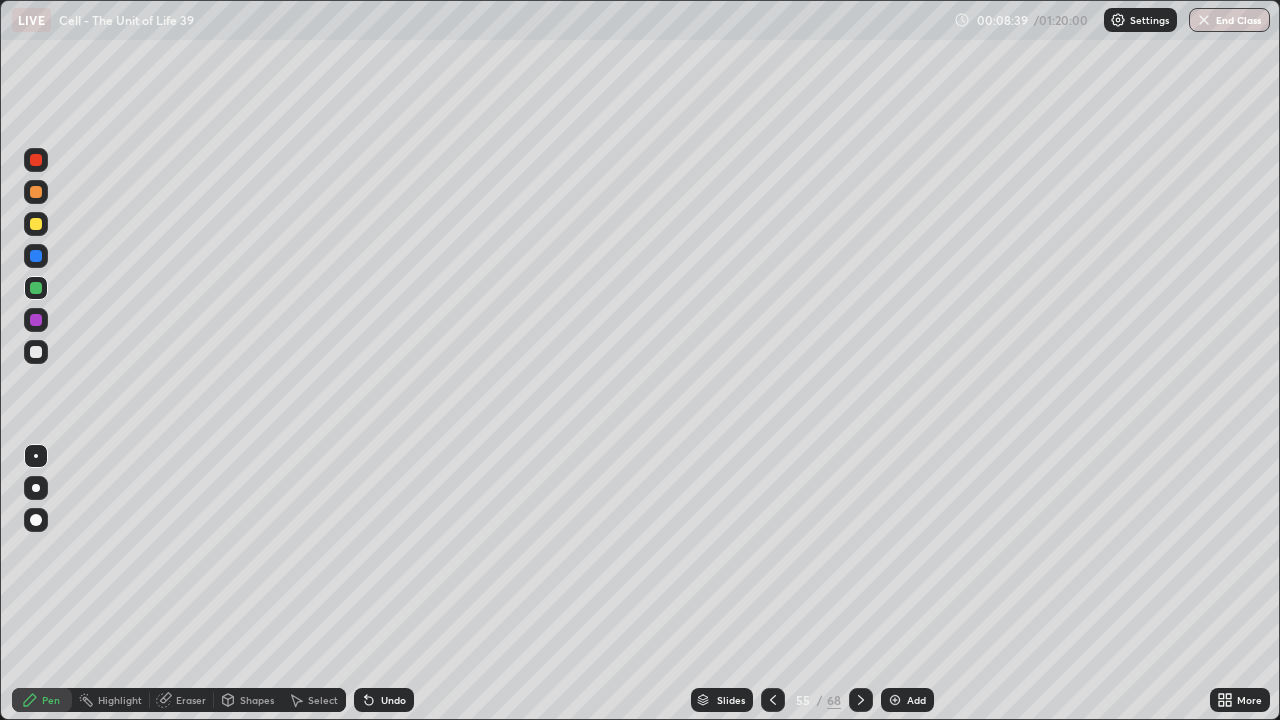 click on "Undo" at bounding box center [384, 700] 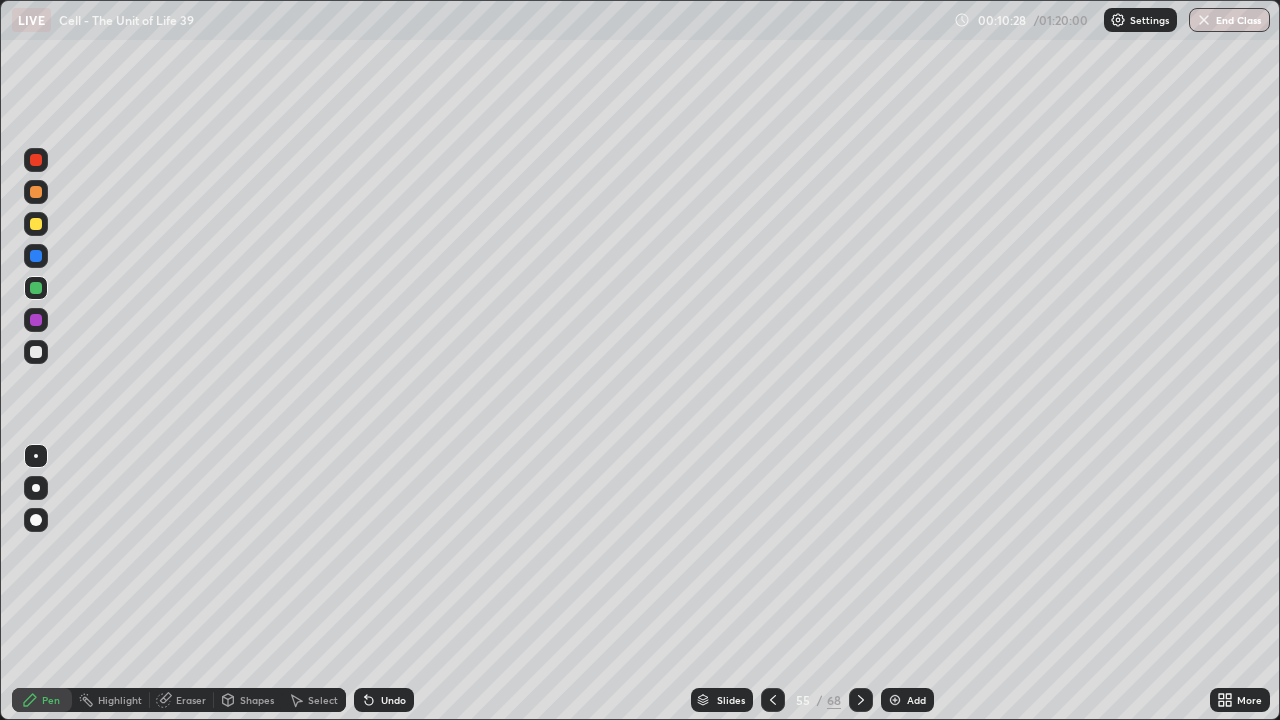 click on "68" at bounding box center [834, 700] 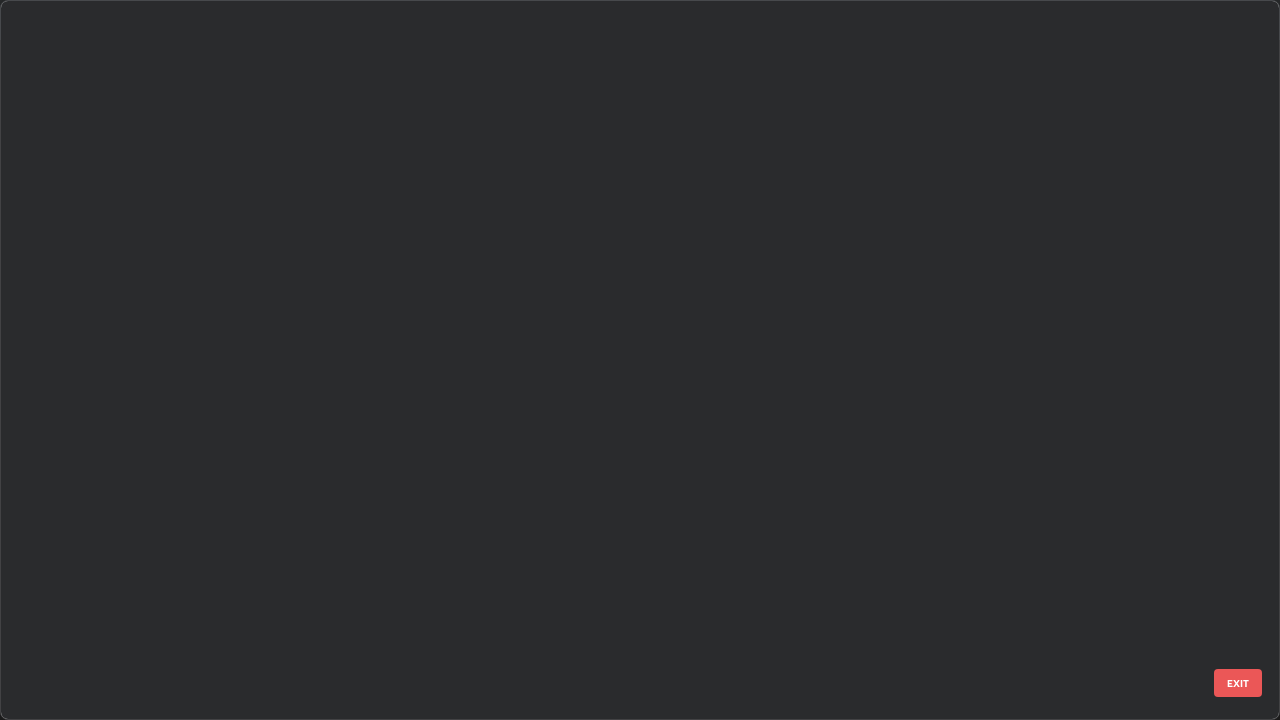 scroll, scrollTop: 3550, scrollLeft: 0, axis: vertical 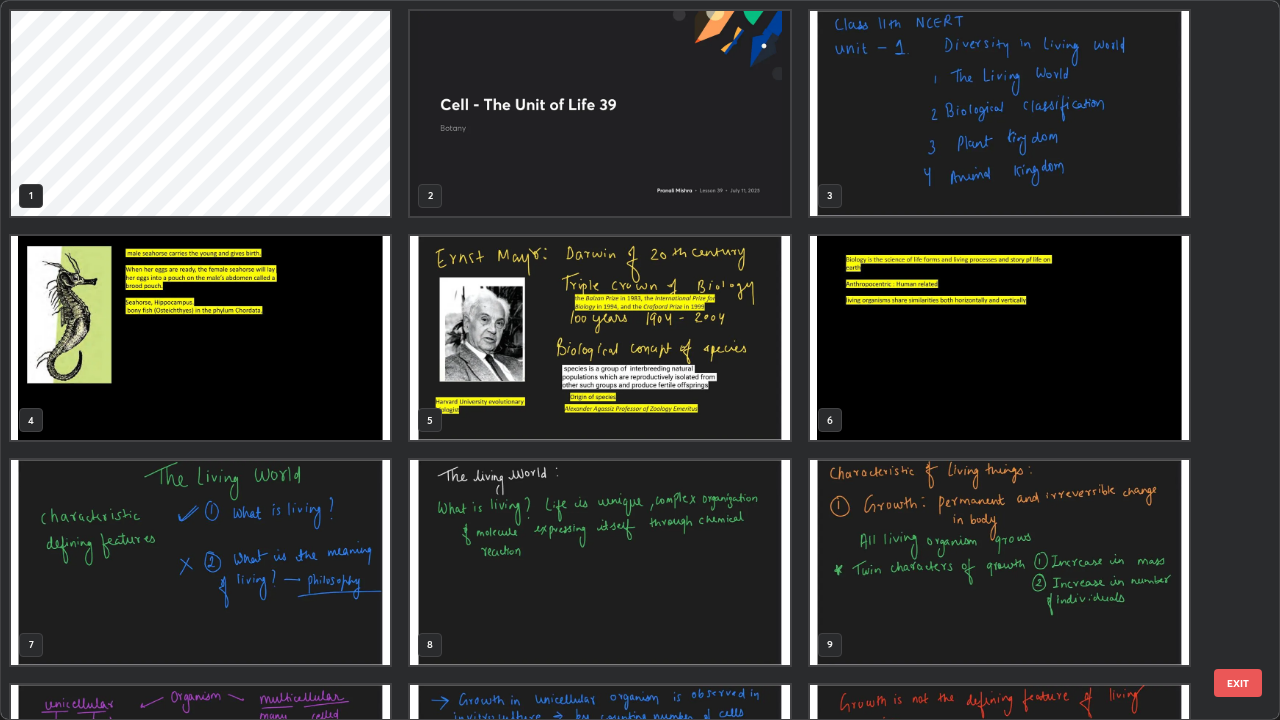 click on "9" at bounding box center [999, 562] 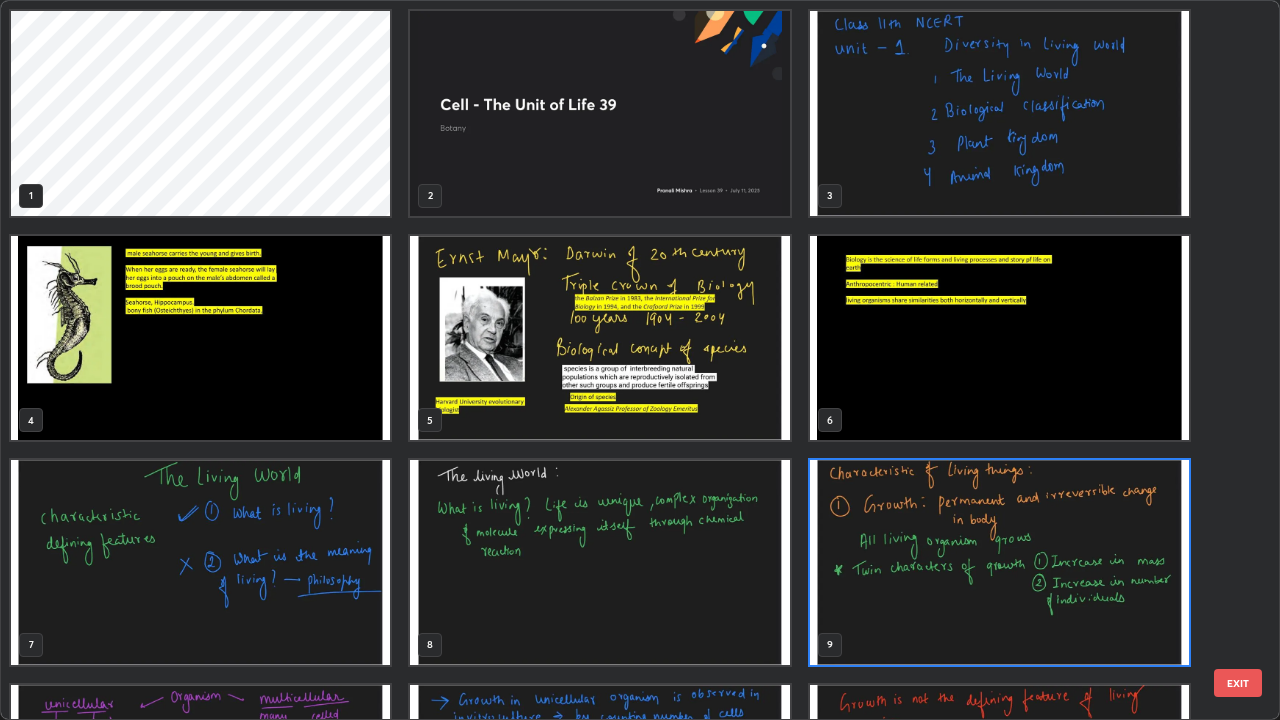 click at bounding box center [599, 113] 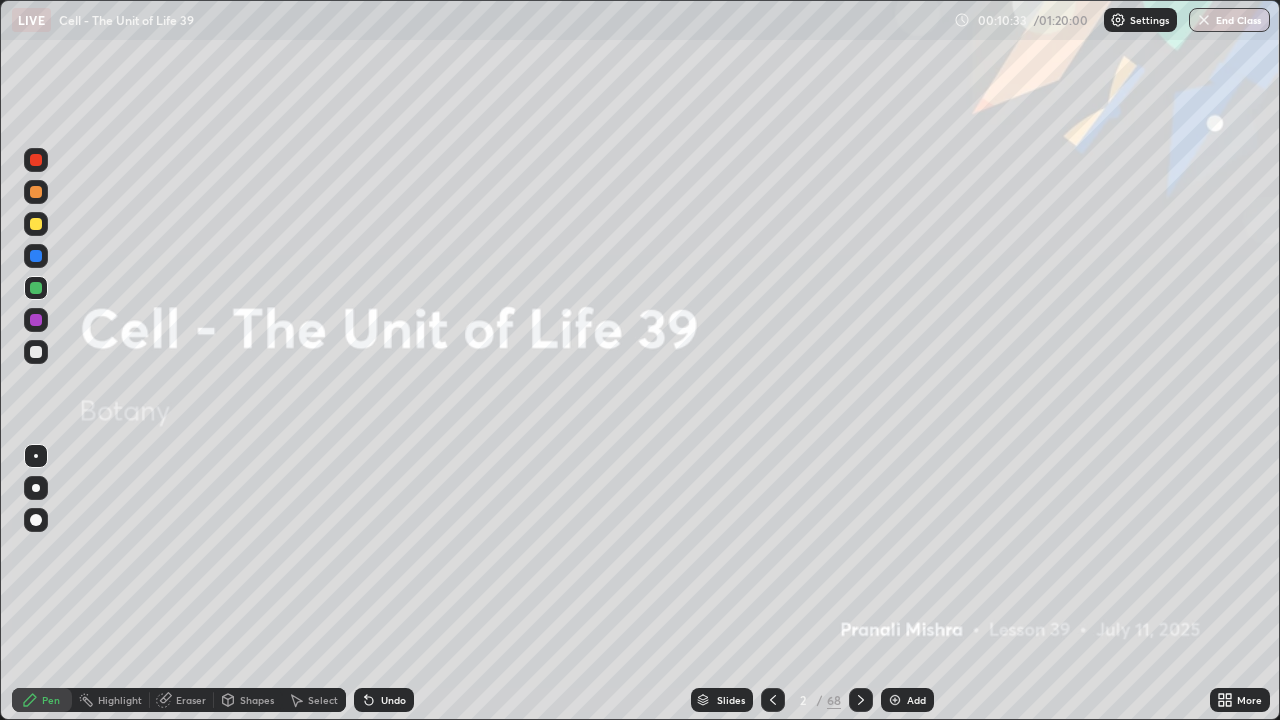 click at bounding box center [599, 113] 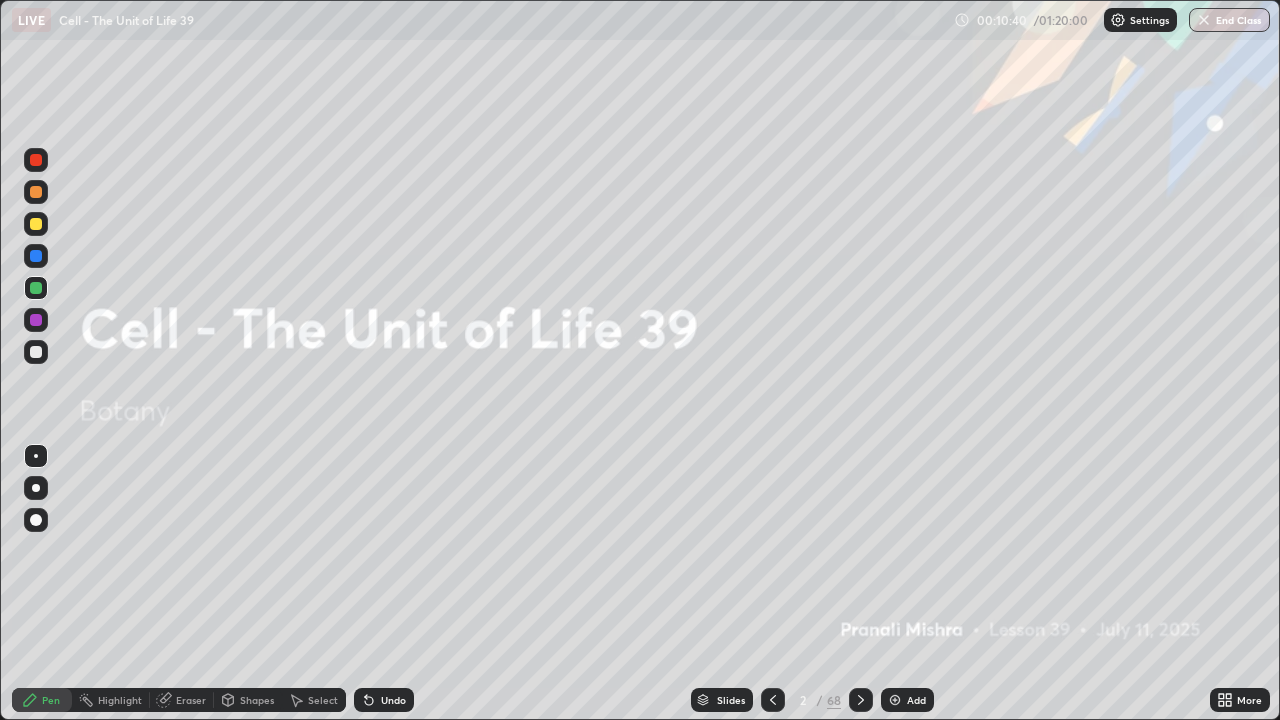 click 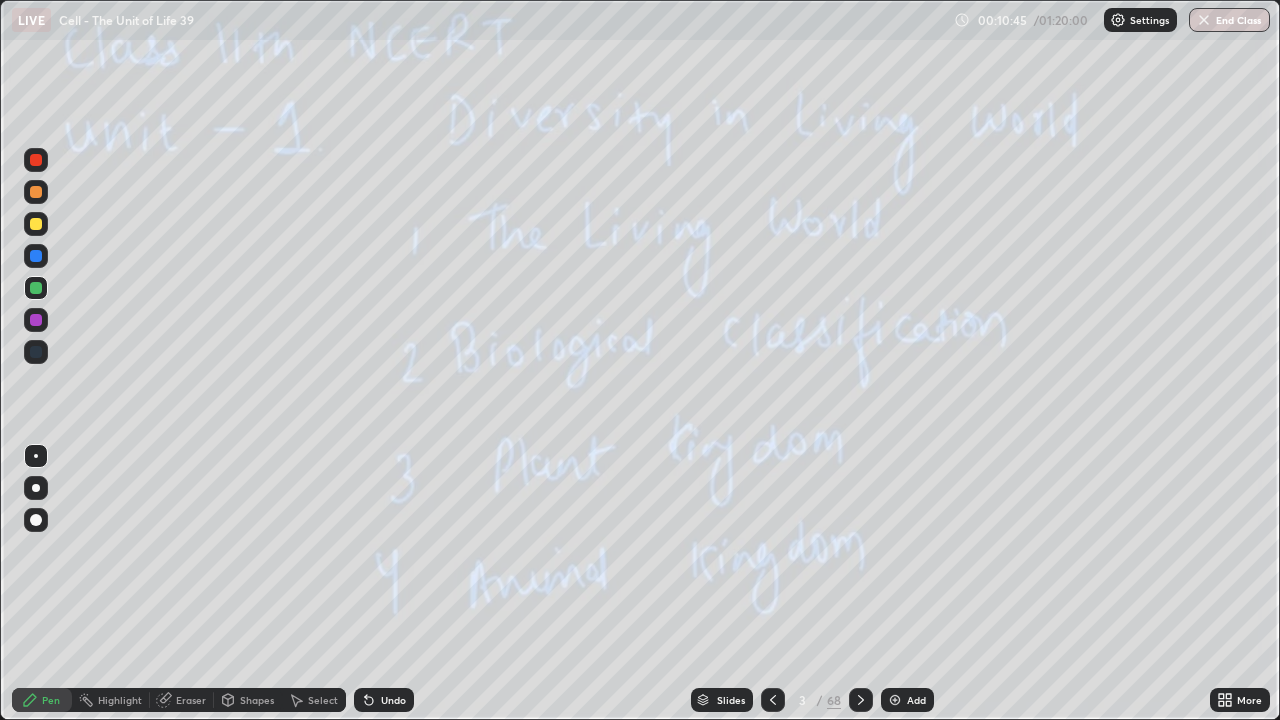 click 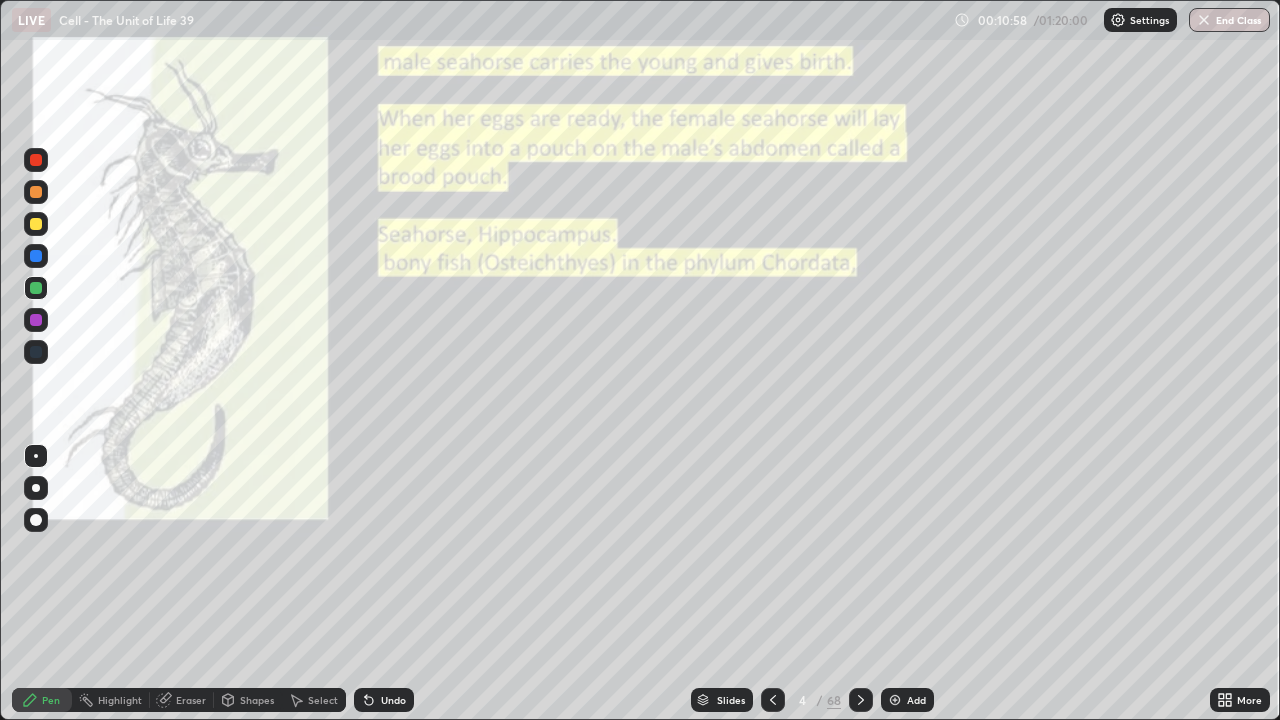 click 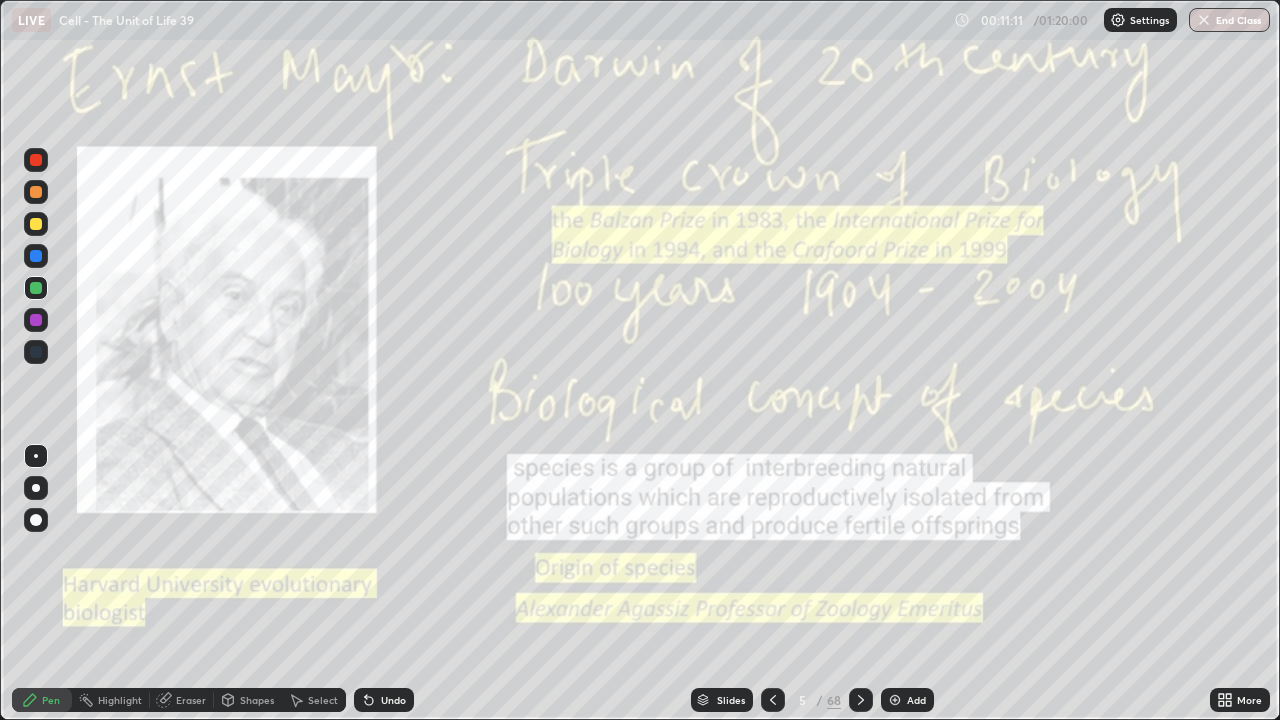 click 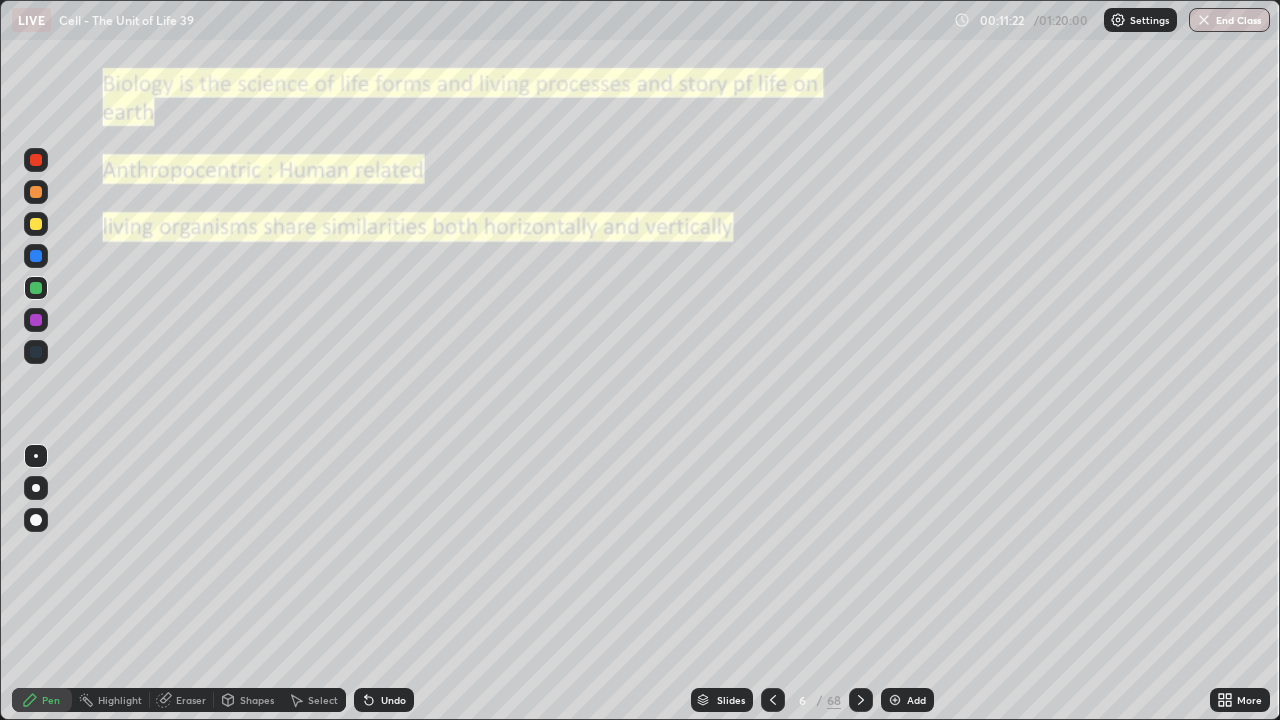 click 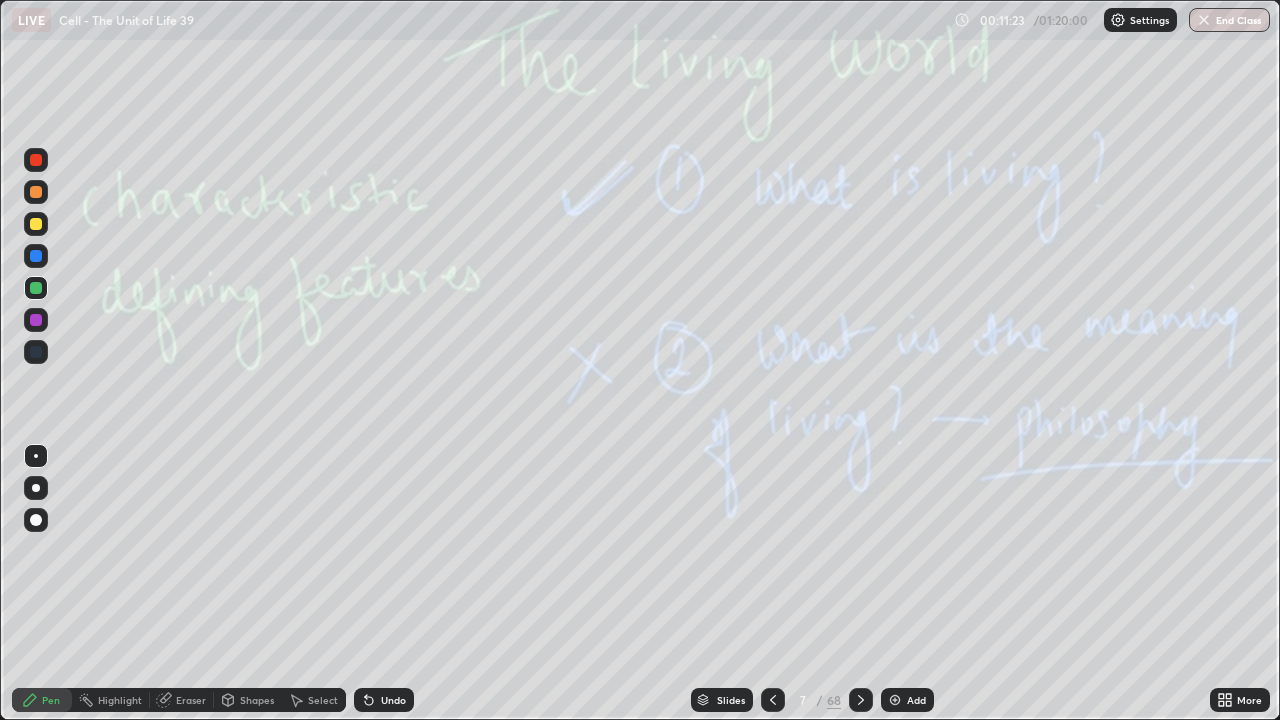 click at bounding box center (861, 700) 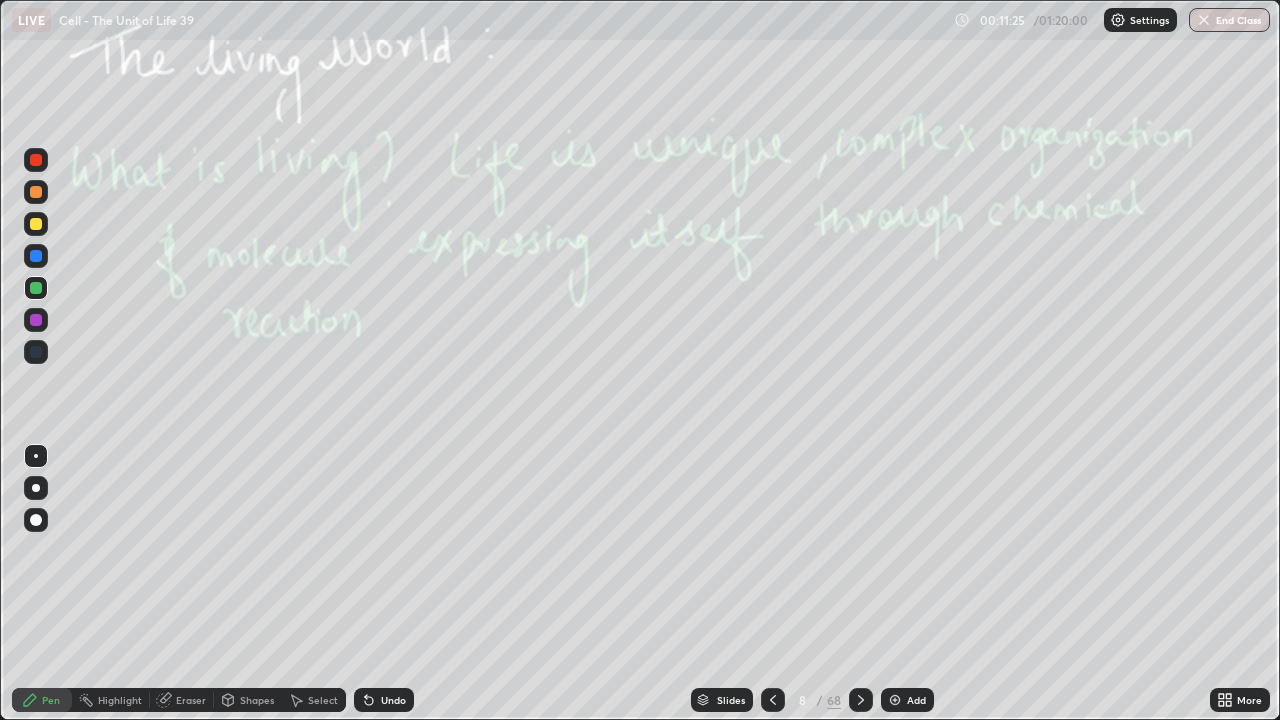 click 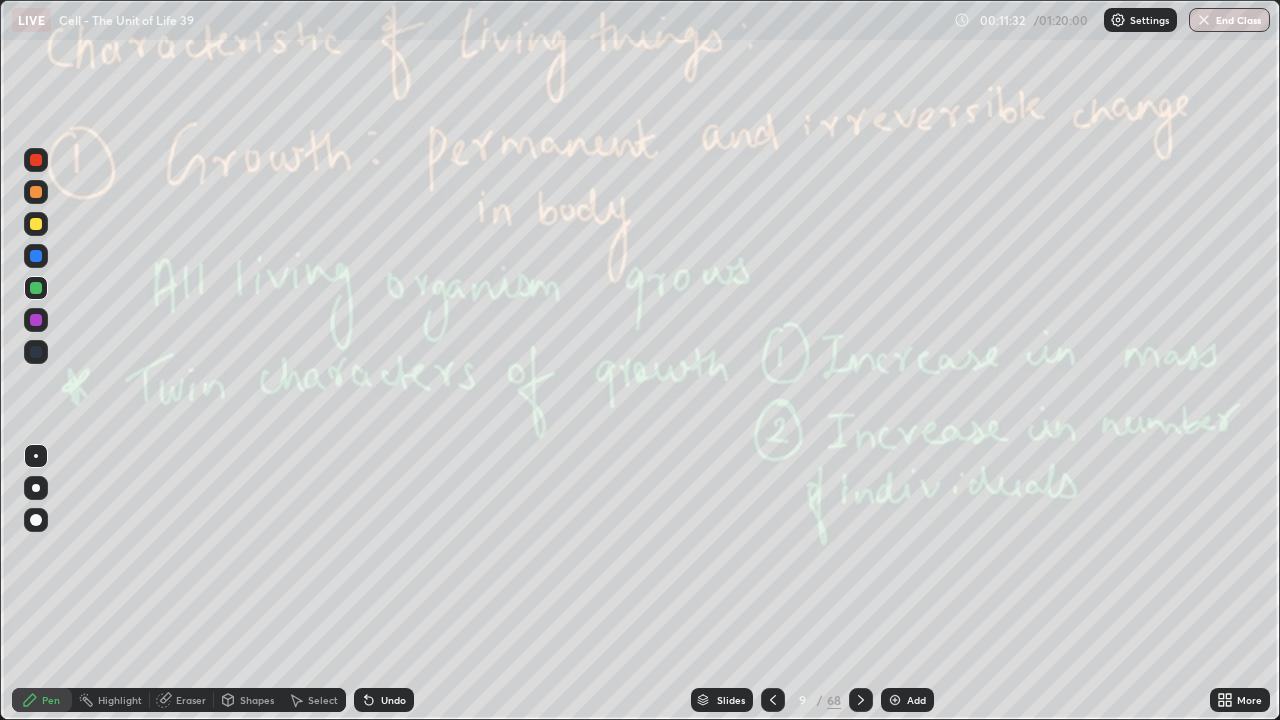 click 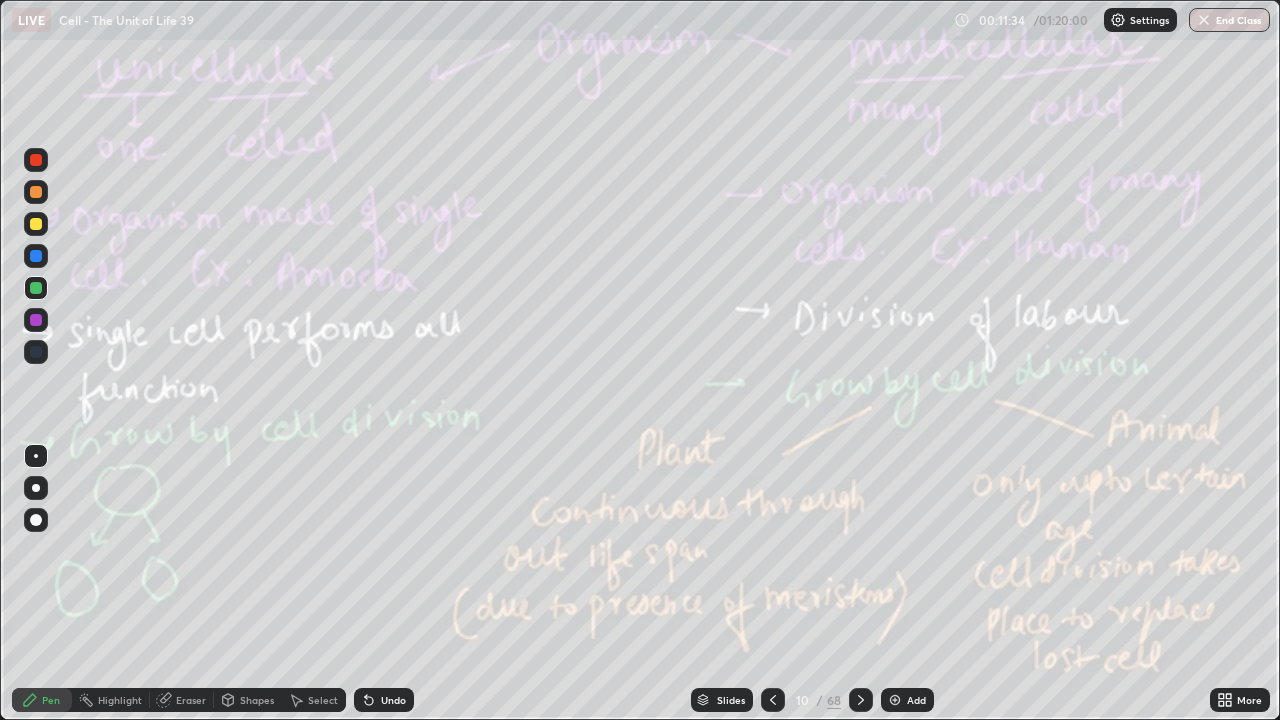 click 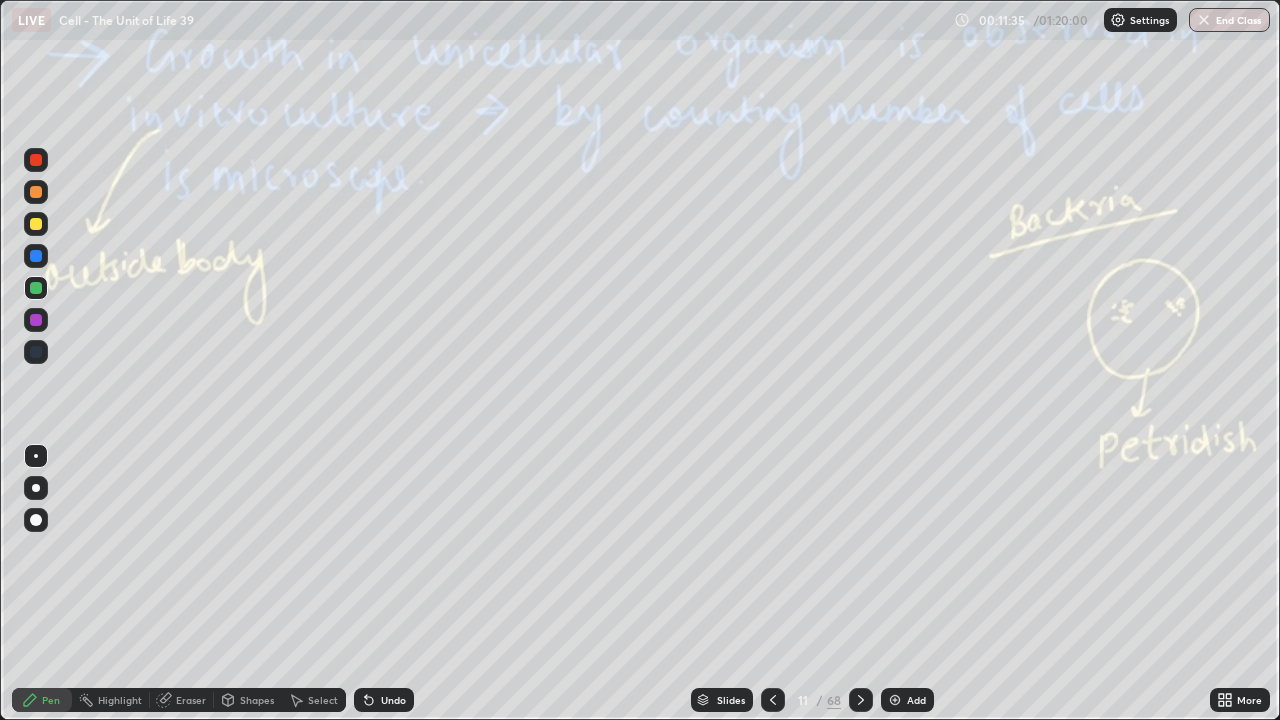 click 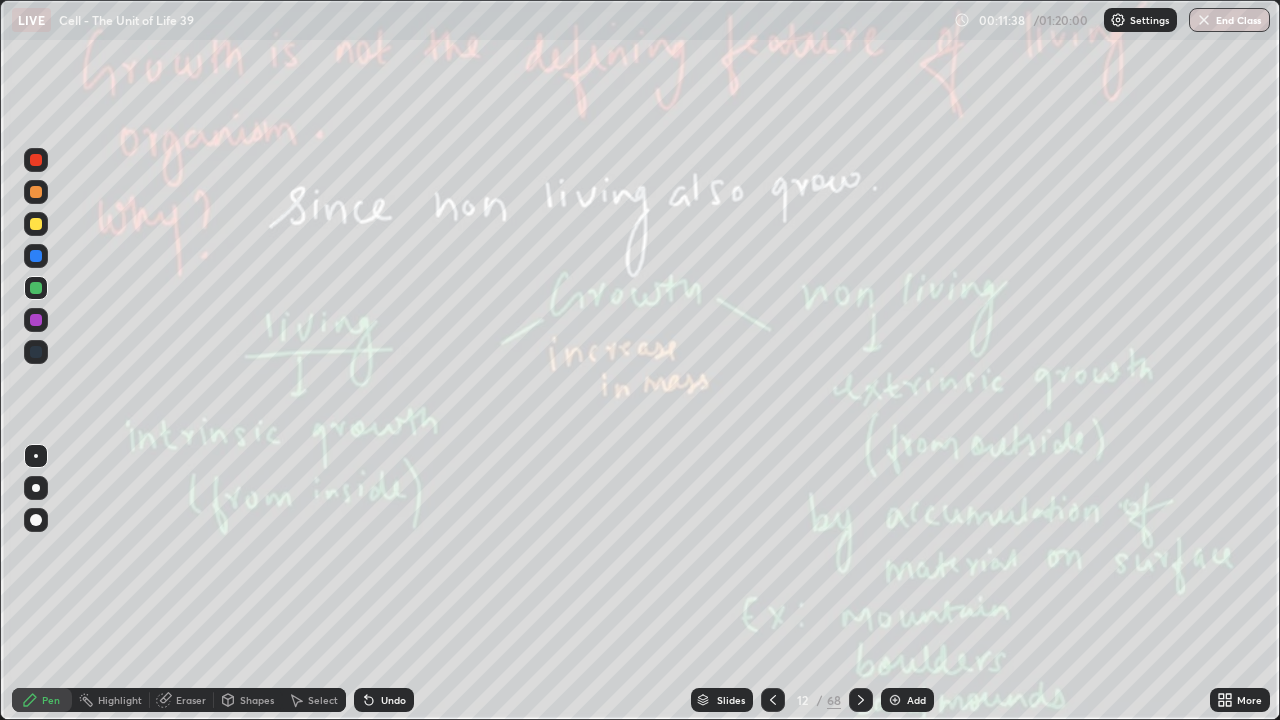 click 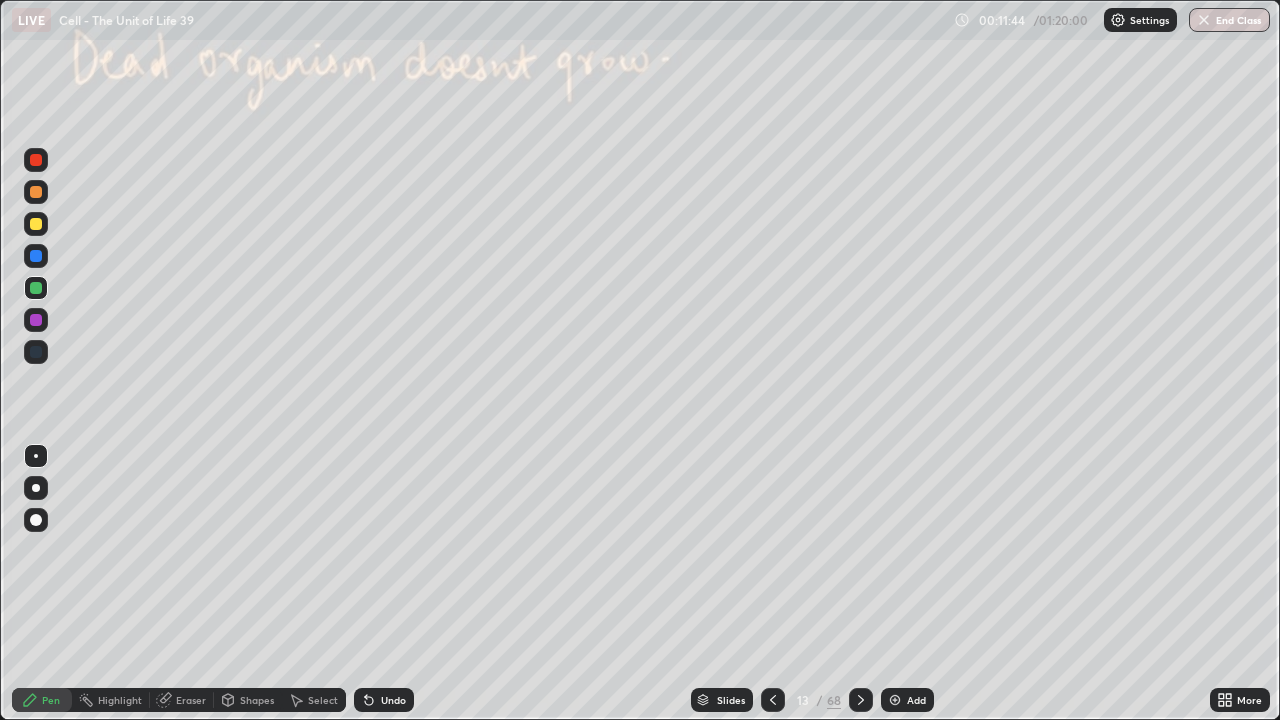 click on "Slides 13 / 68 Add" at bounding box center (812, 700) 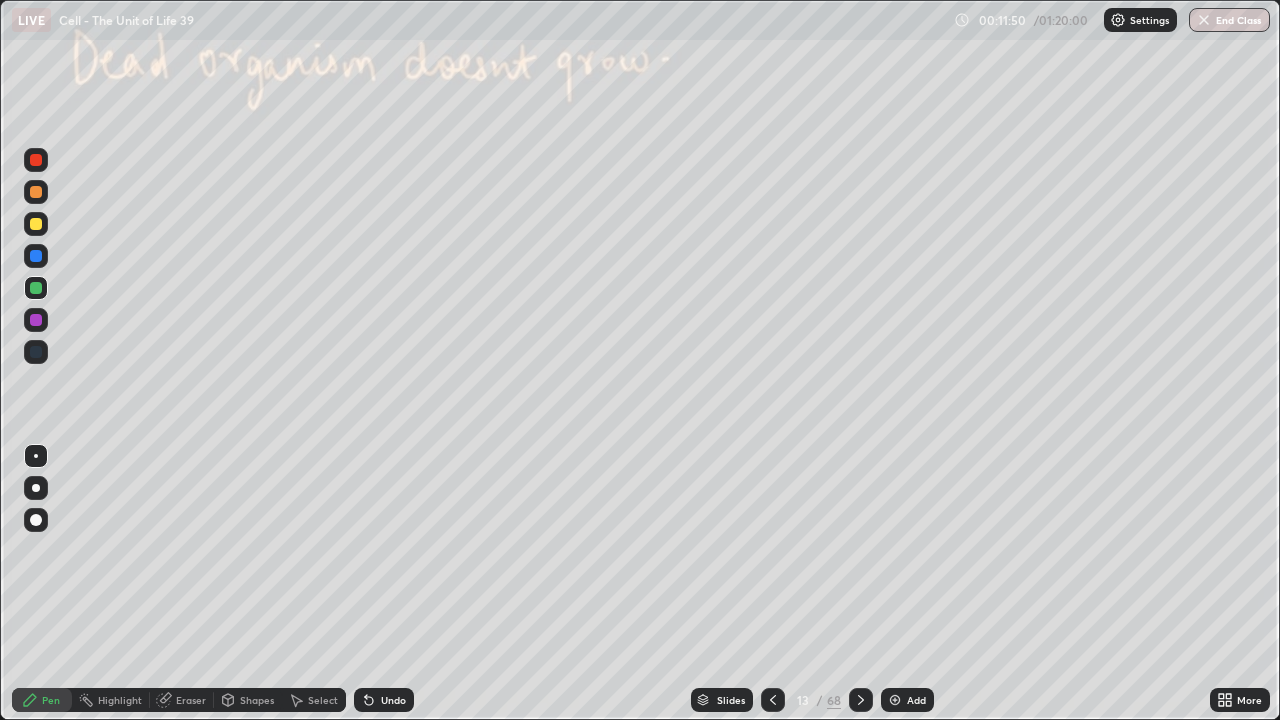 click at bounding box center [861, 700] 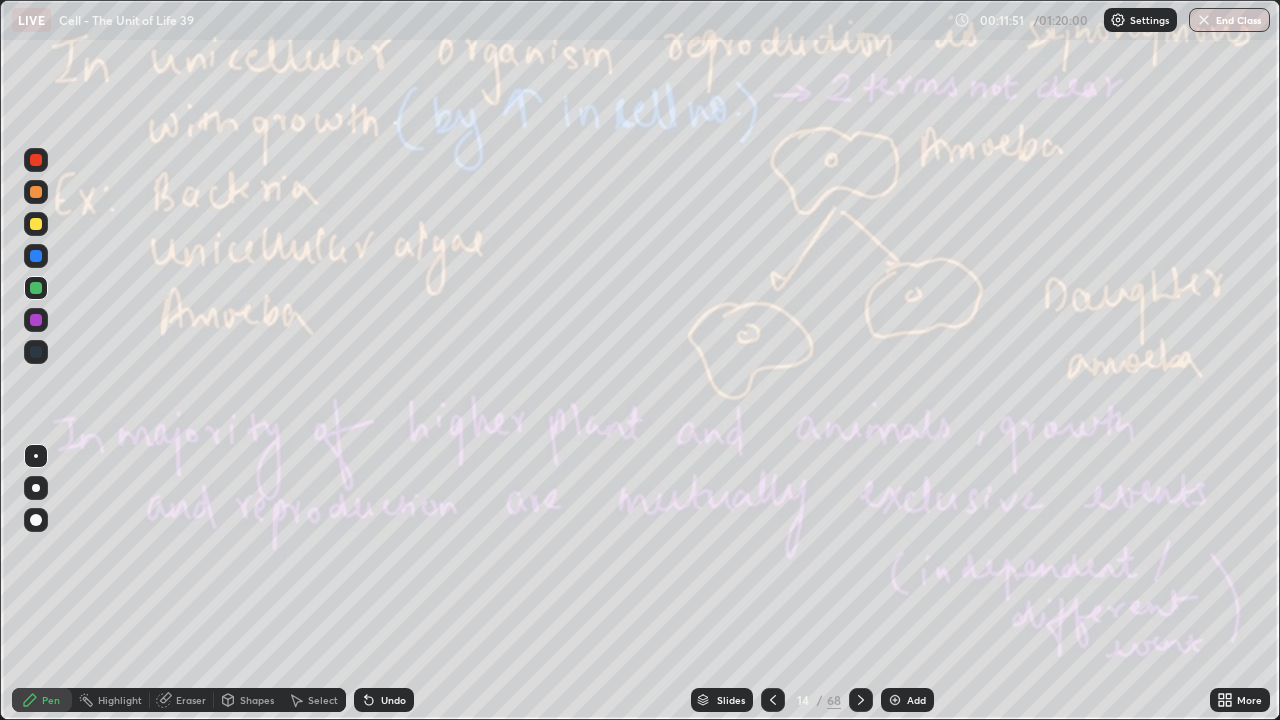 click 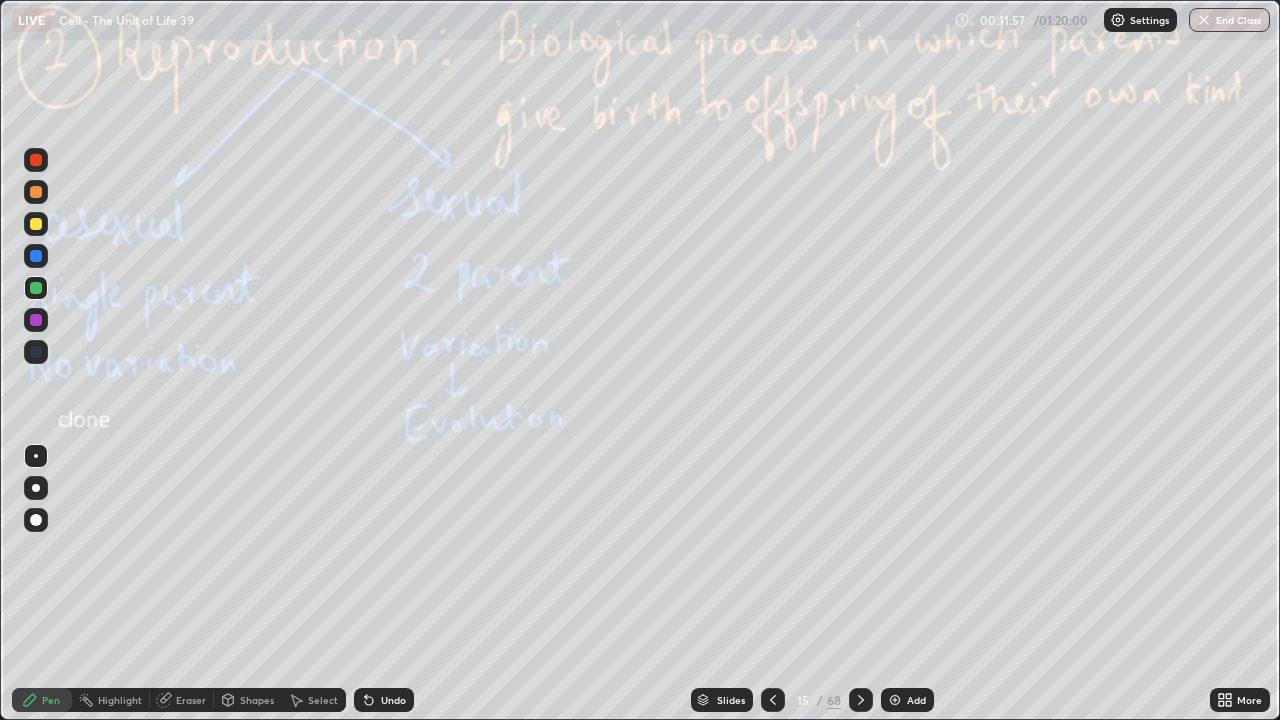 click 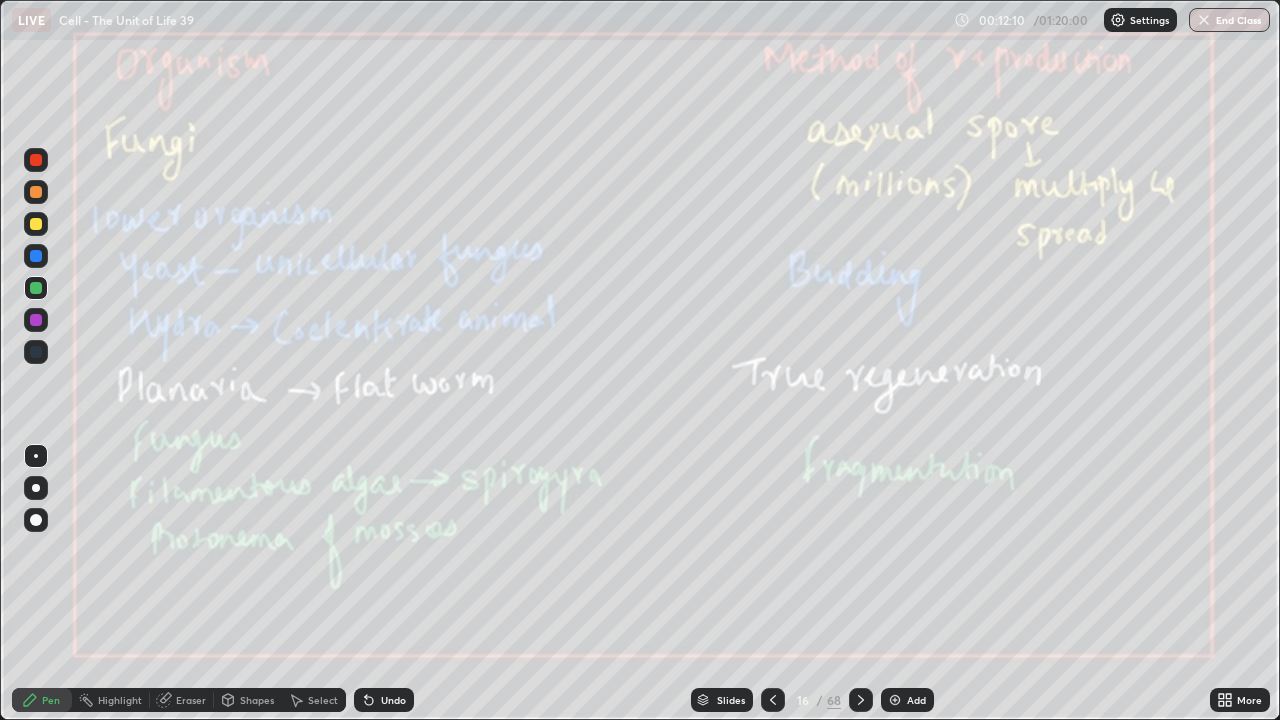 click 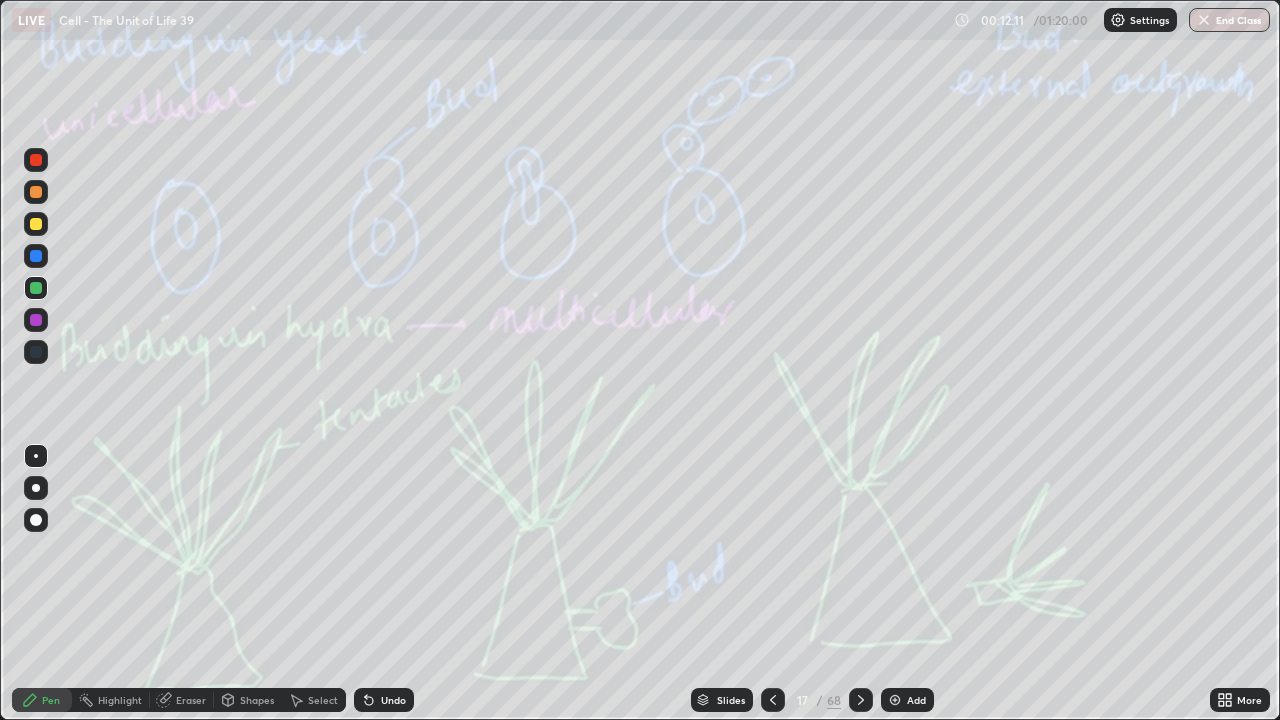 click 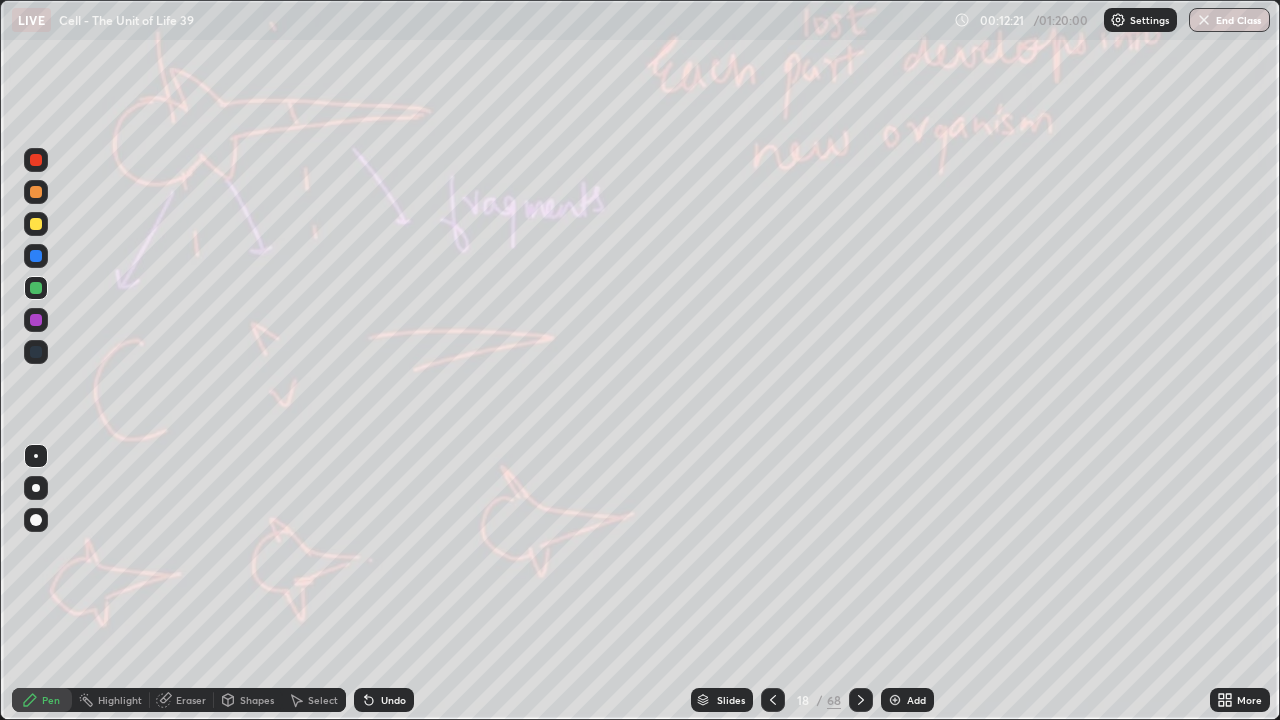 click 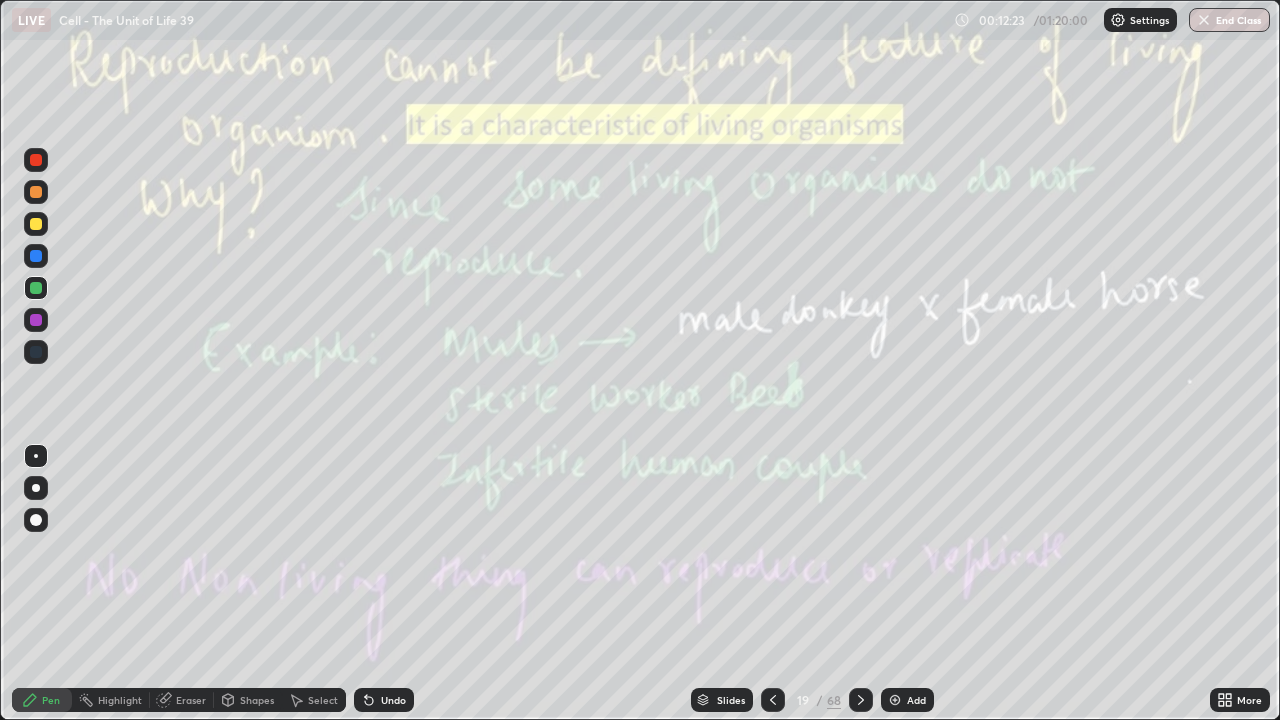 click 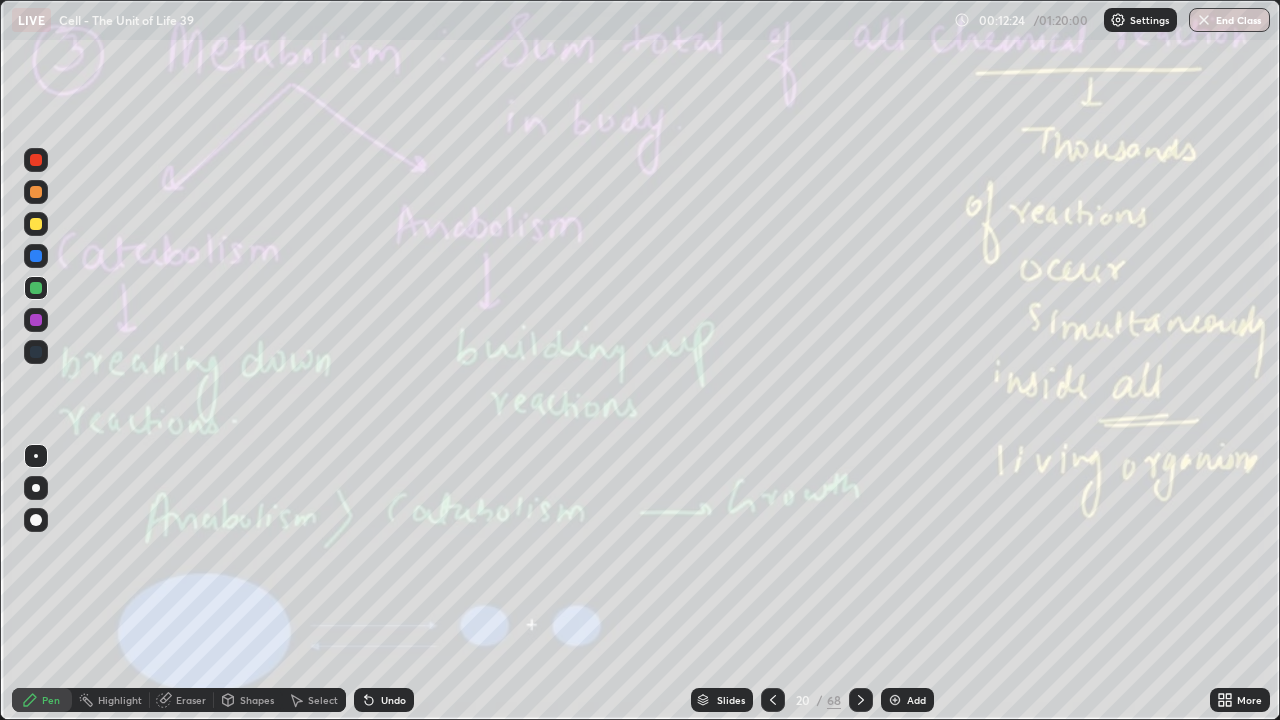 click on "Slides 20 / 68 Add" at bounding box center [812, 700] 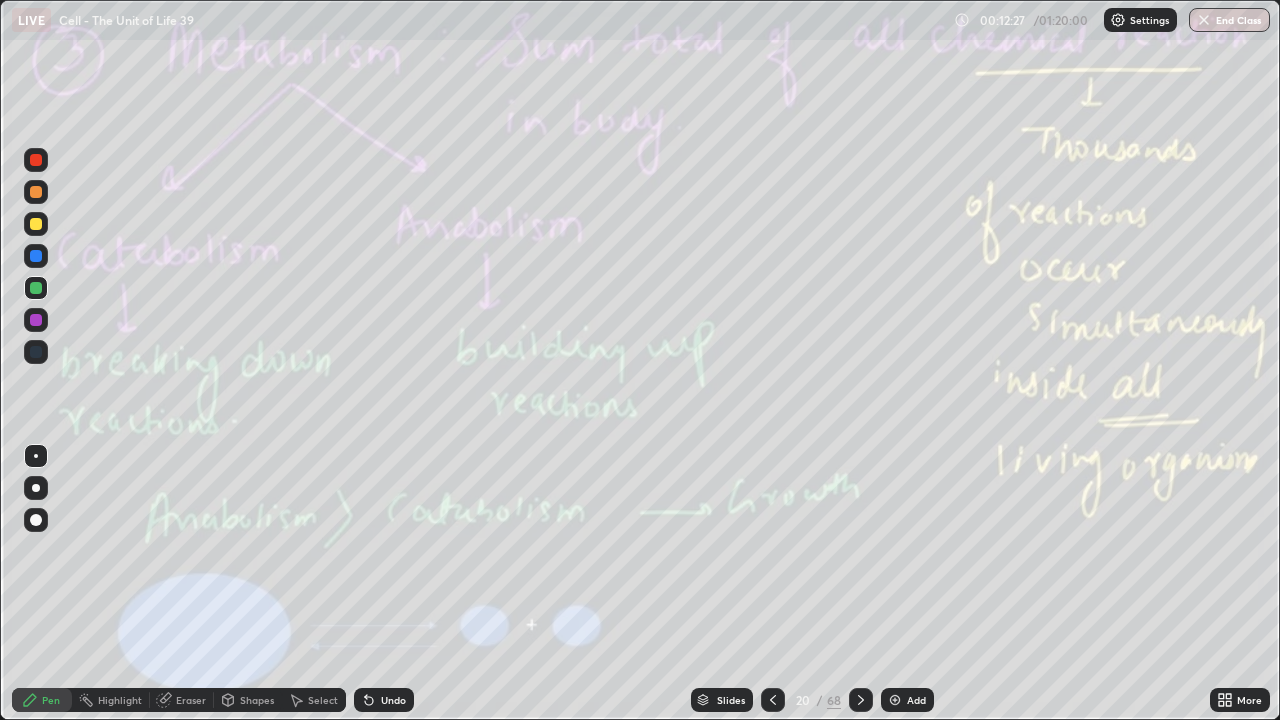 click on "Slides 20 / 68 Add" at bounding box center [812, 700] 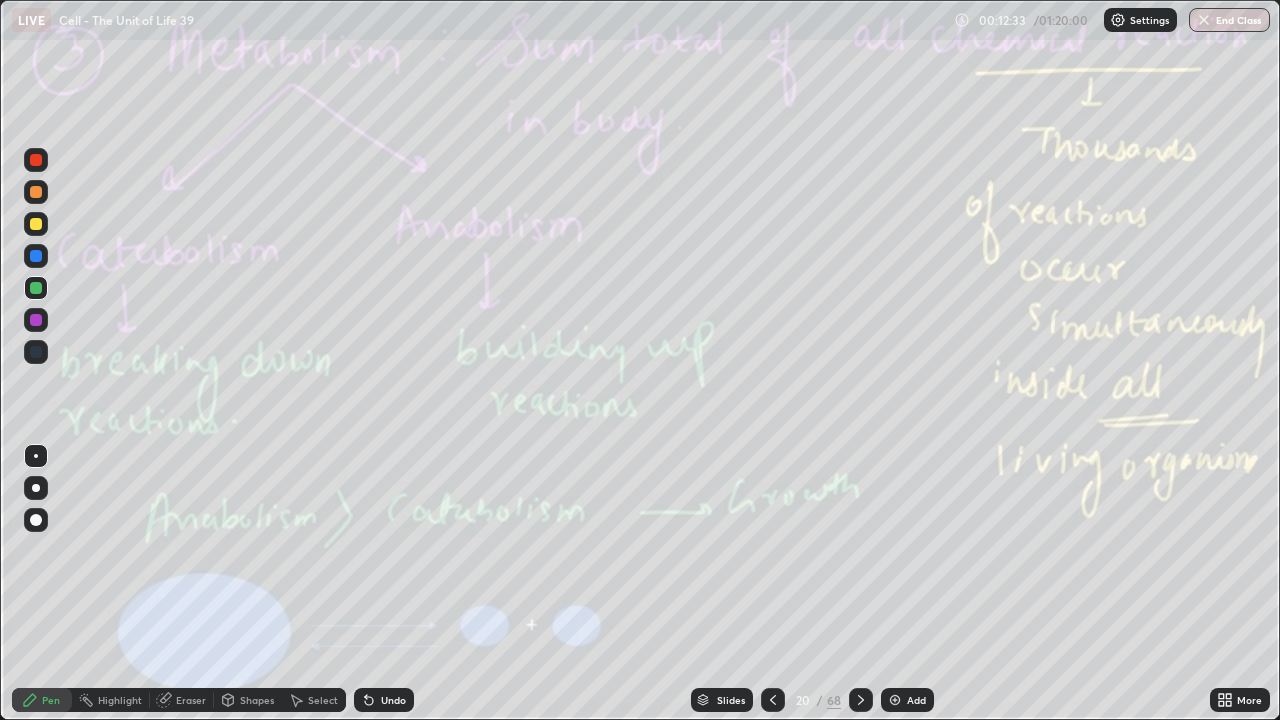 click 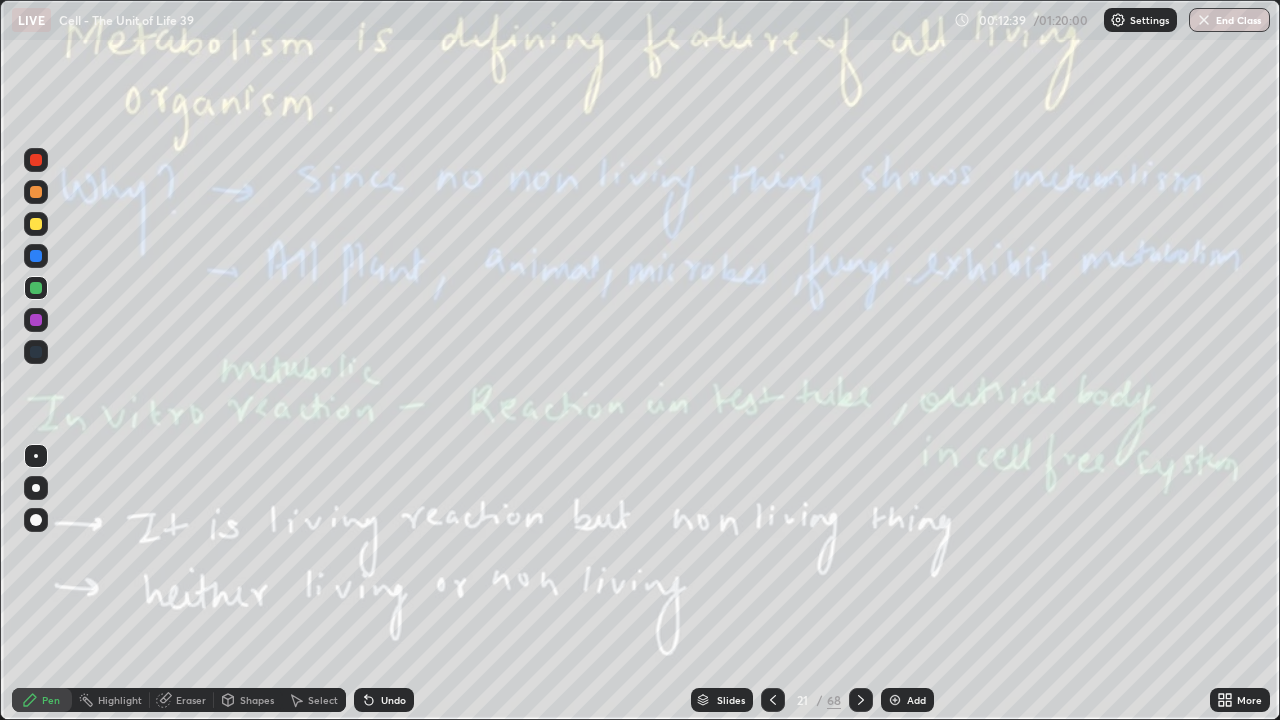 click 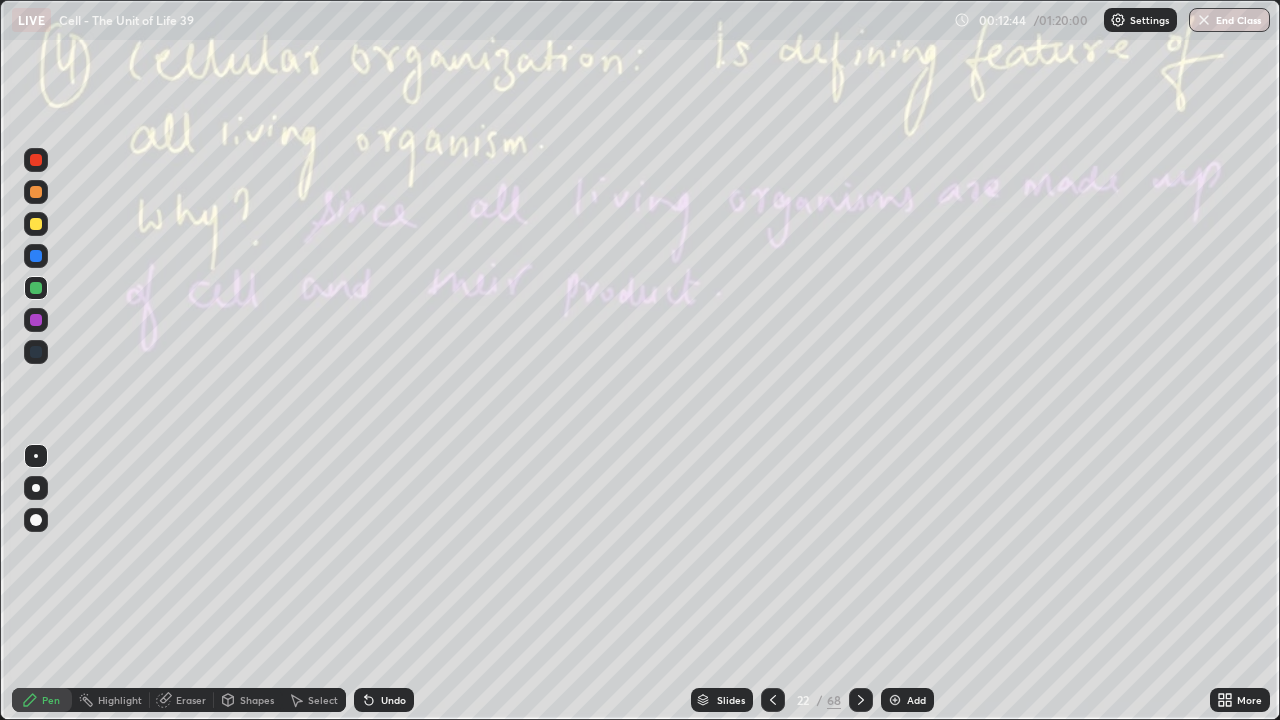 click 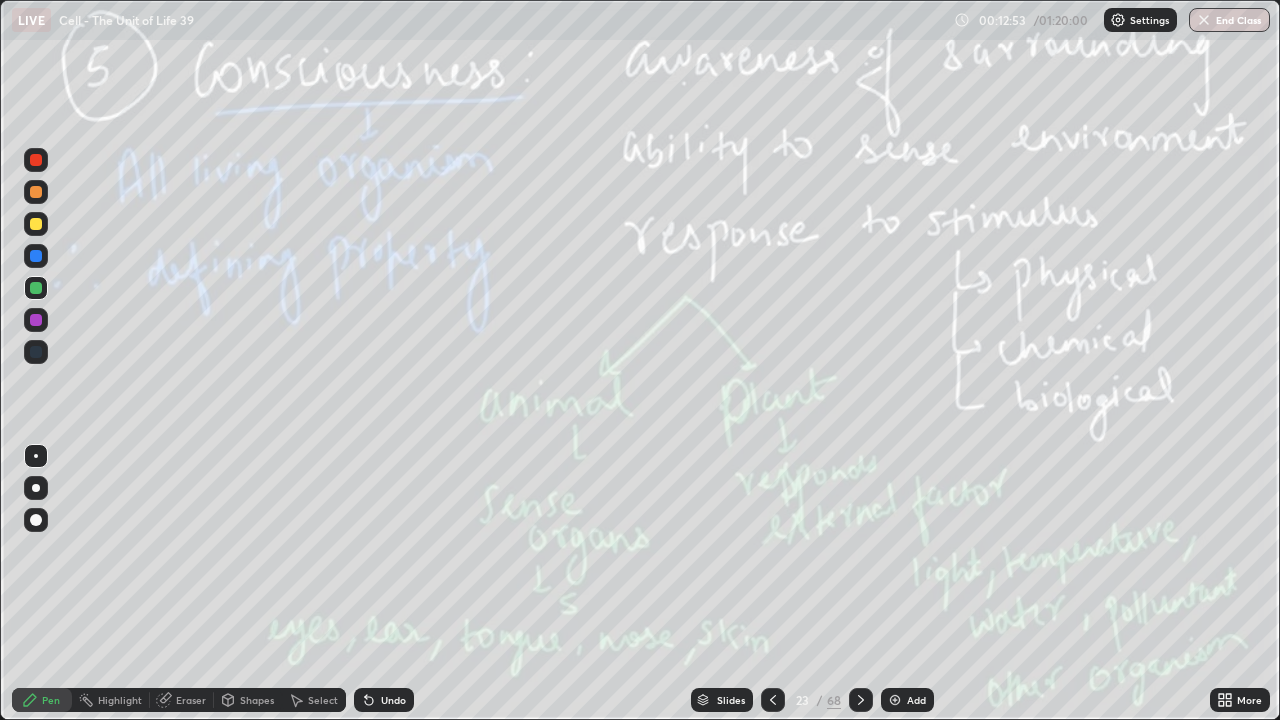 click at bounding box center [861, 700] 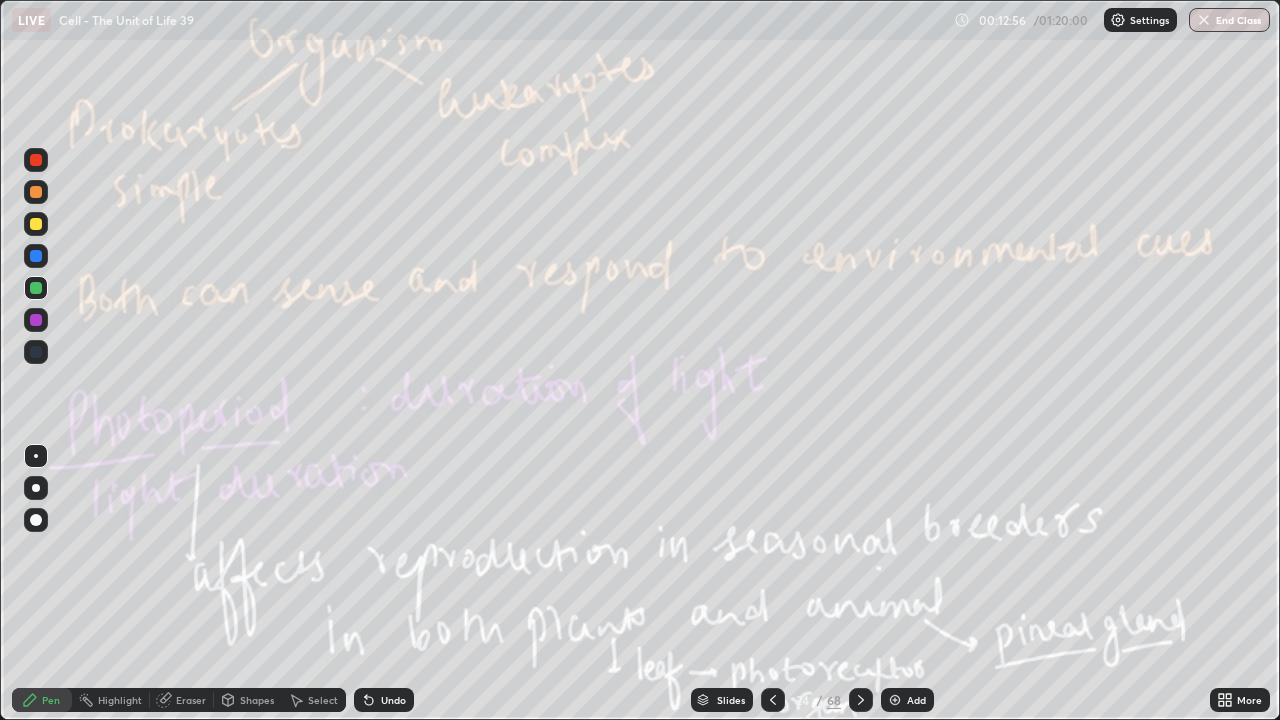 click at bounding box center [861, 700] 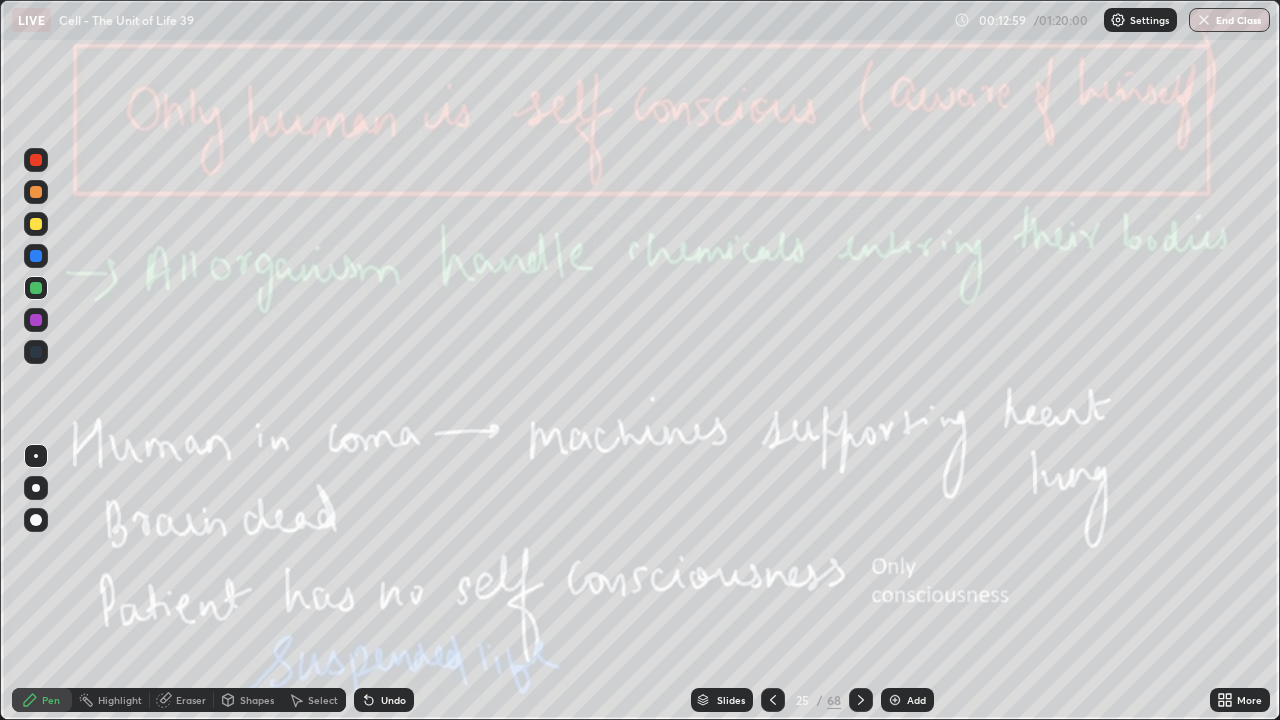 click 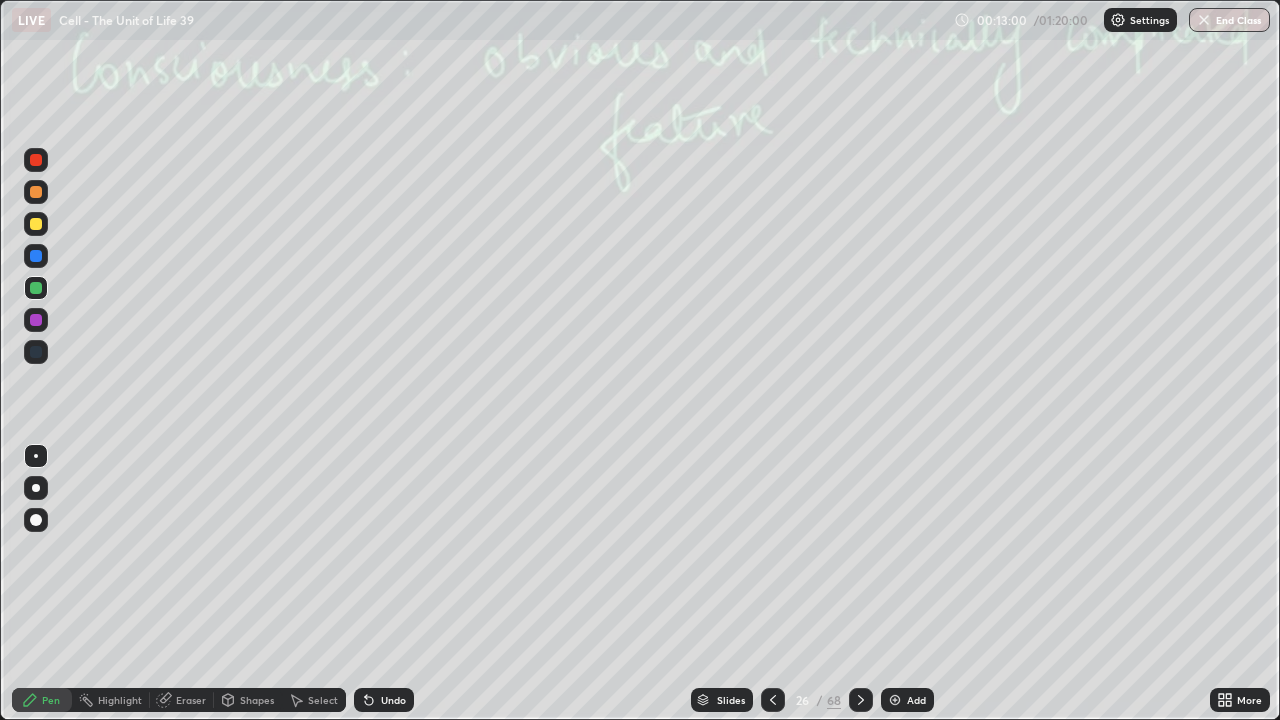 click 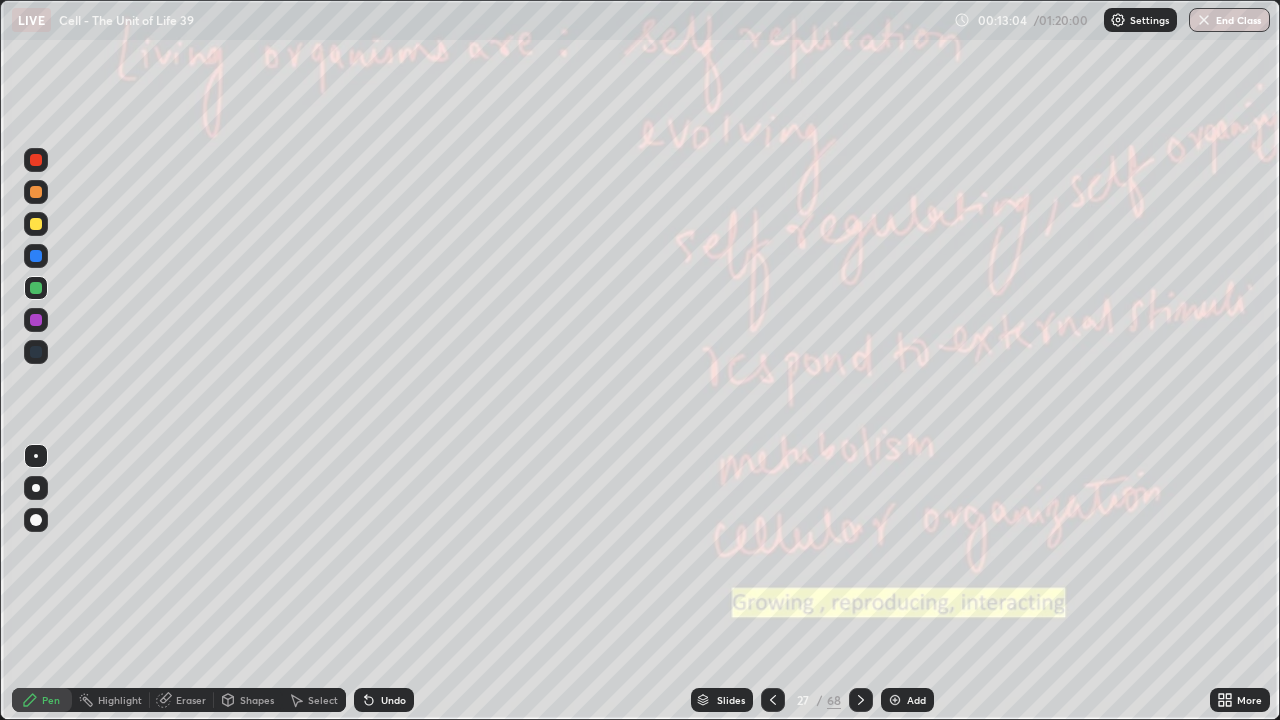 click 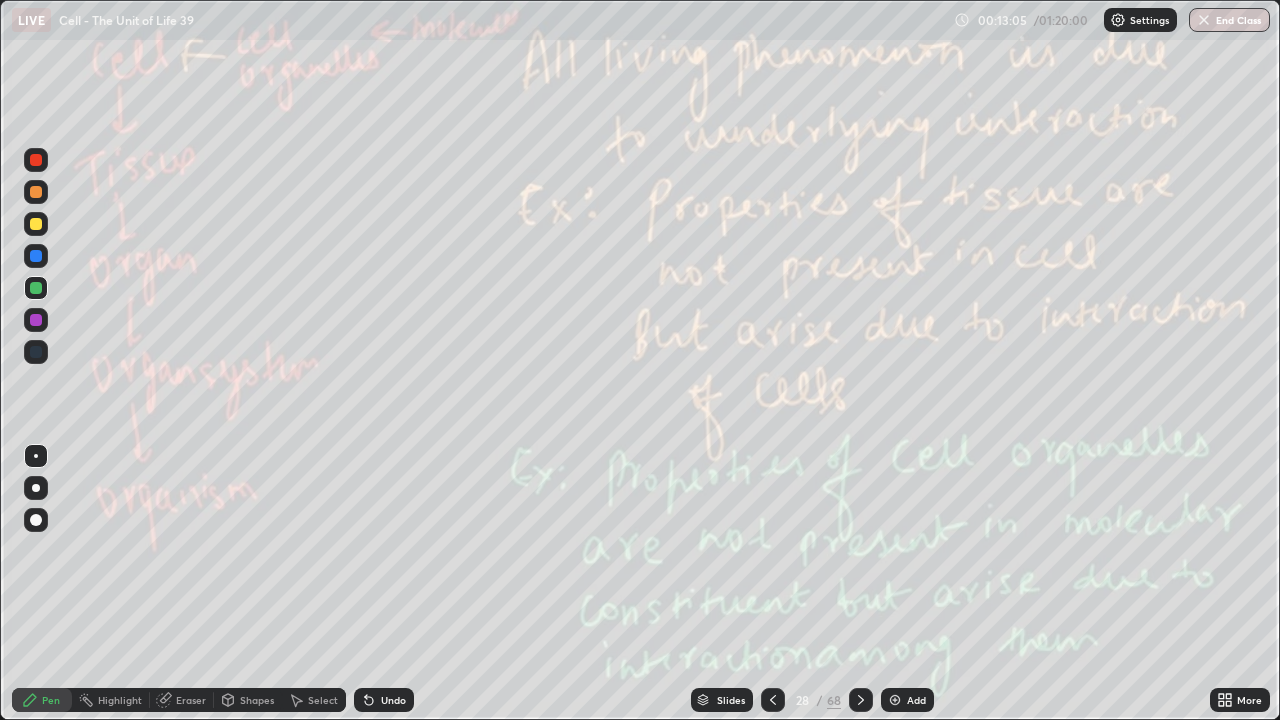 click 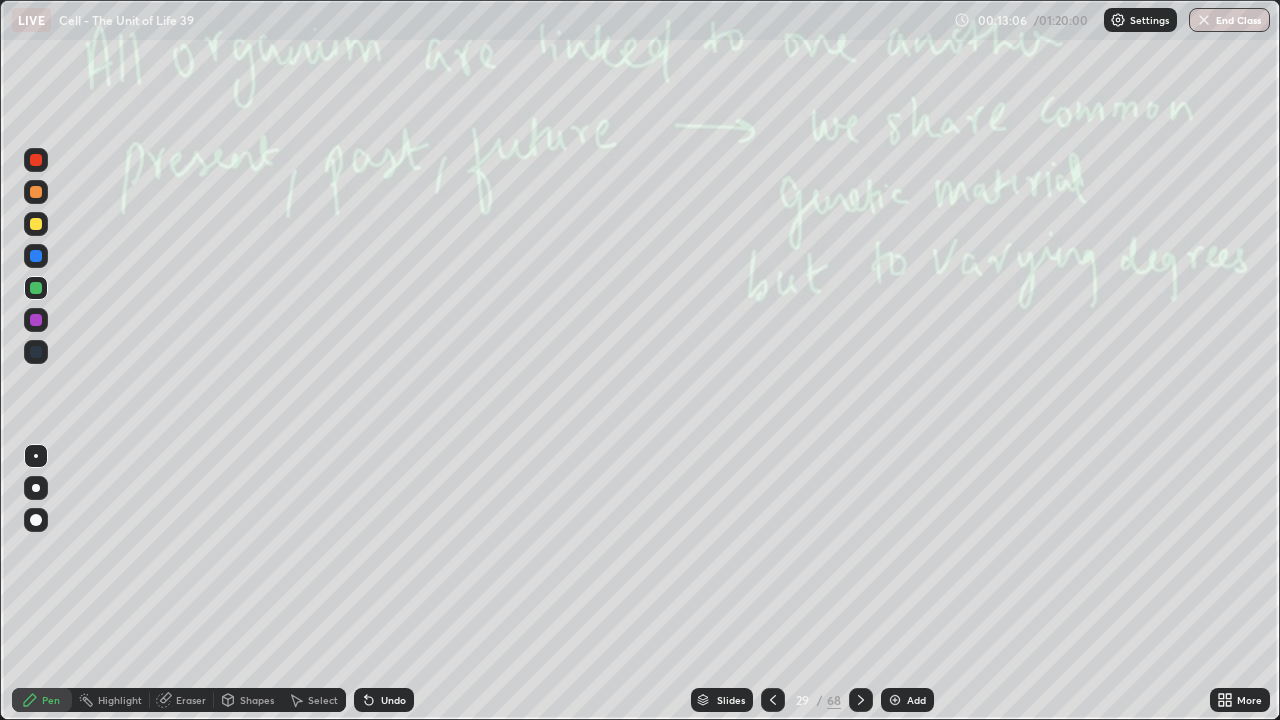 click 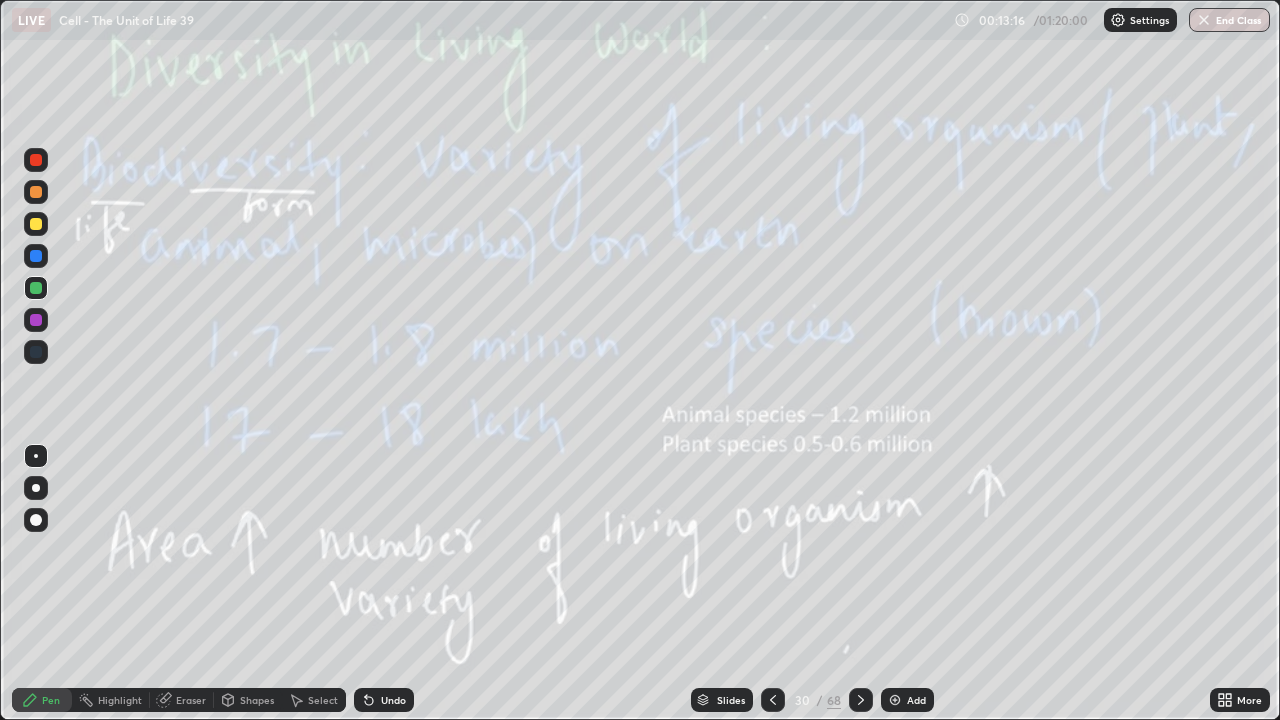 click 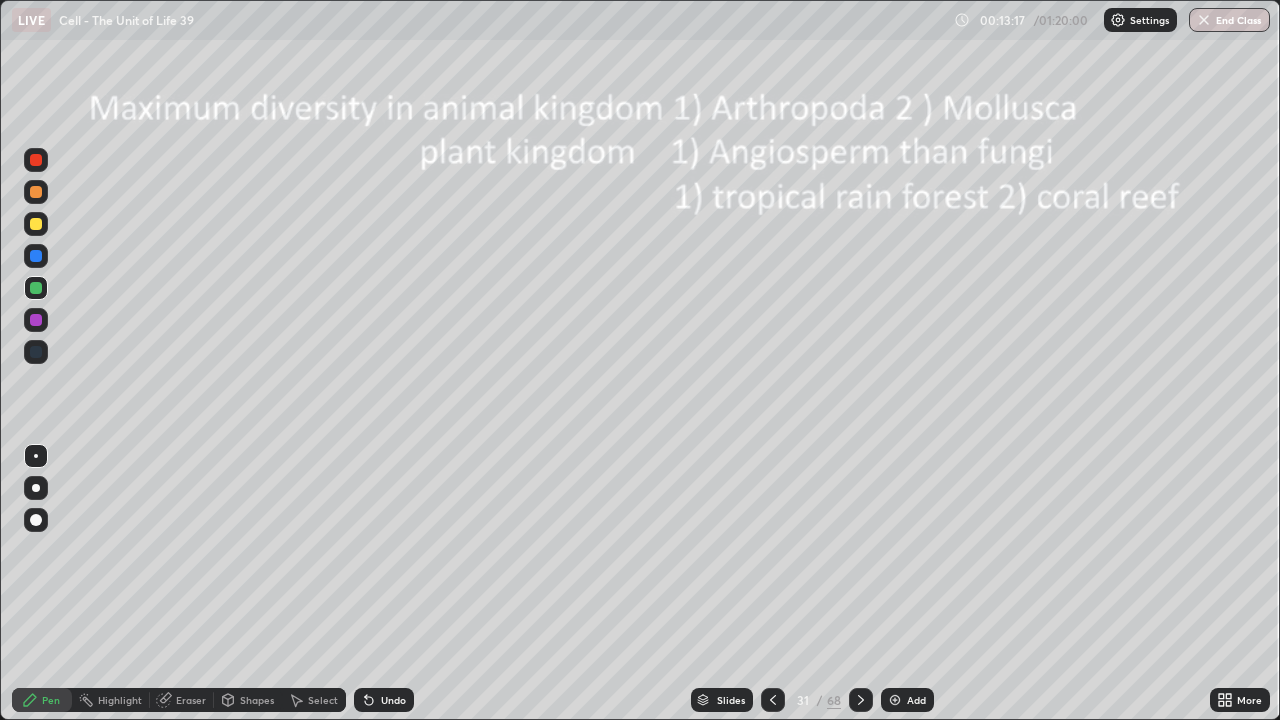 click 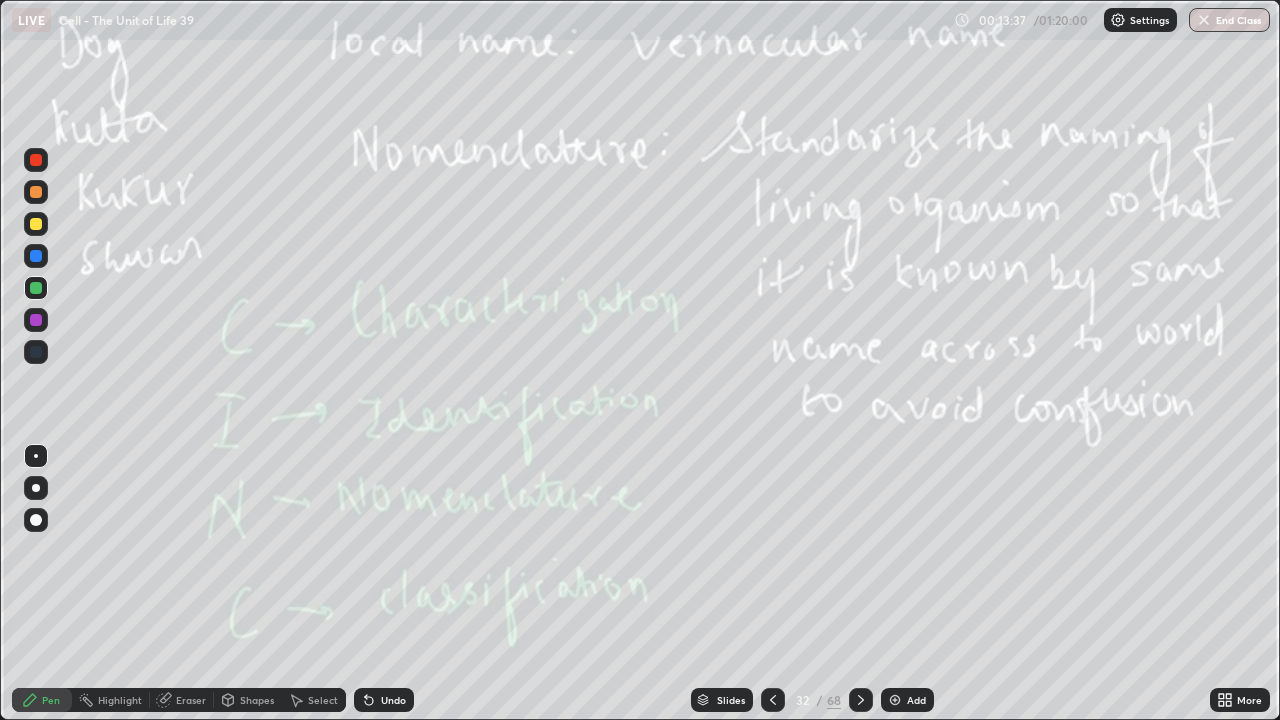 click at bounding box center [861, 700] 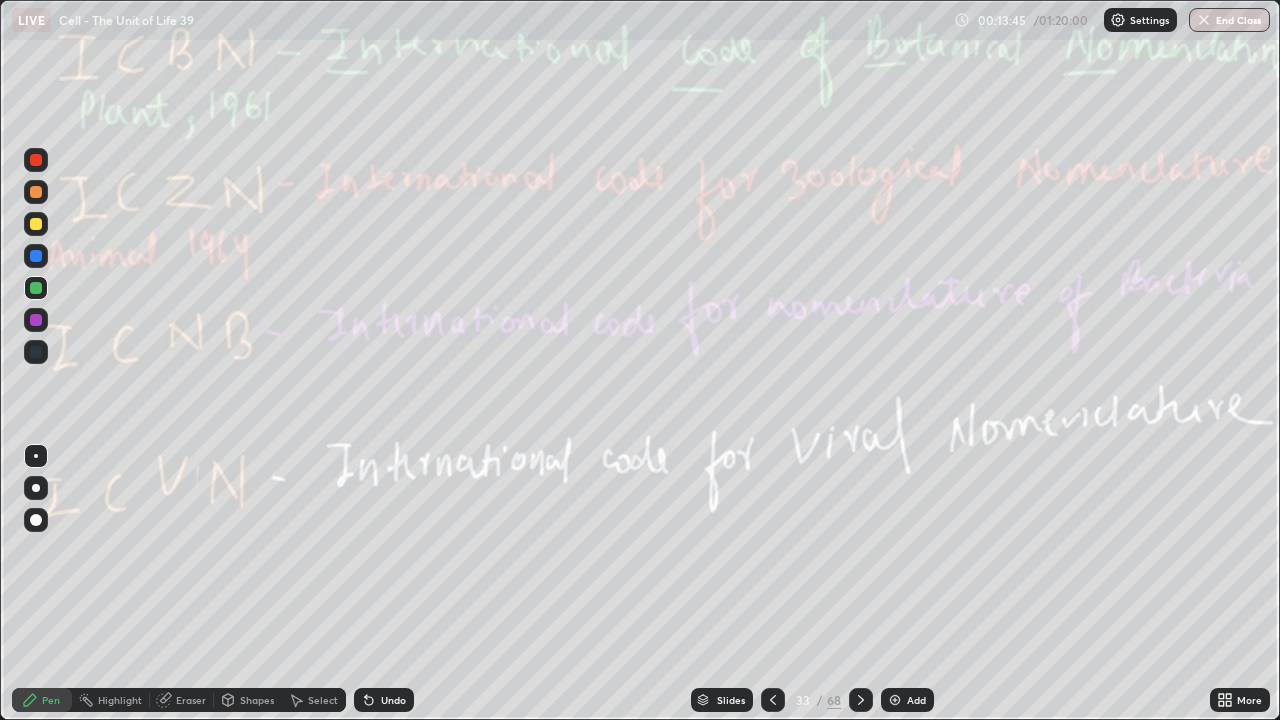 click 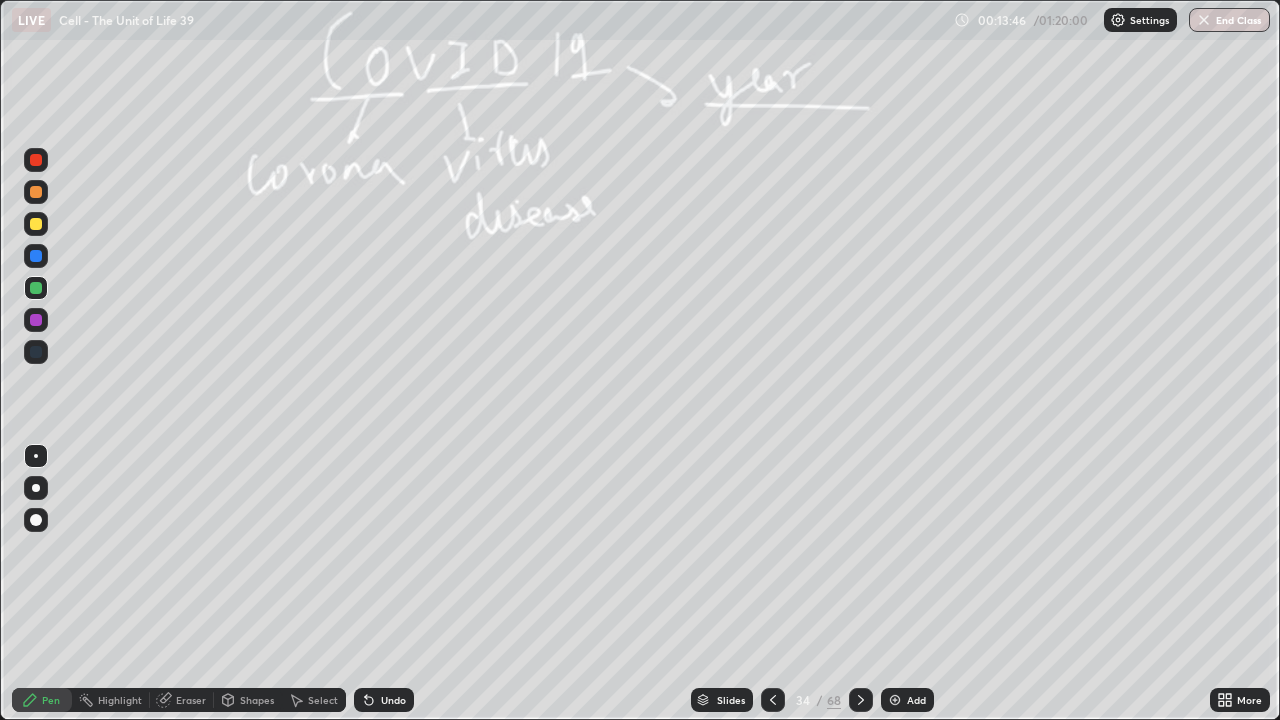 click 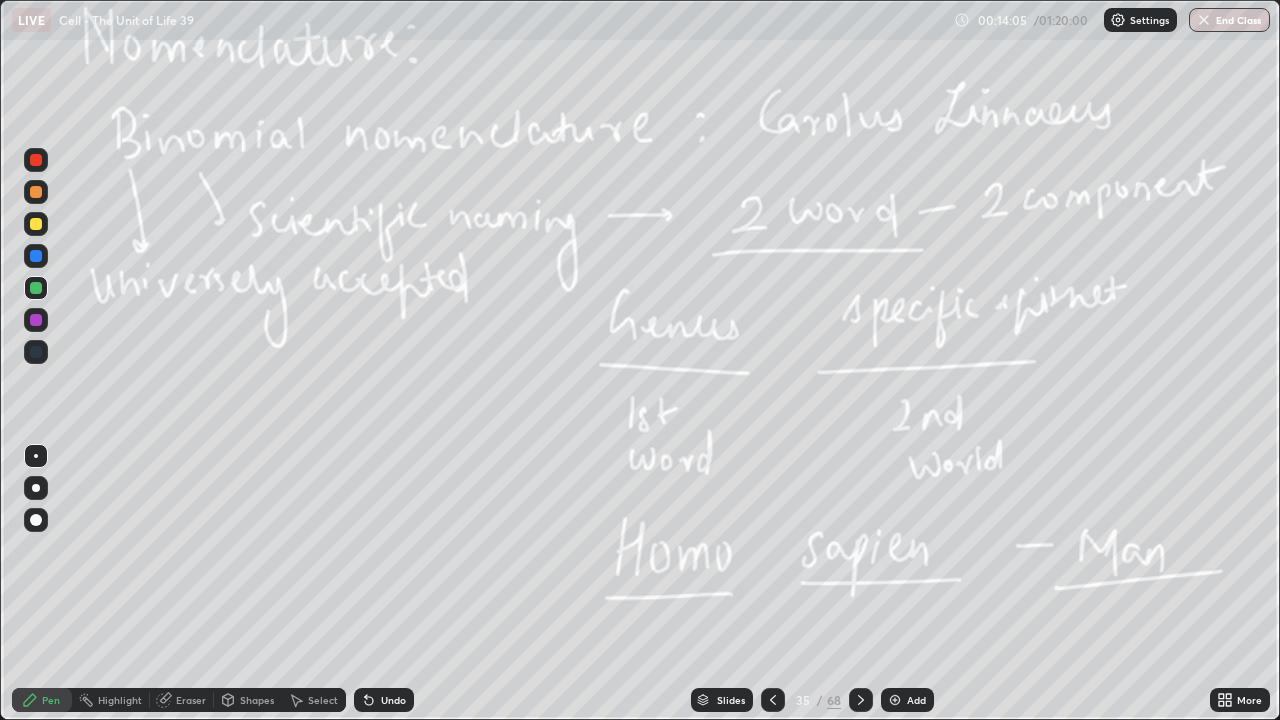 click 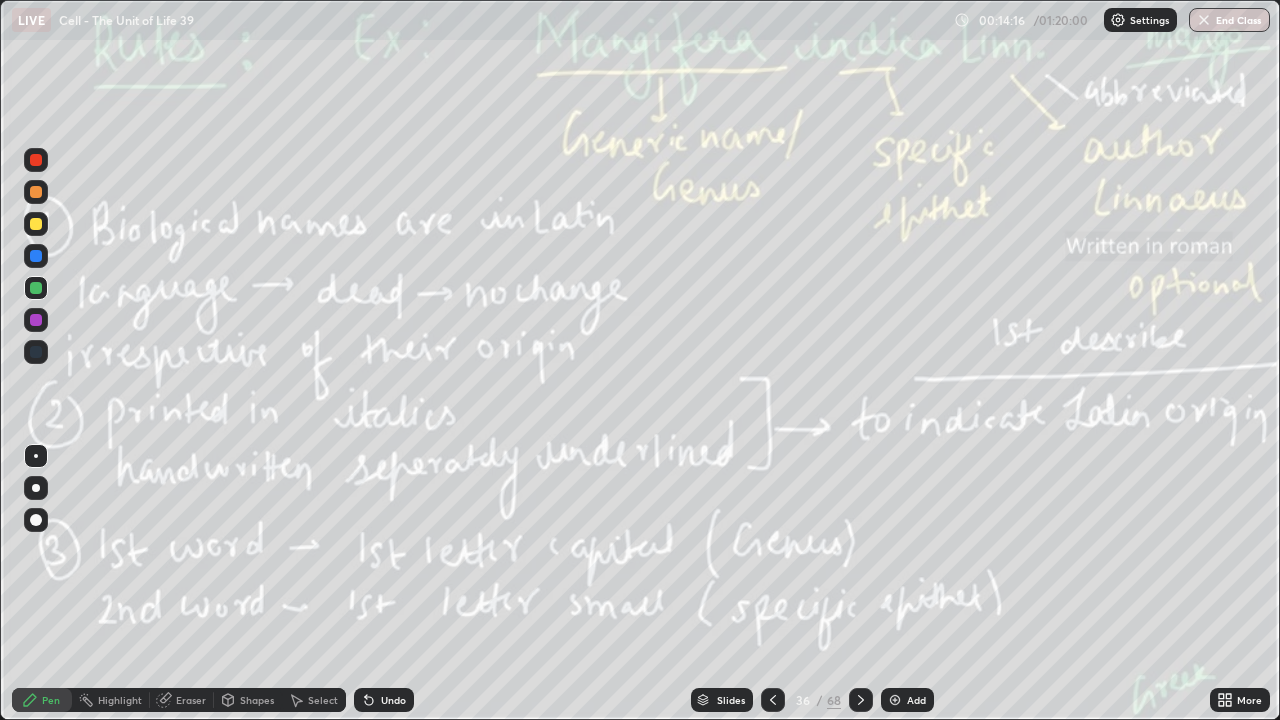 click 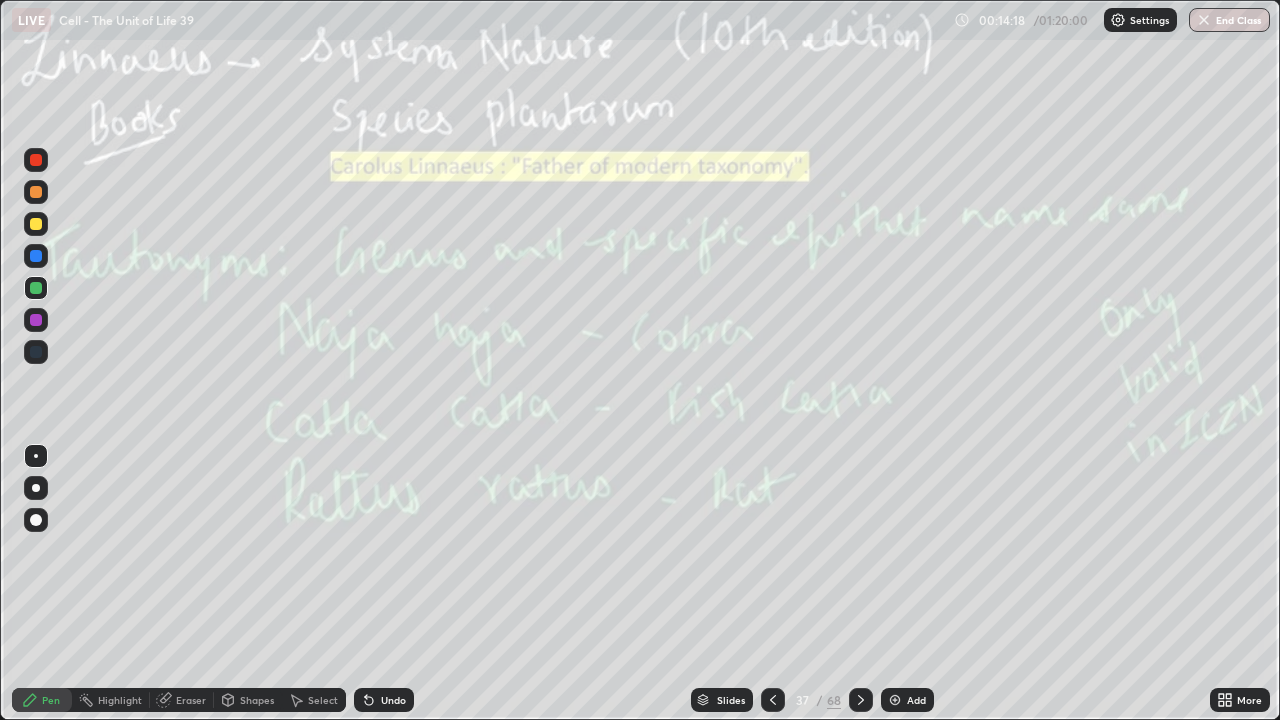 click at bounding box center (861, 700) 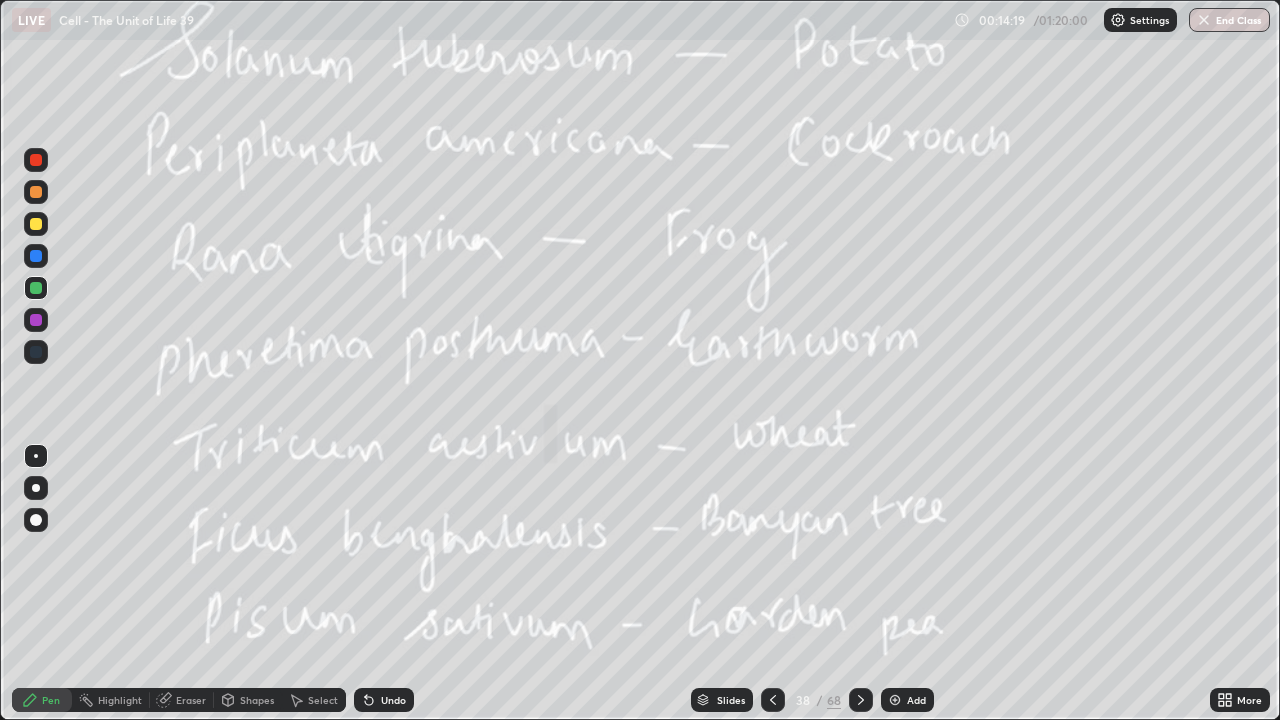 click 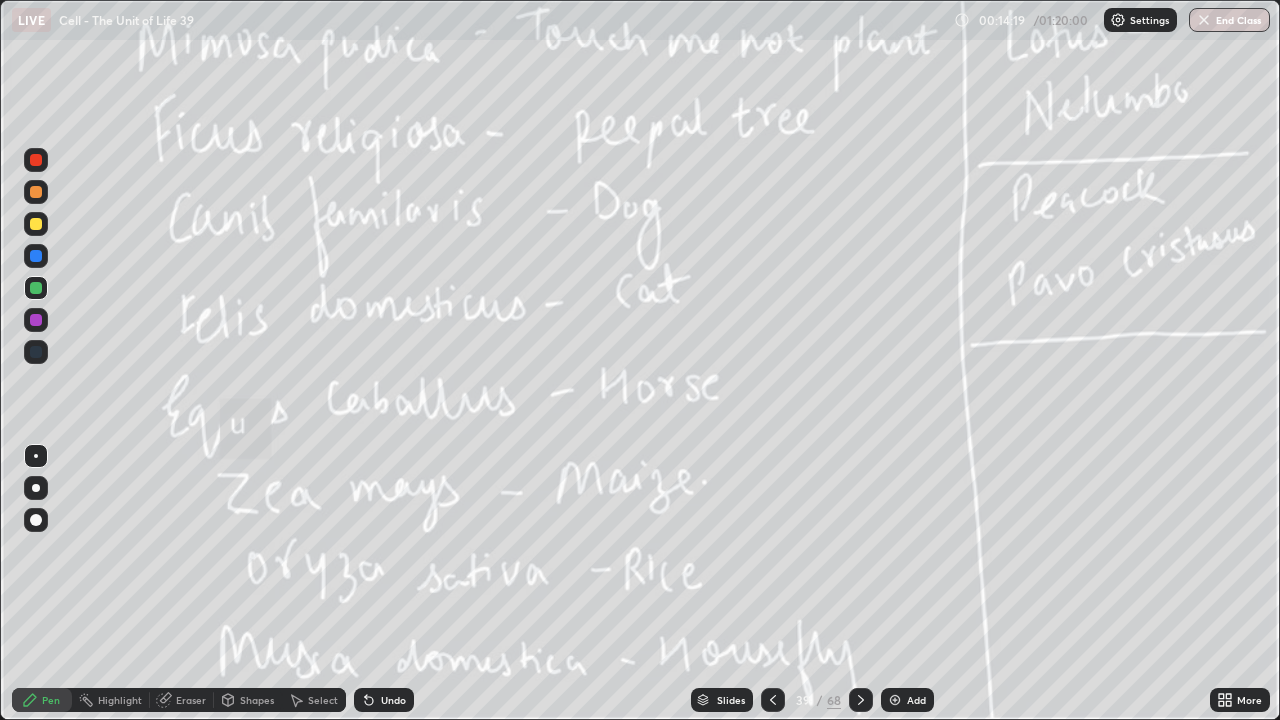 click 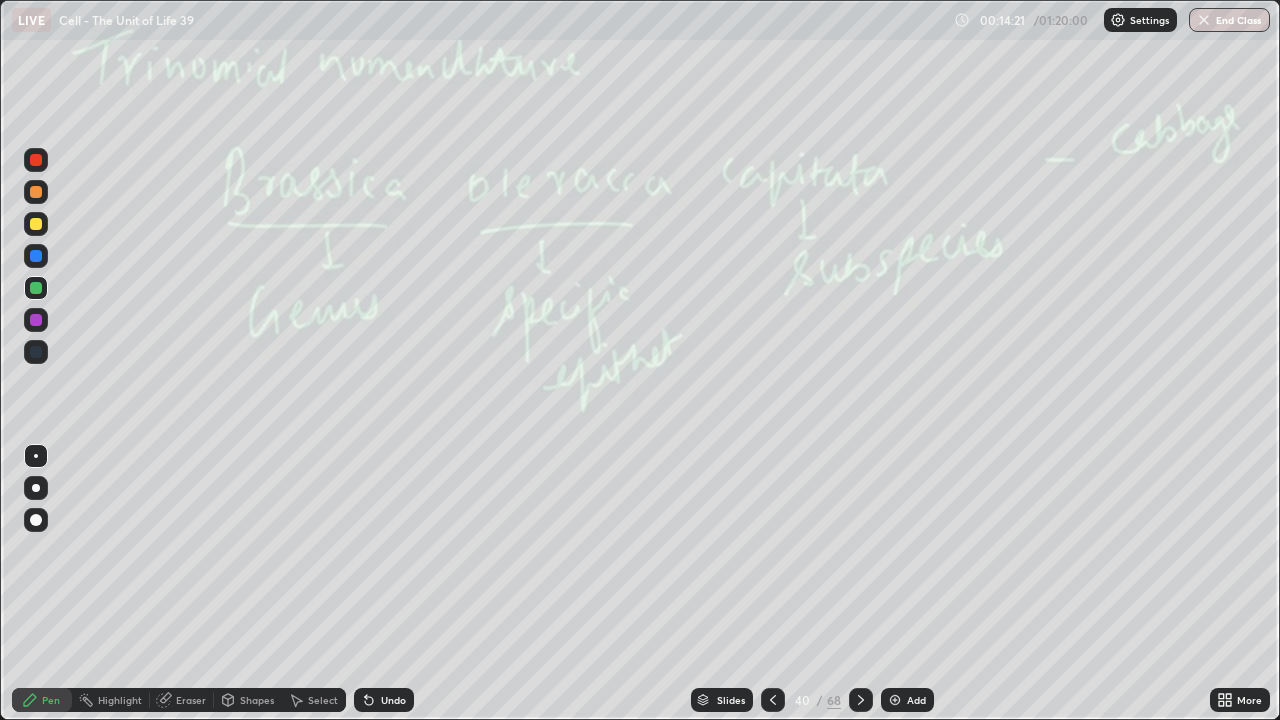 click 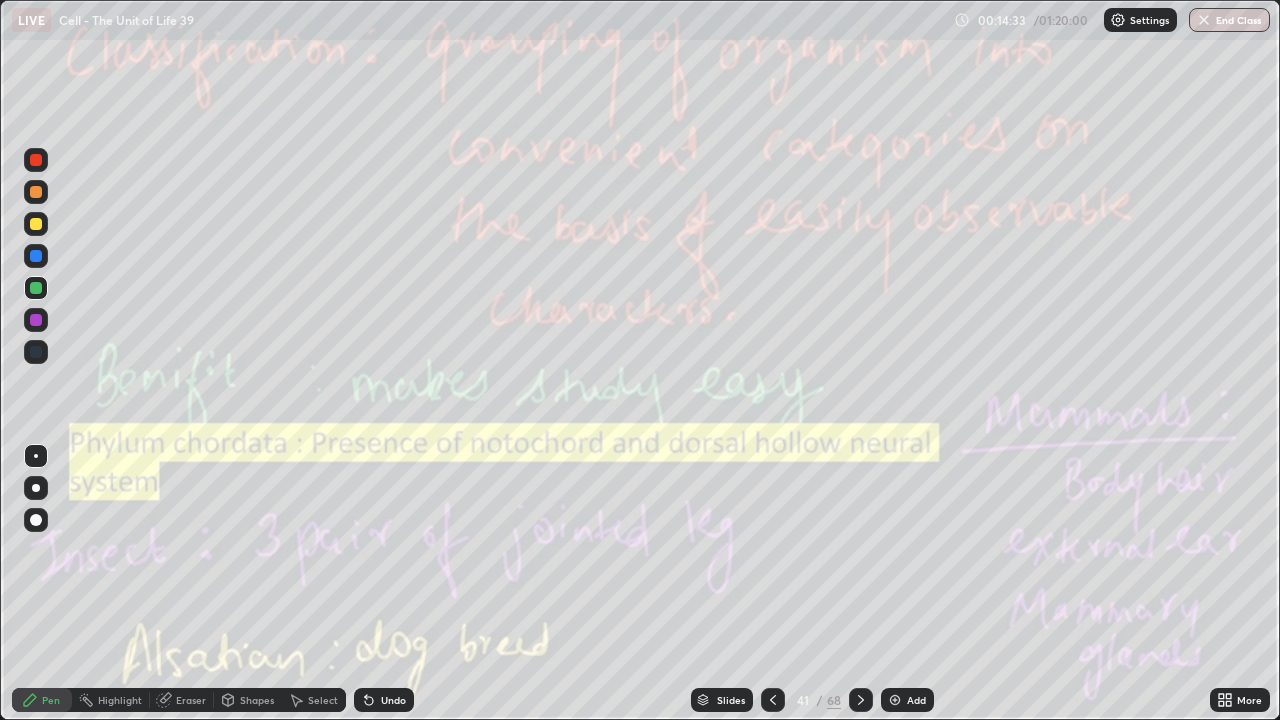 click on "41 / 68" at bounding box center [817, 700] 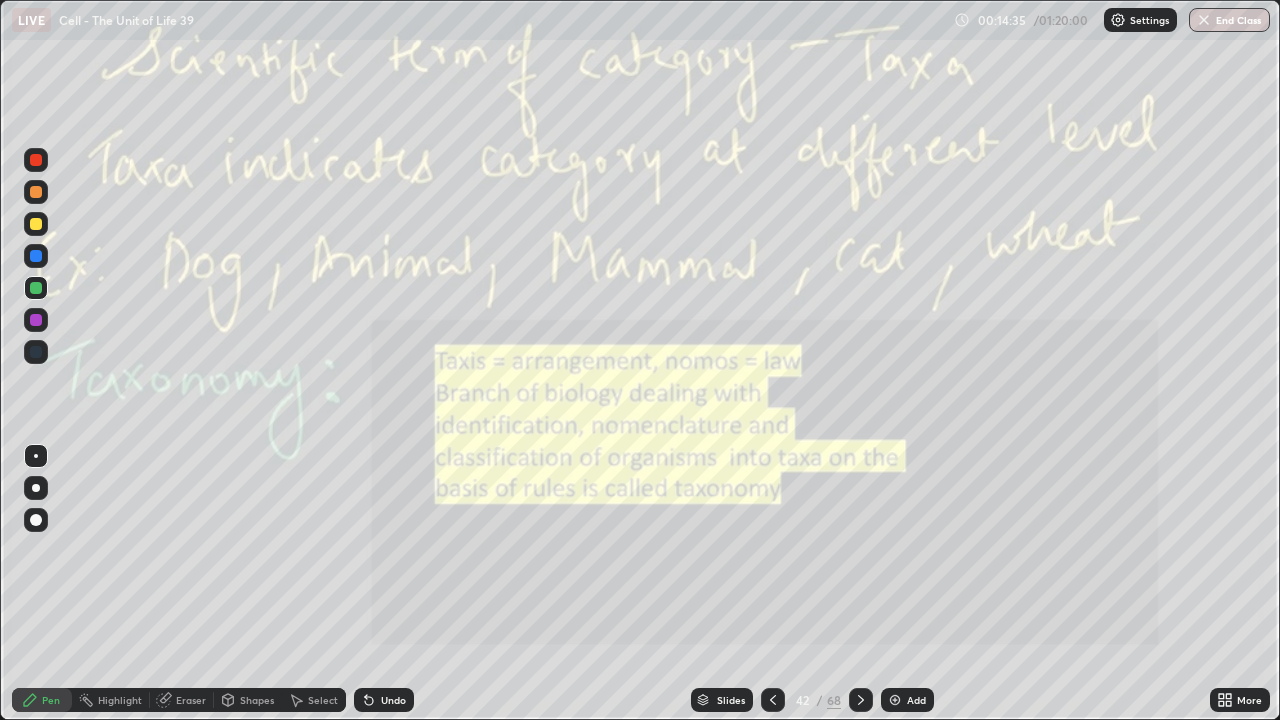 click 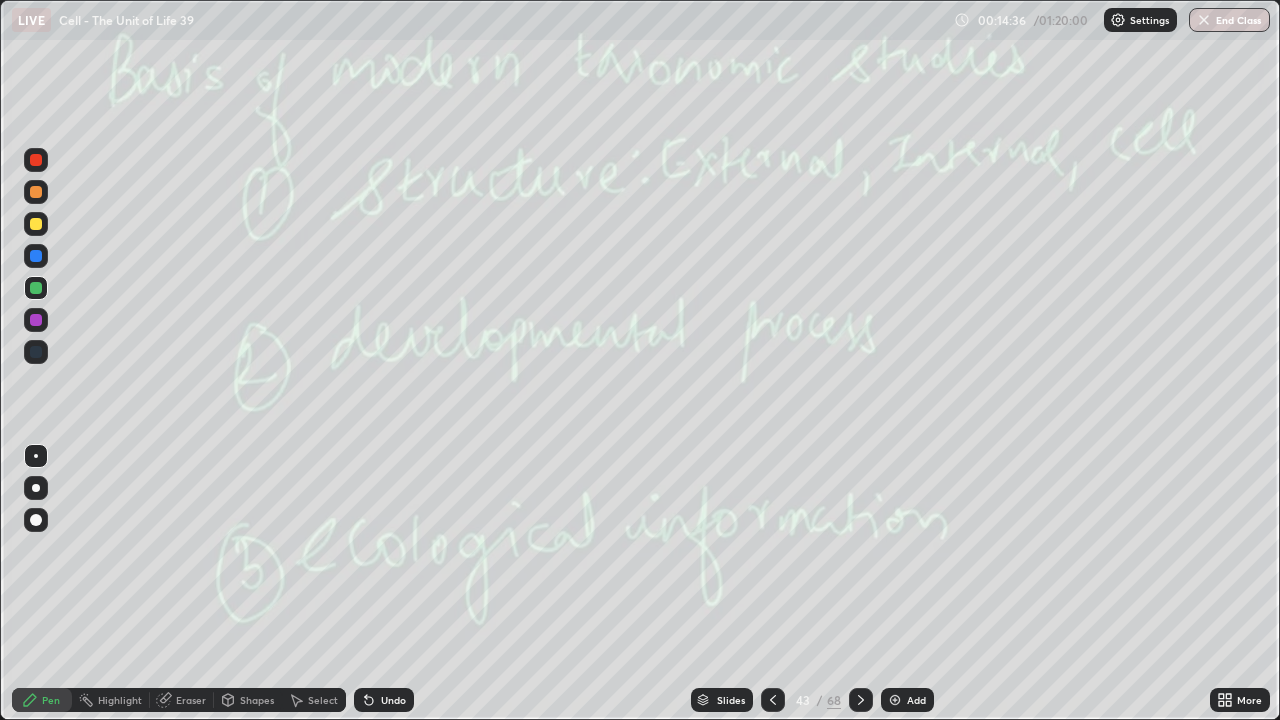click 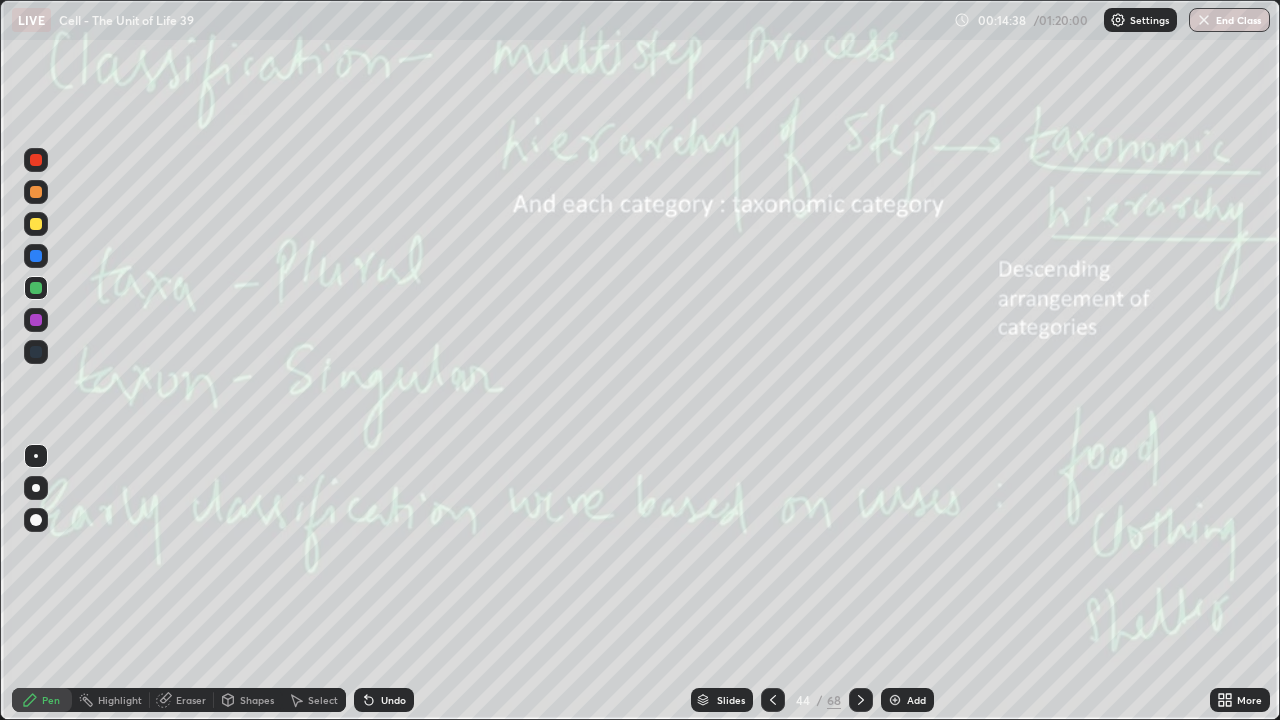 click 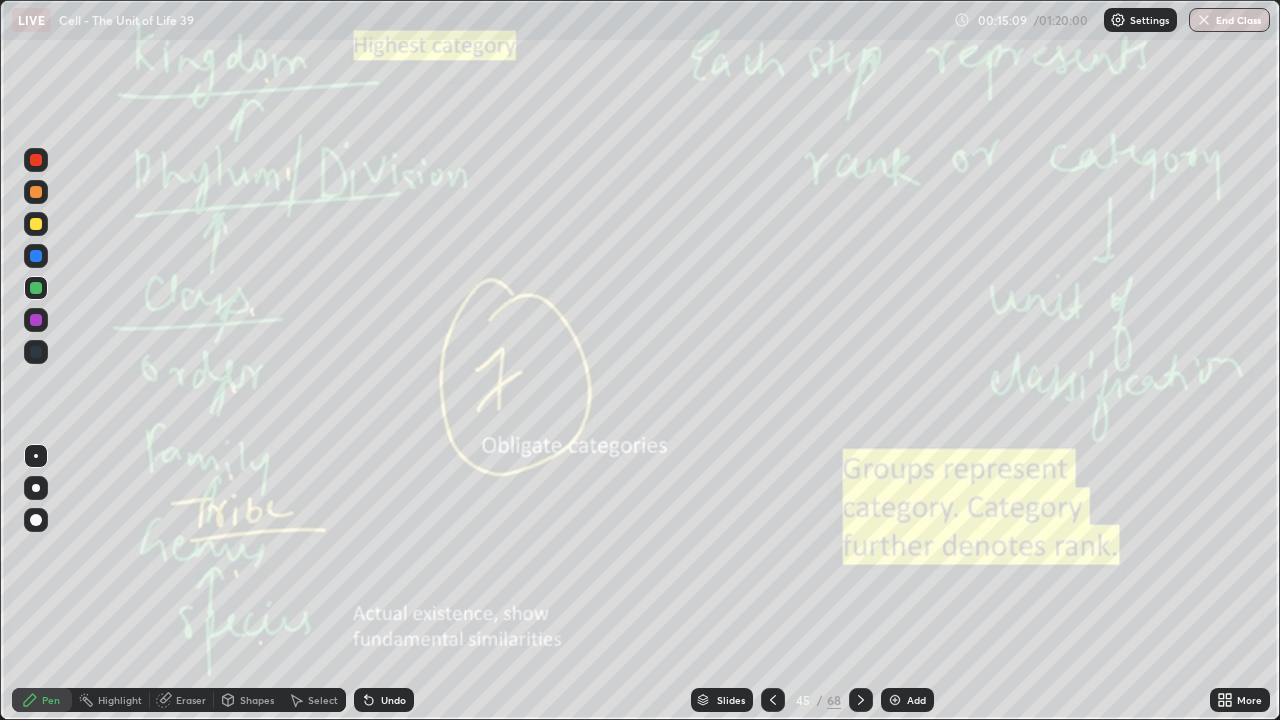 click 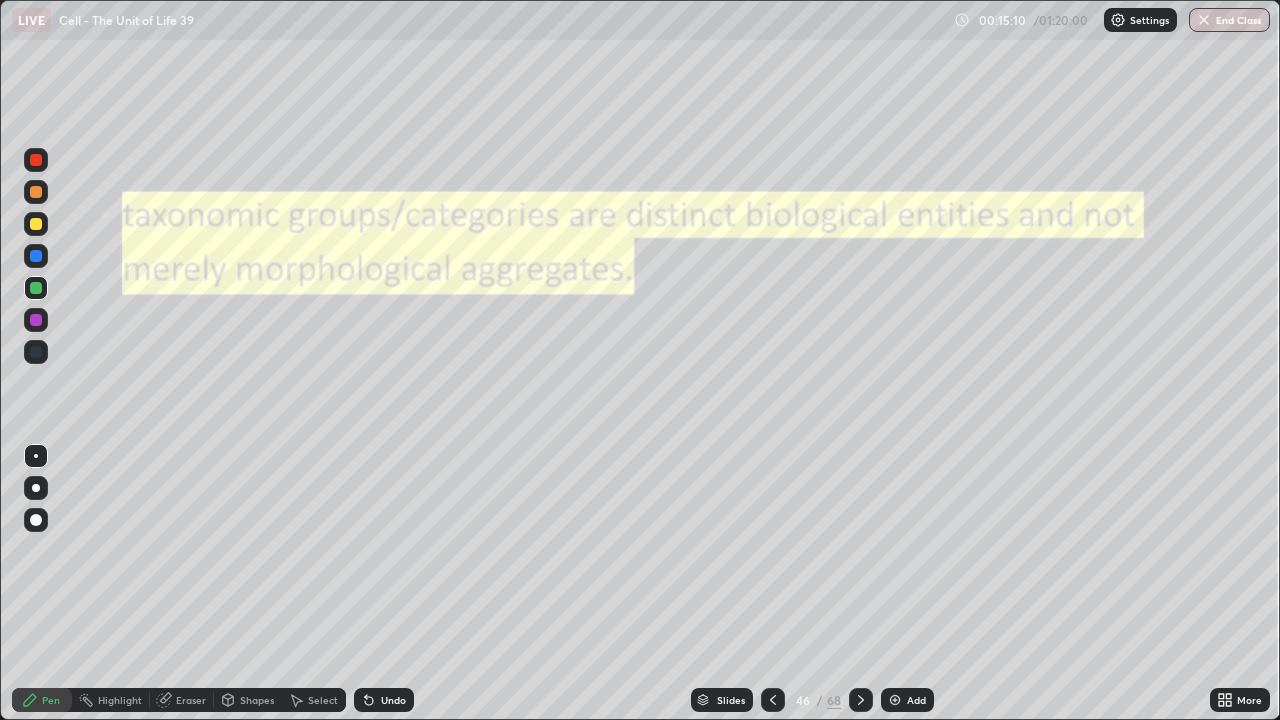 click 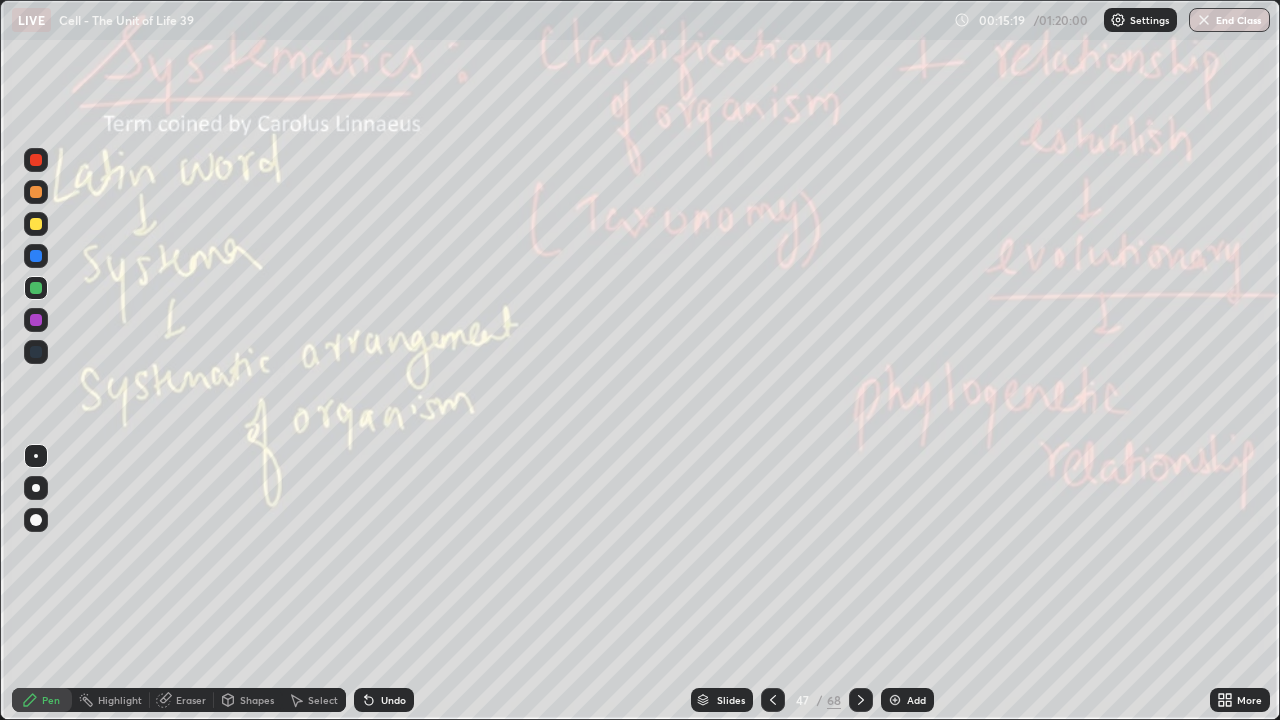 click 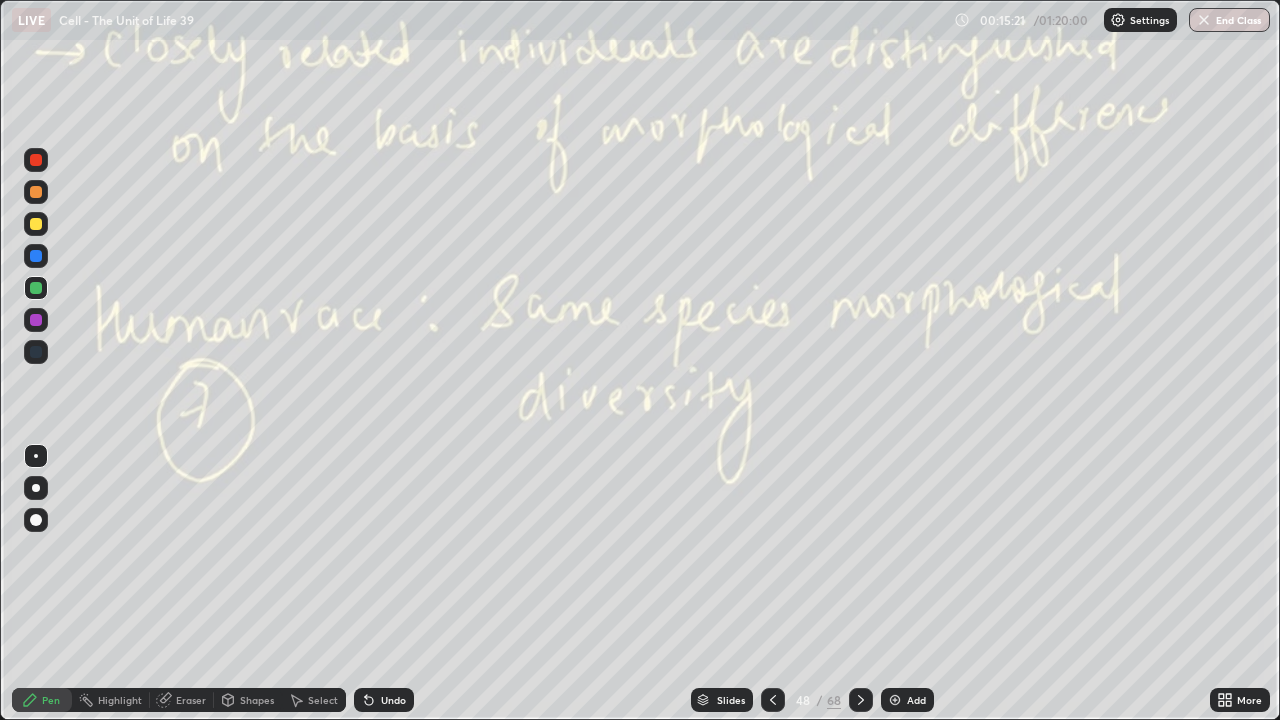 click 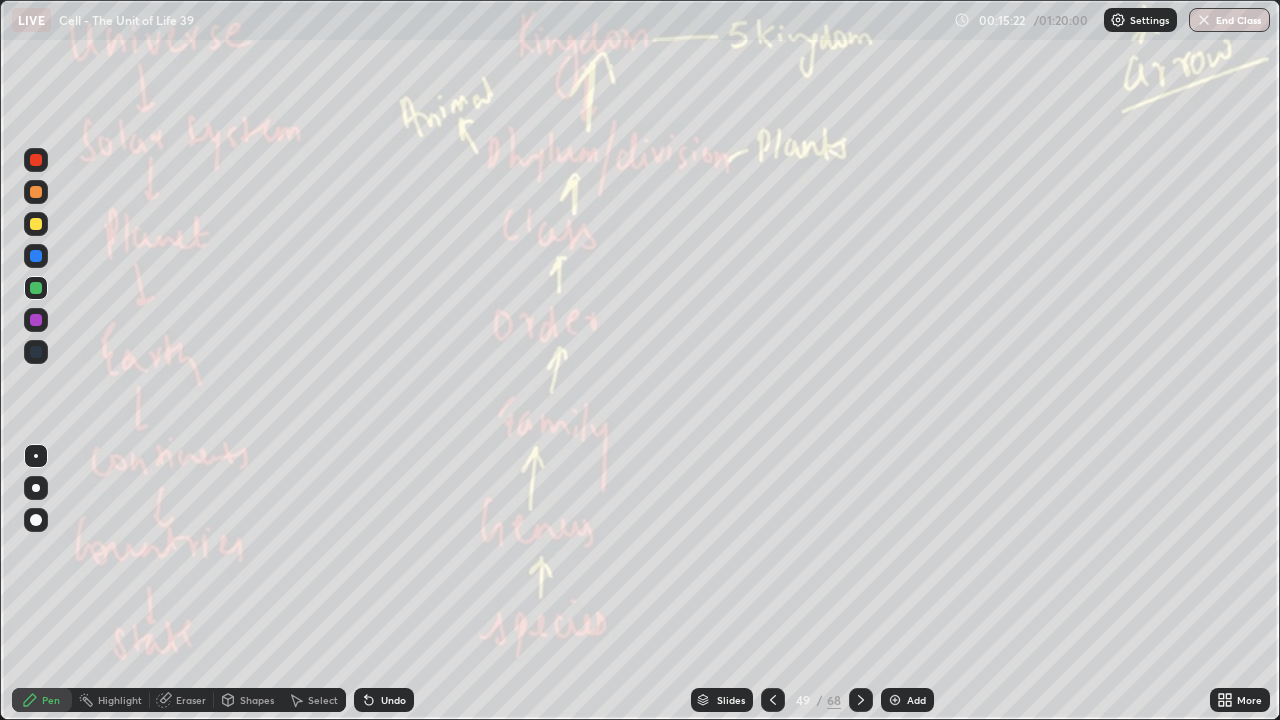 click at bounding box center [861, 700] 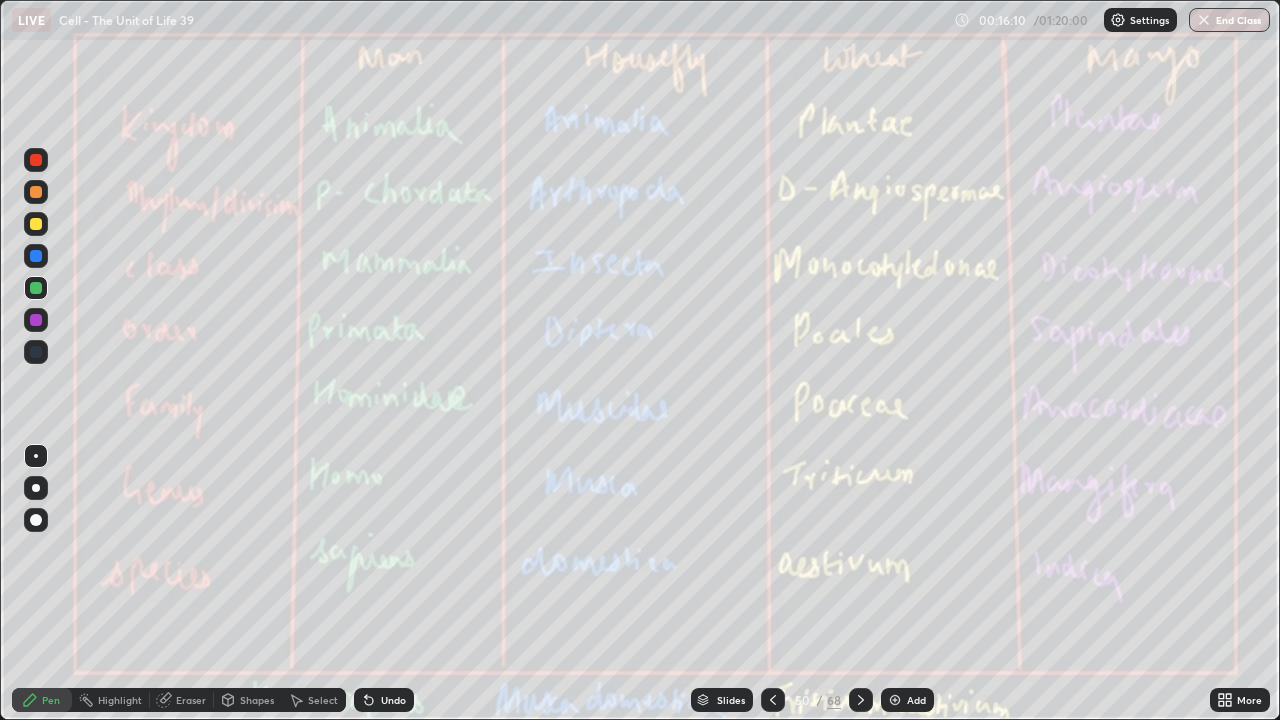 click at bounding box center [861, 700] 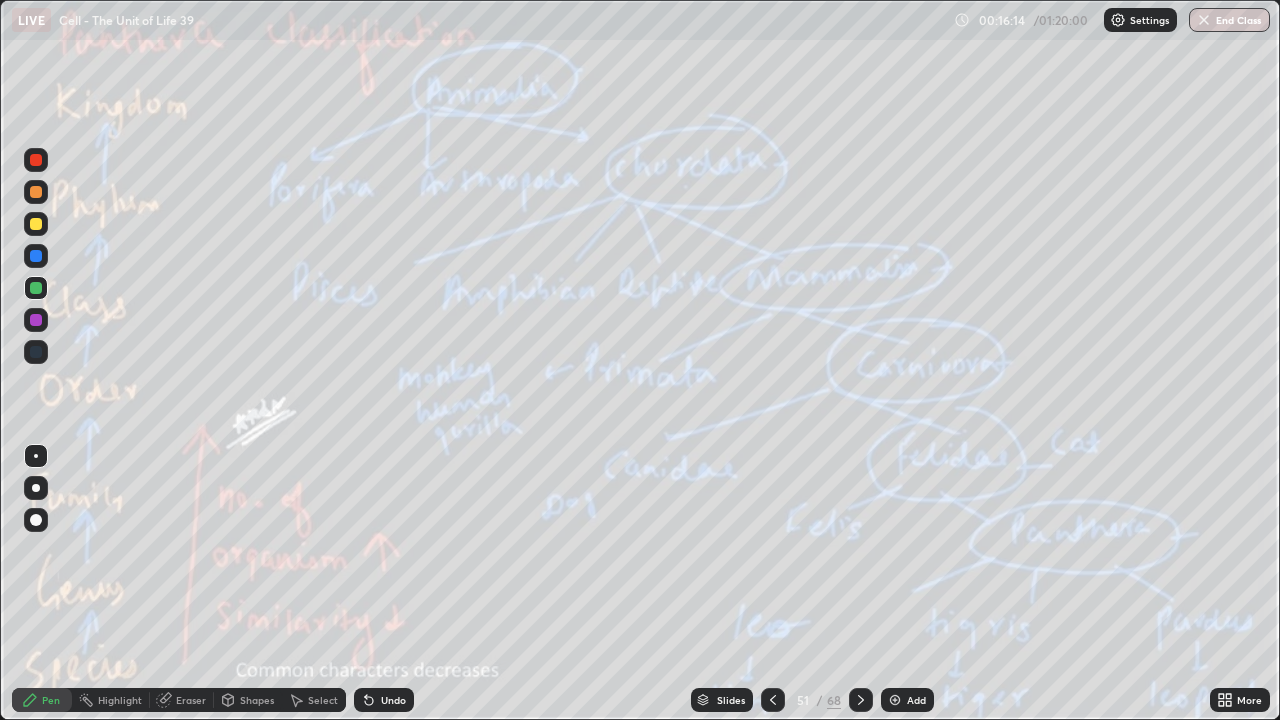 click 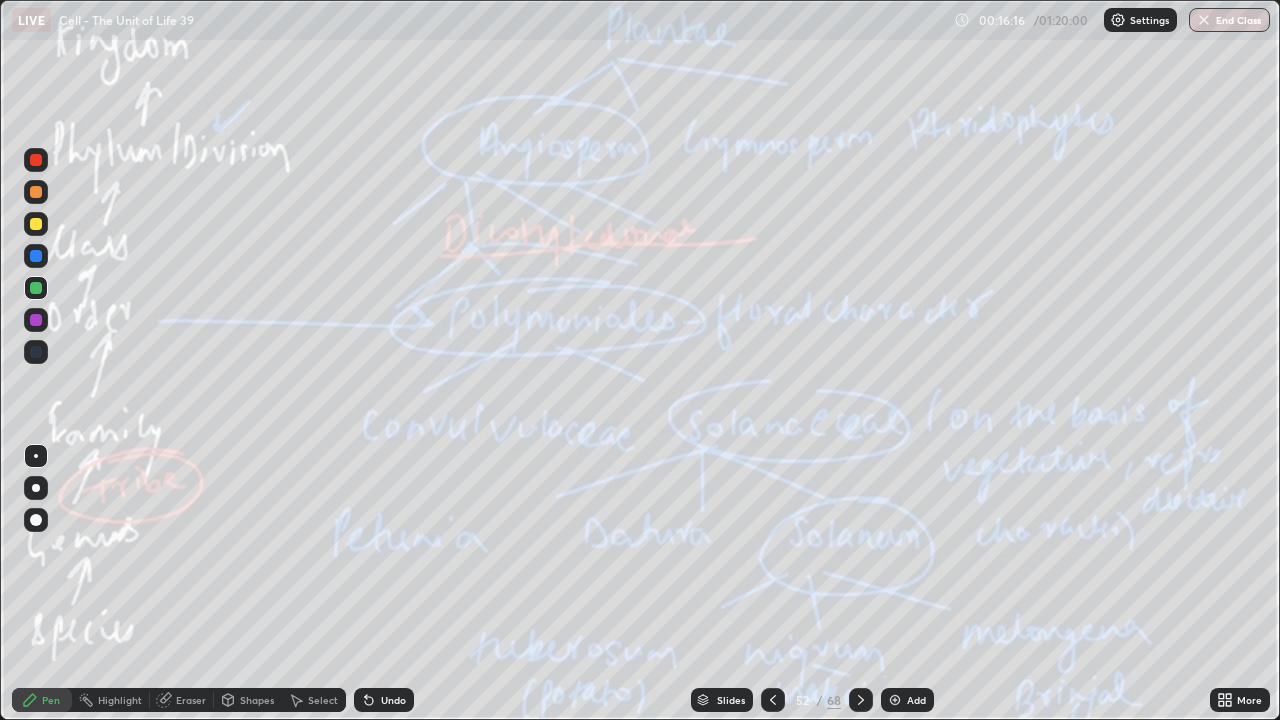 click 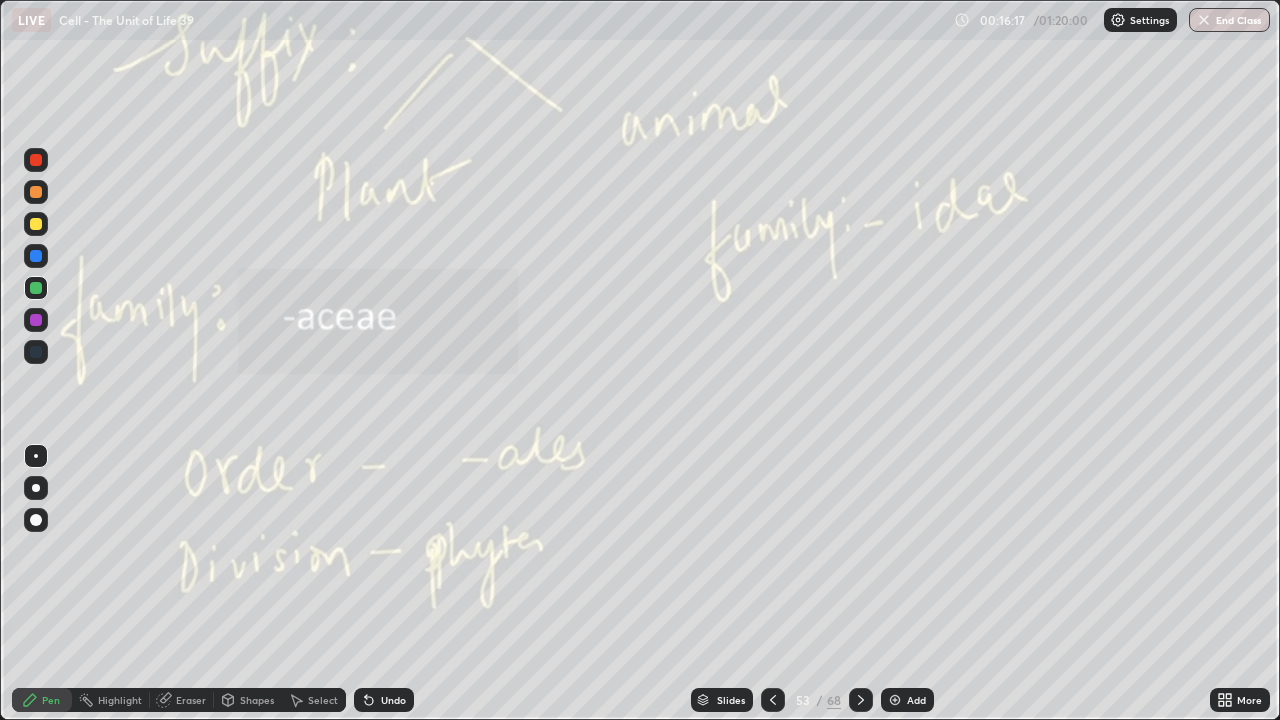 click 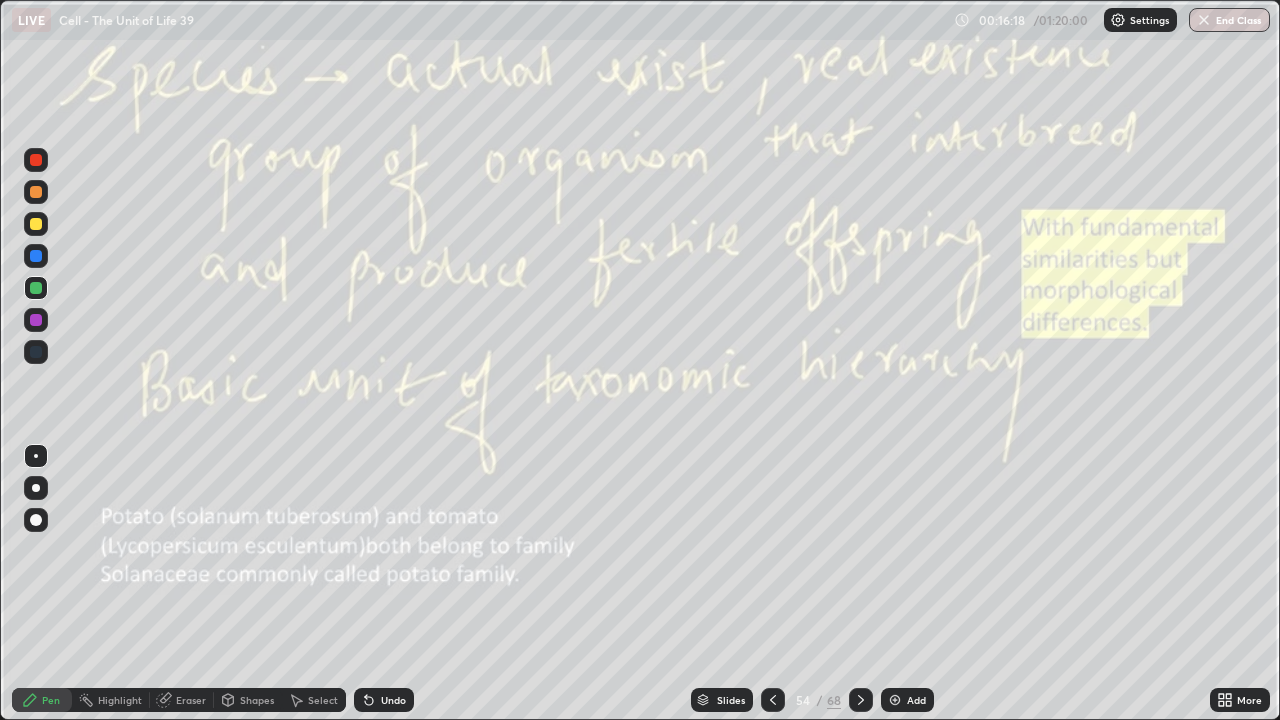 click 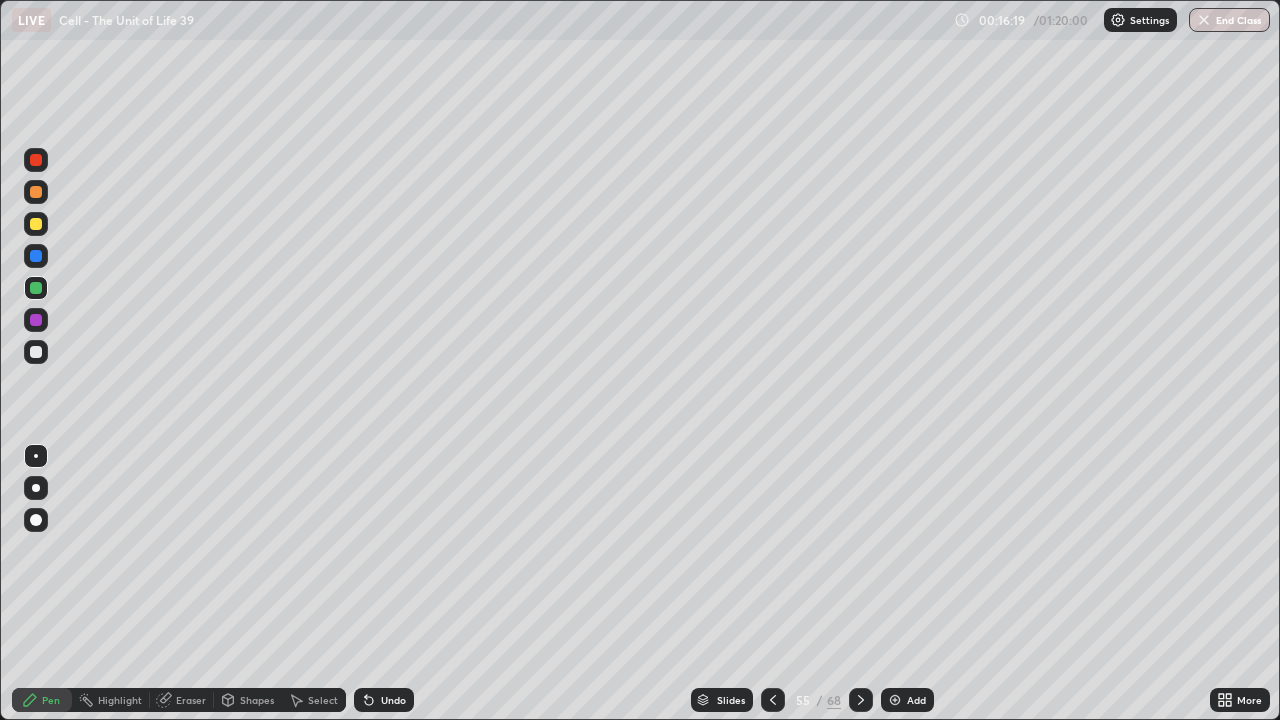click 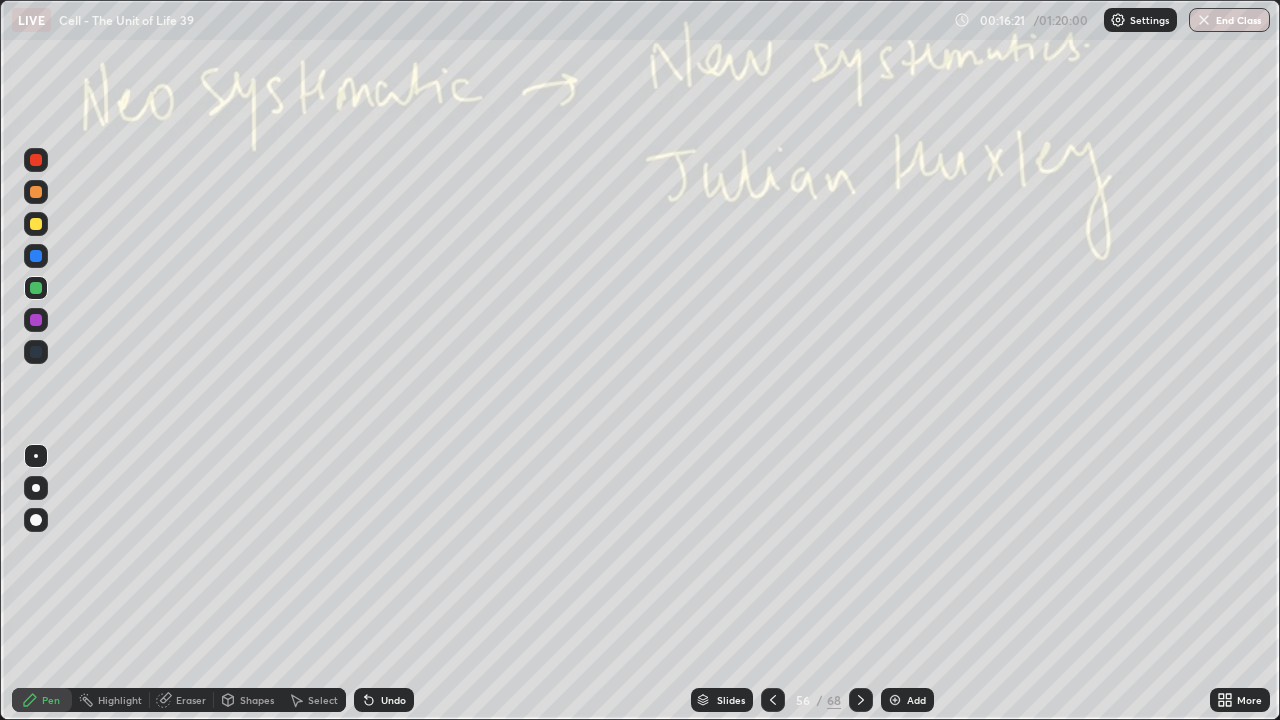 click 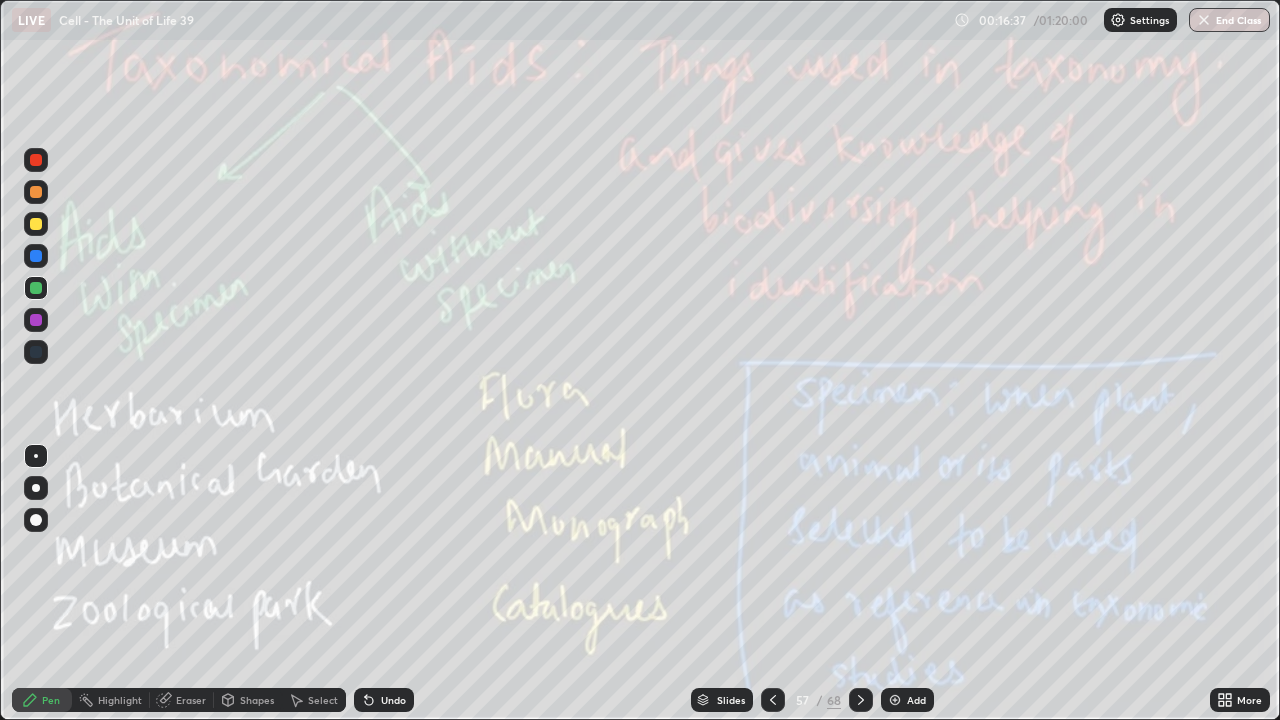 click 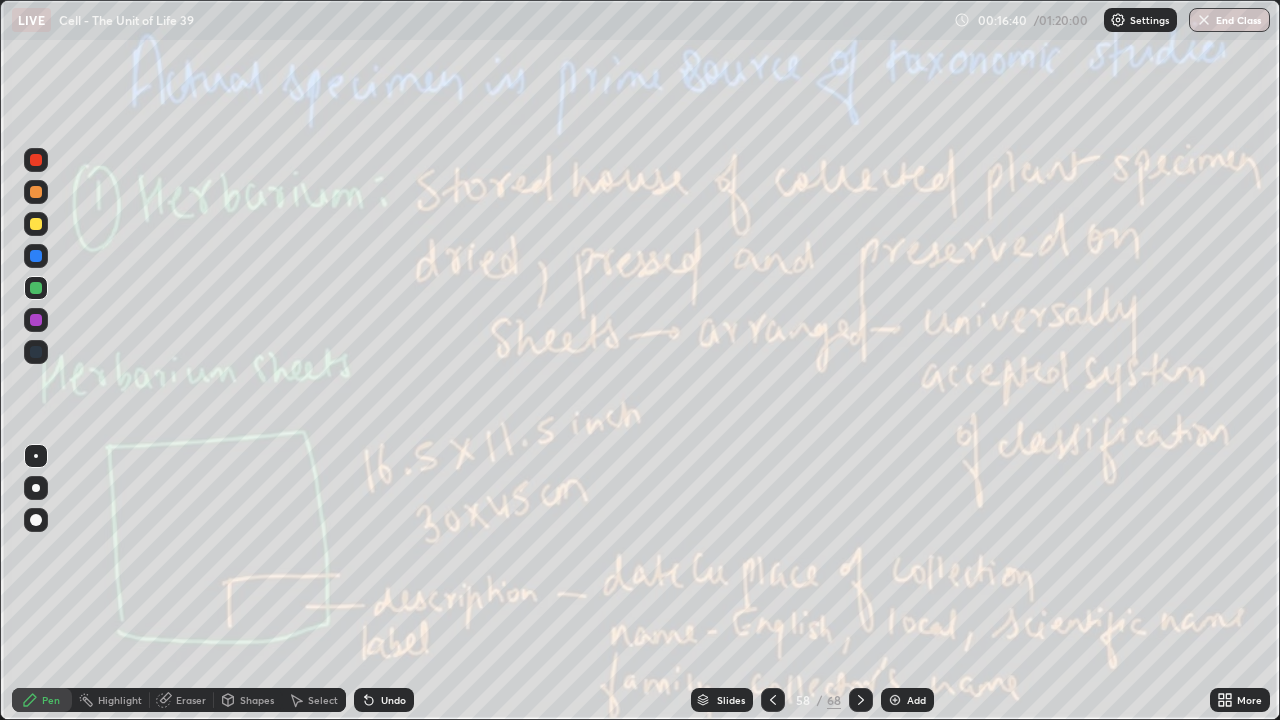 click 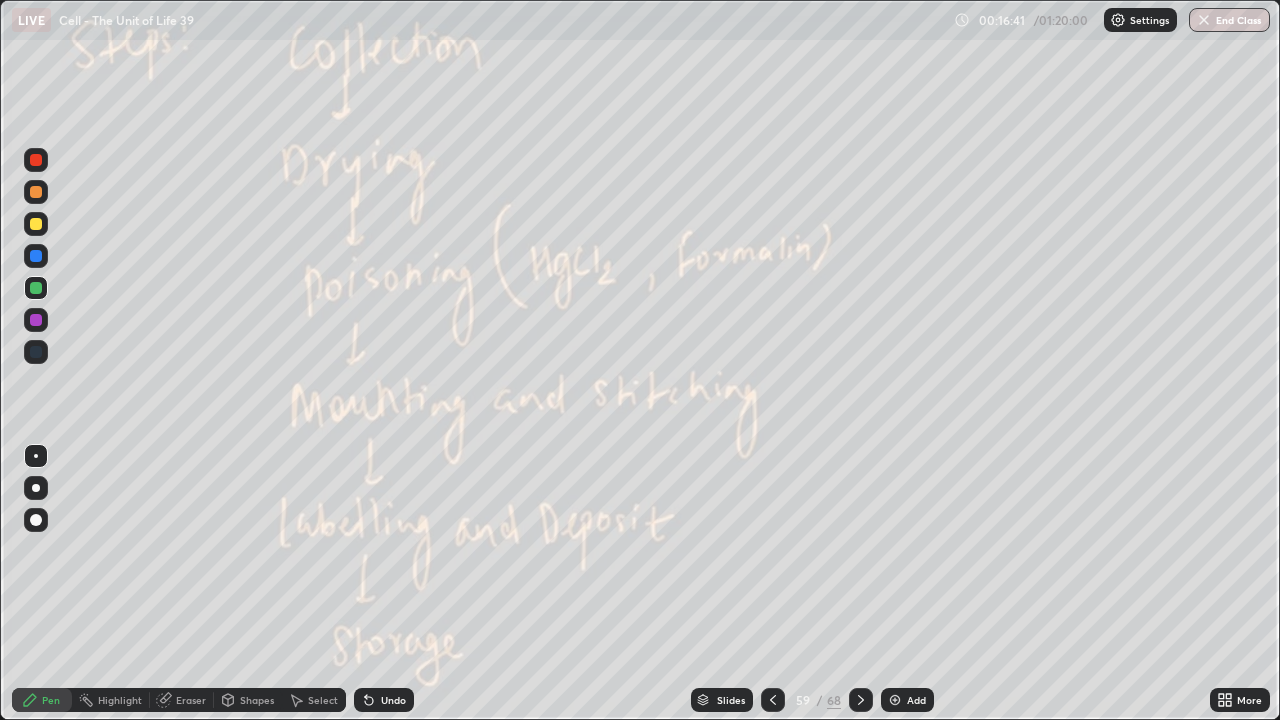click 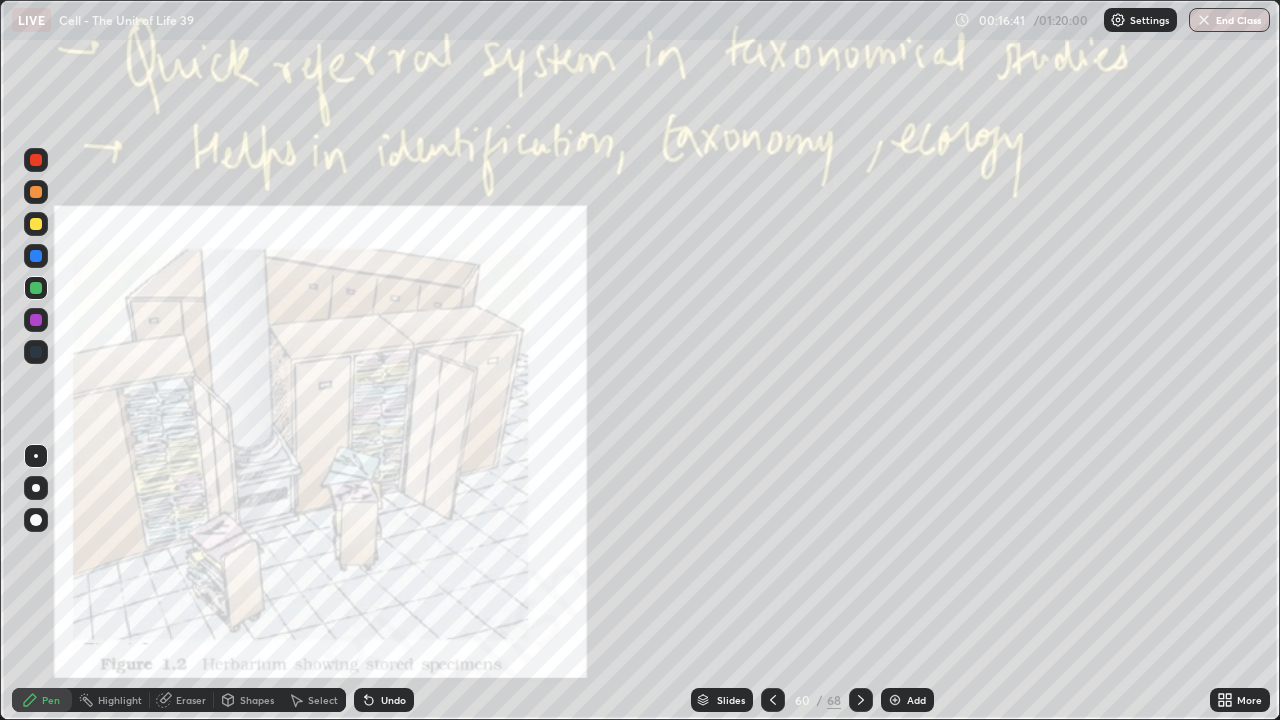 click at bounding box center [861, 700] 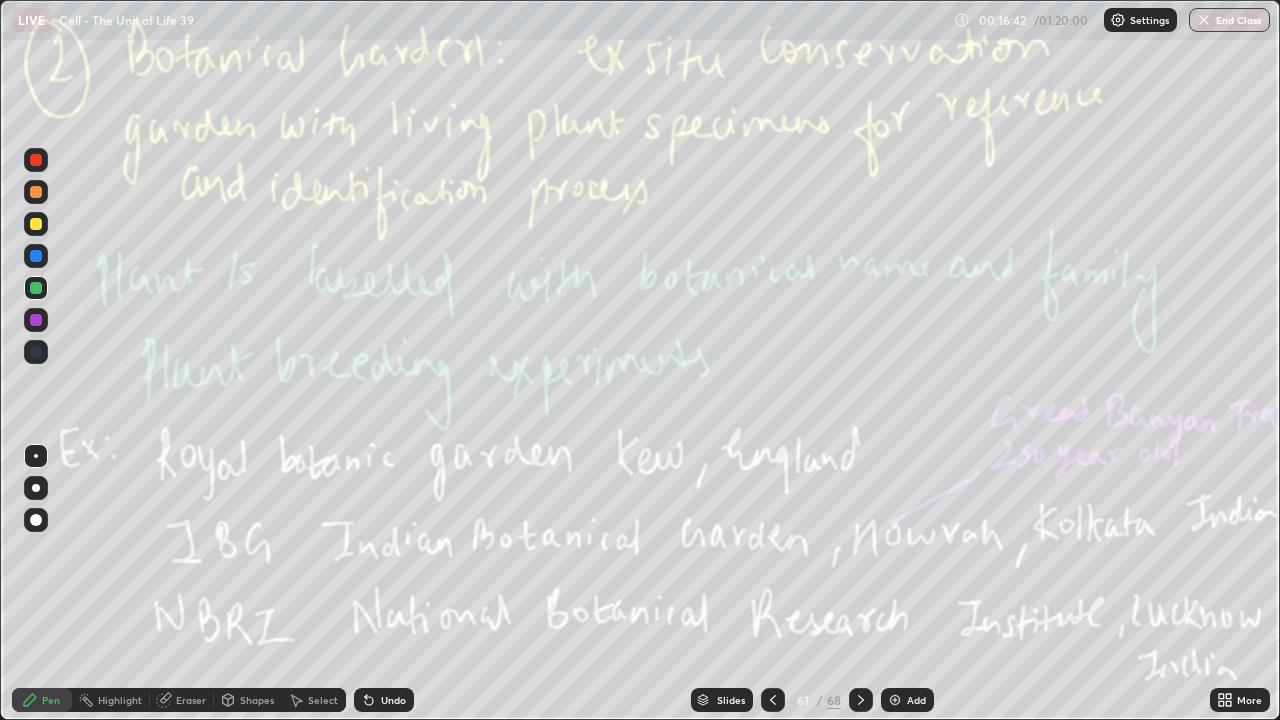 click at bounding box center (861, 700) 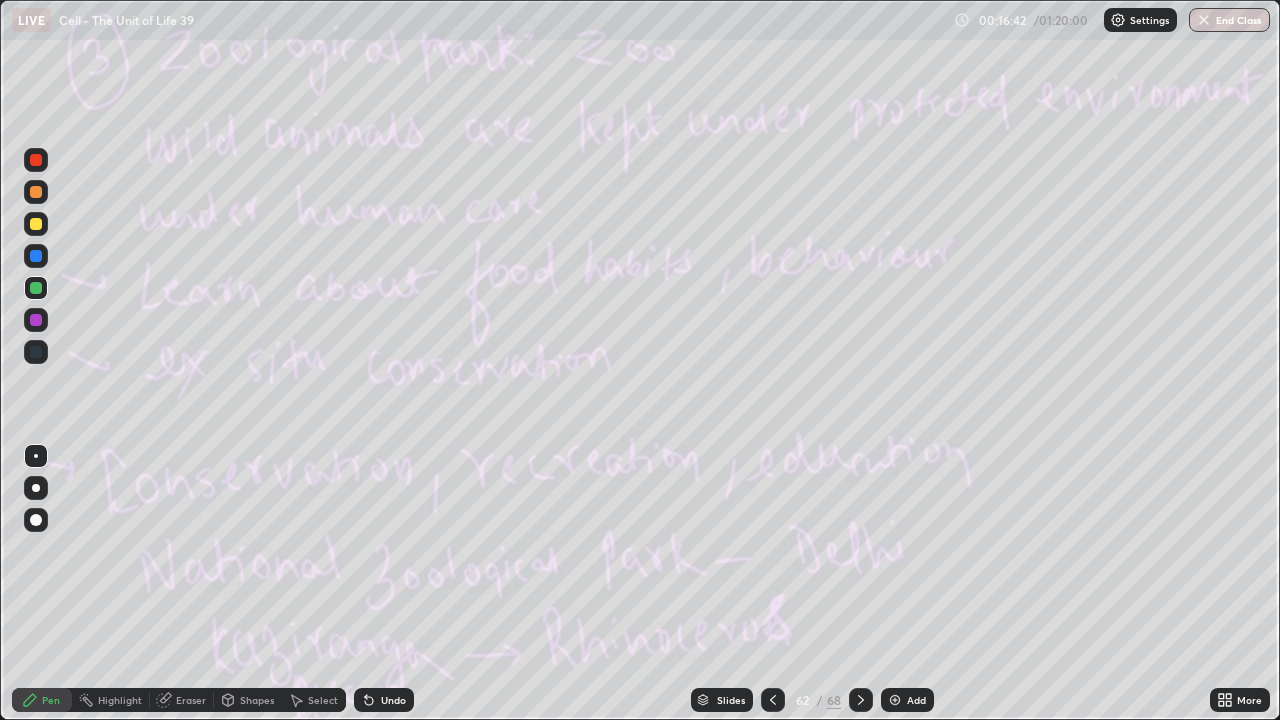 click at bounding box center (861, 700) 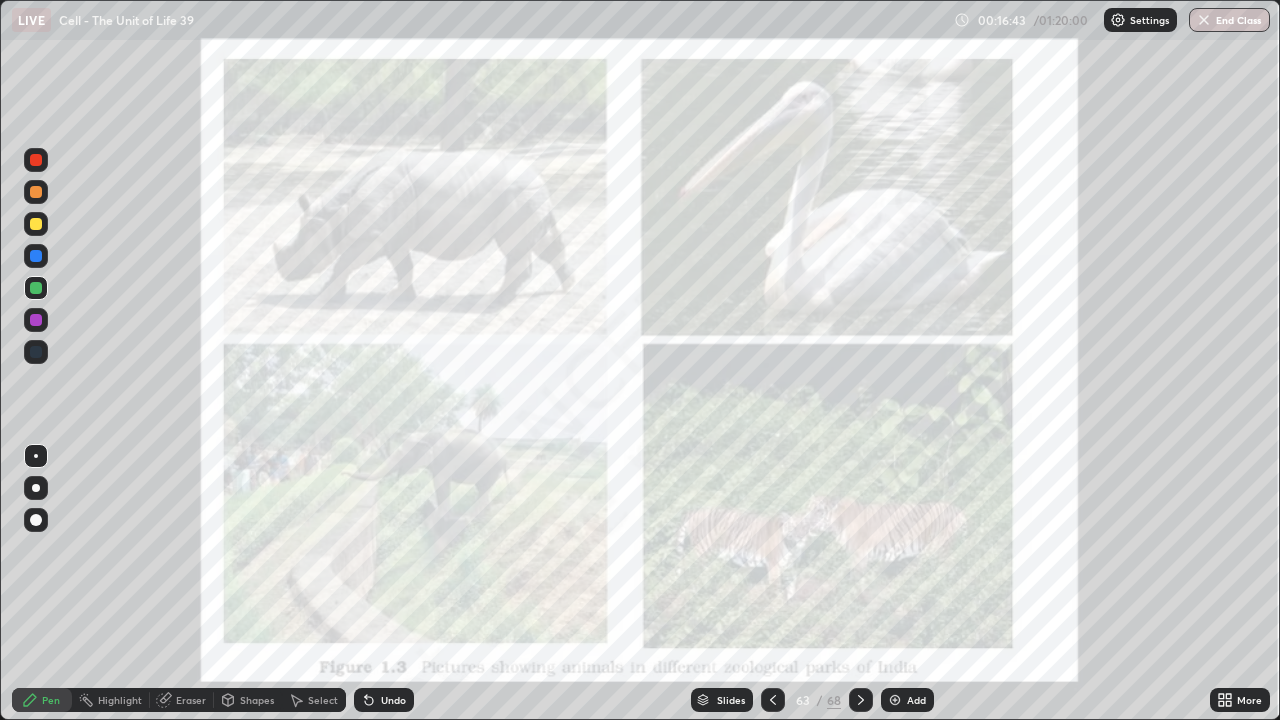 click 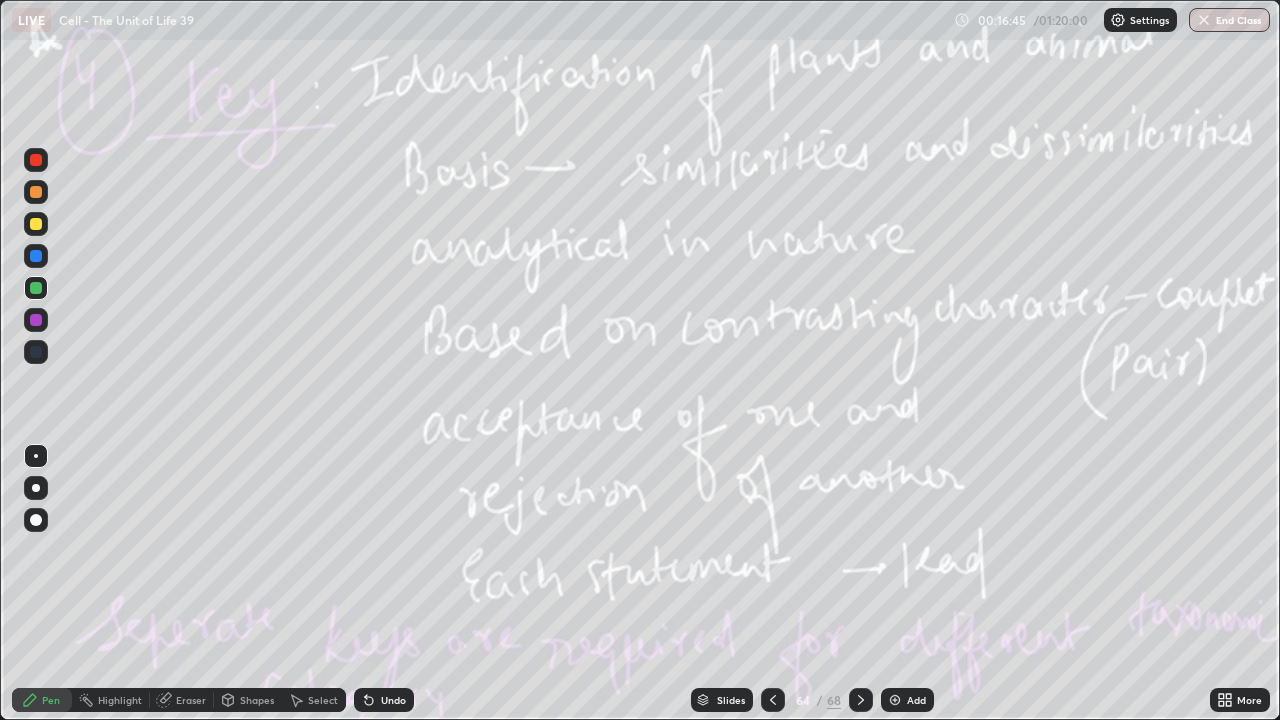 click 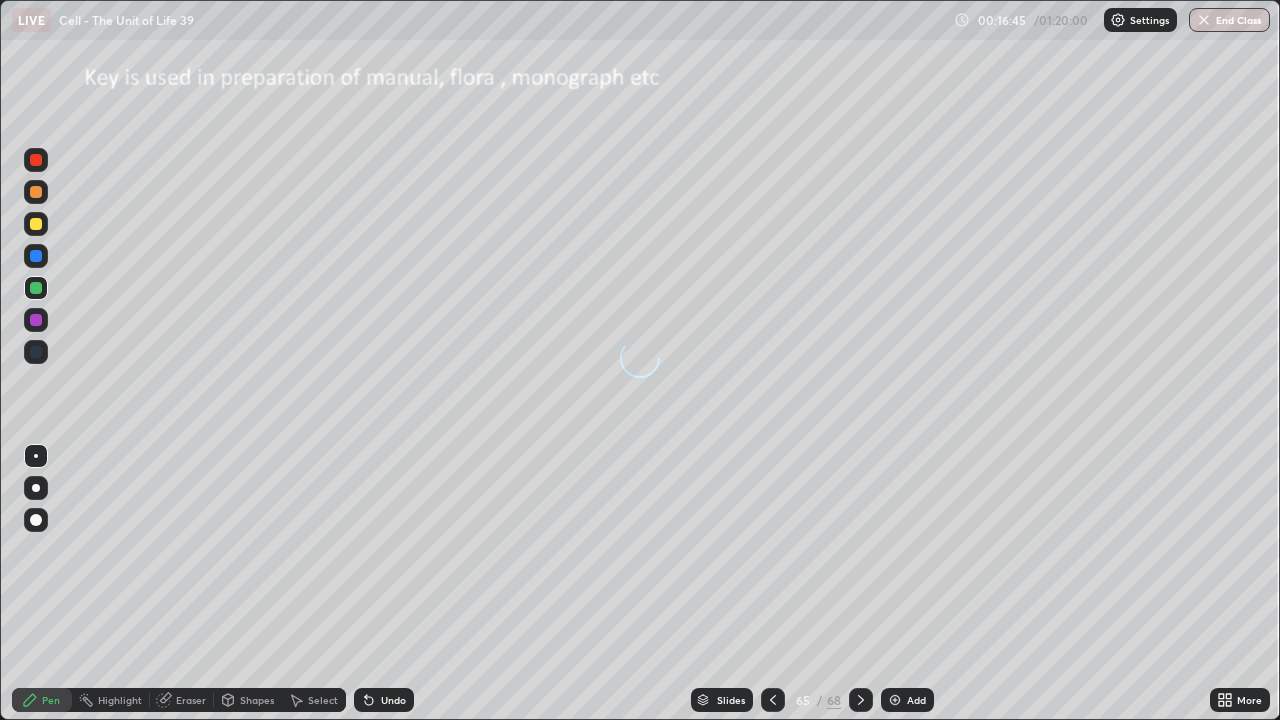 click 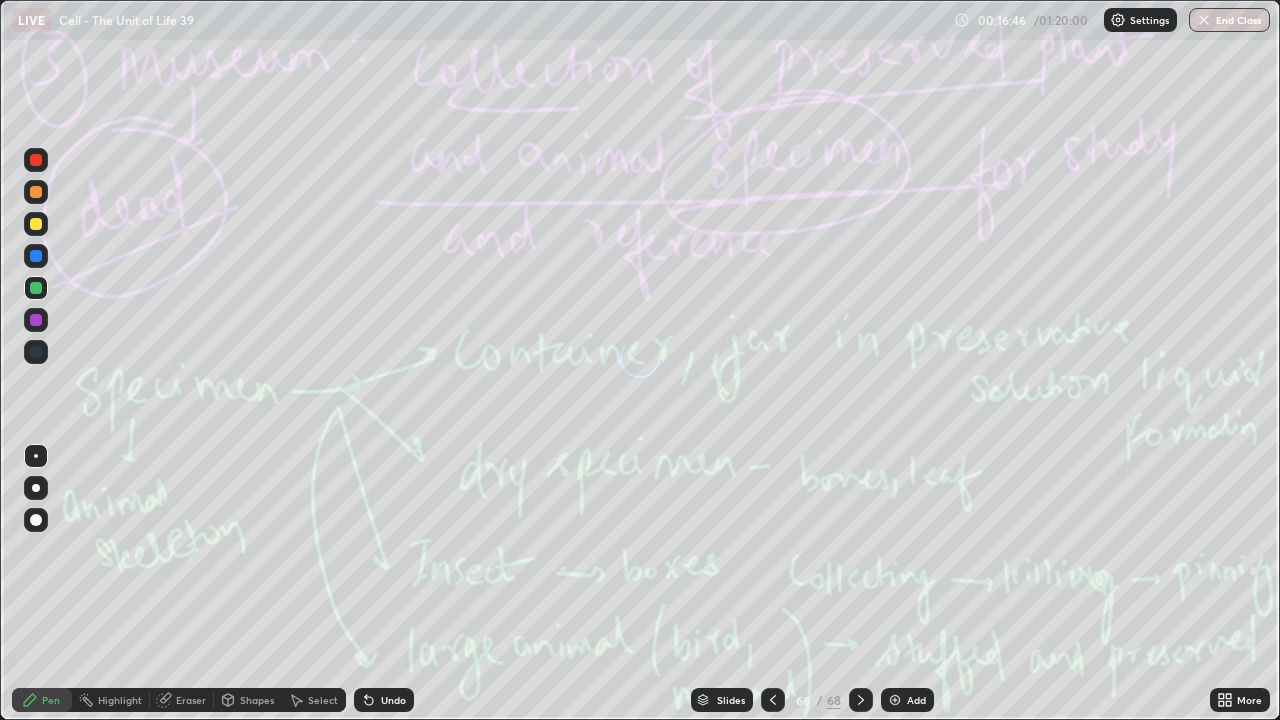 click 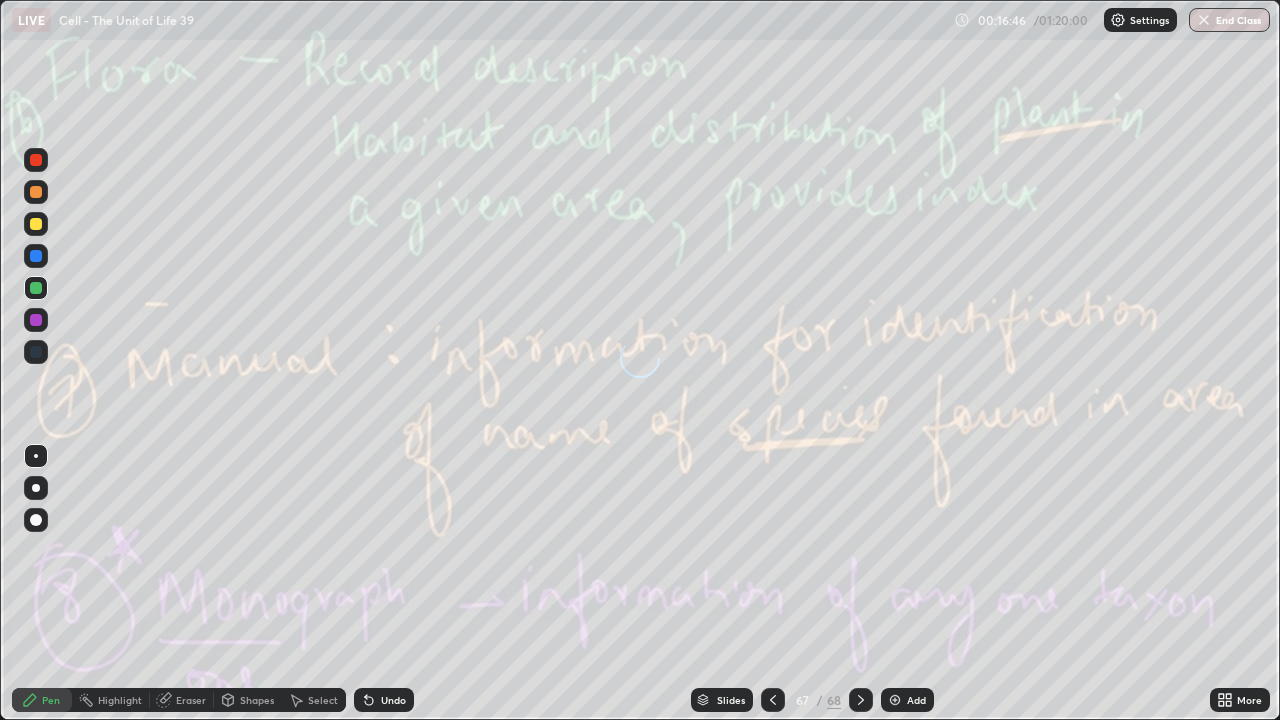 click 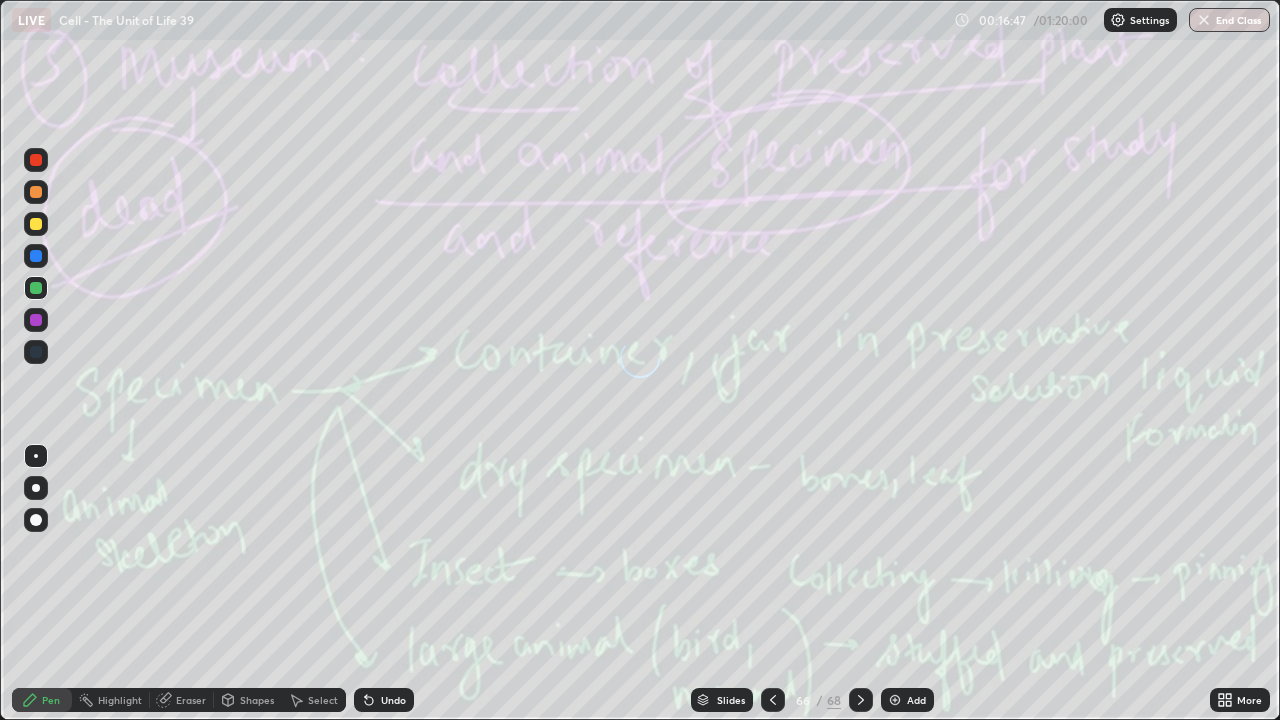 click at bounding box center (773, 700) 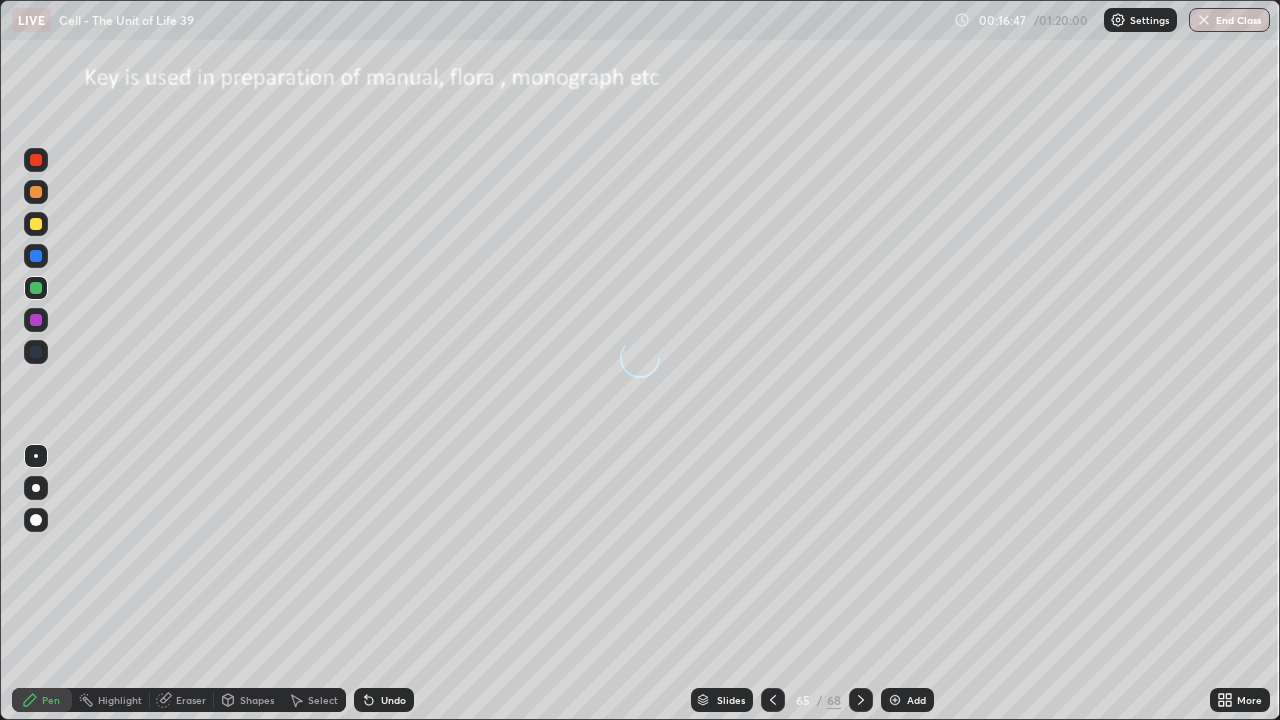 click at bounding box center [773, 700] 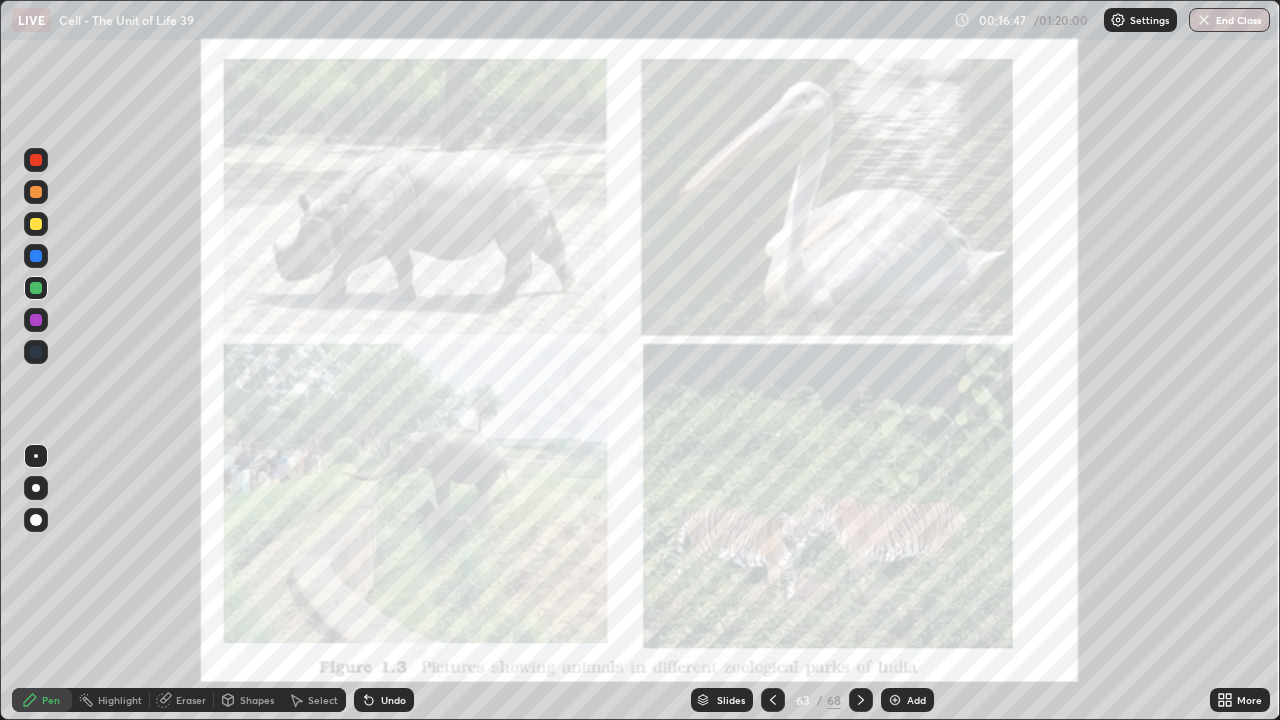 click 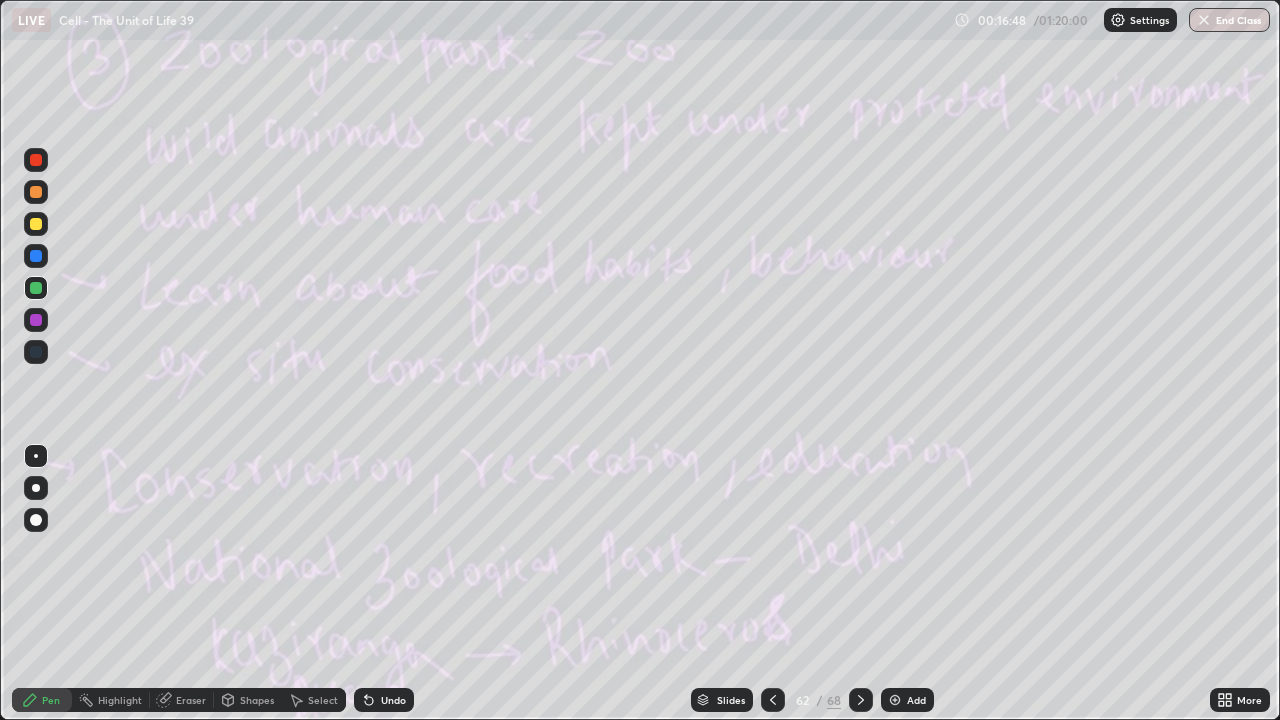 click on "68" at bounding box center (834, 700) 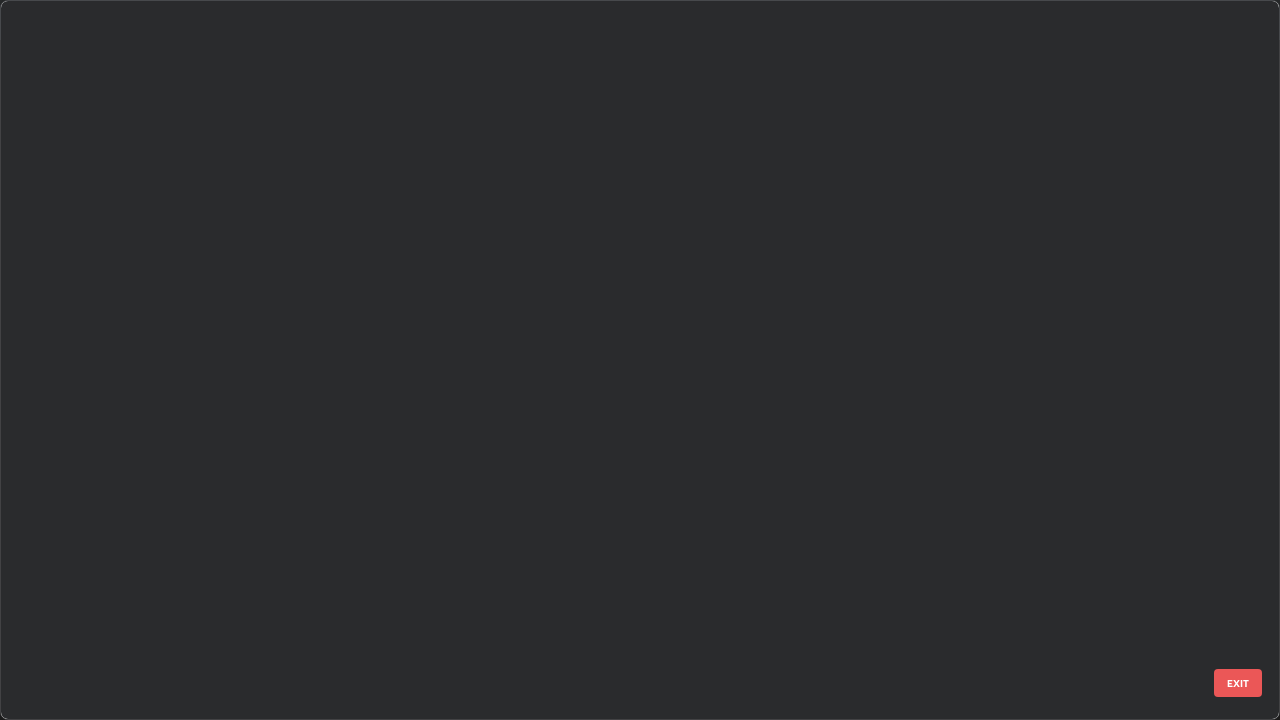 scroll, scrollTop: 3999, scrollLeft: 0, axis: vertical 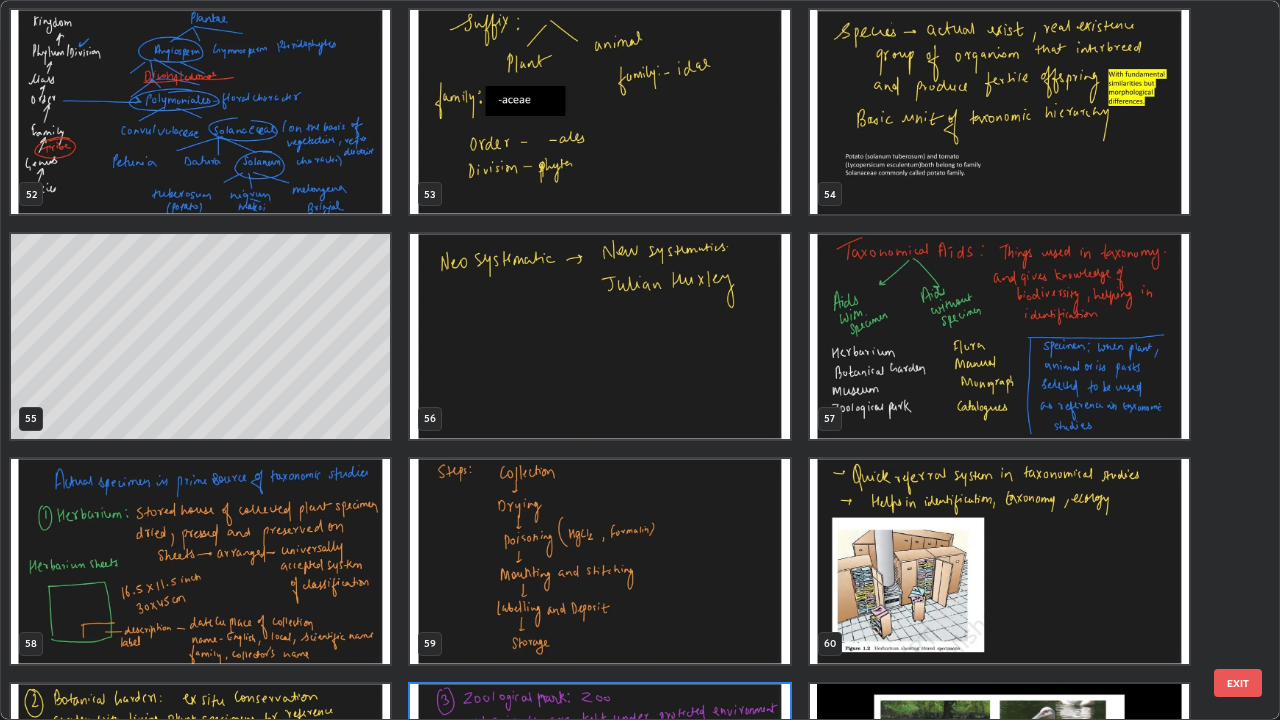 click at bounding box center (999, 336) 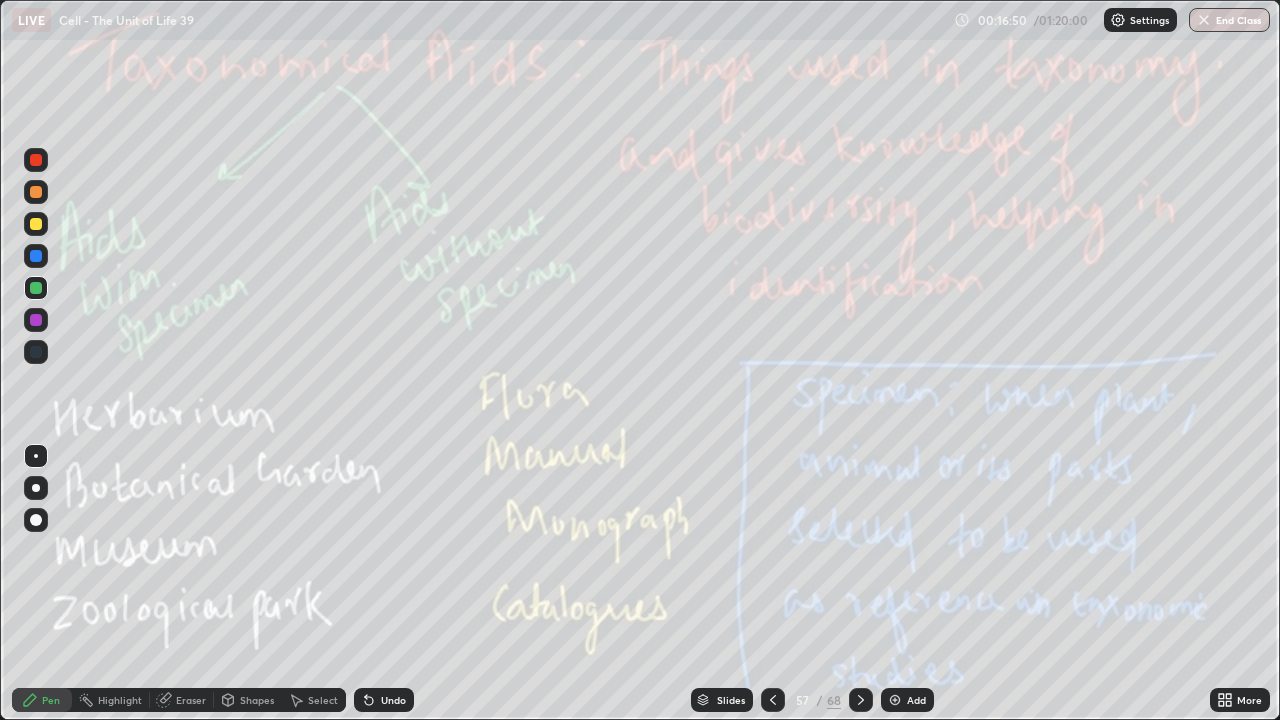 click at bounding box center (999, 336) 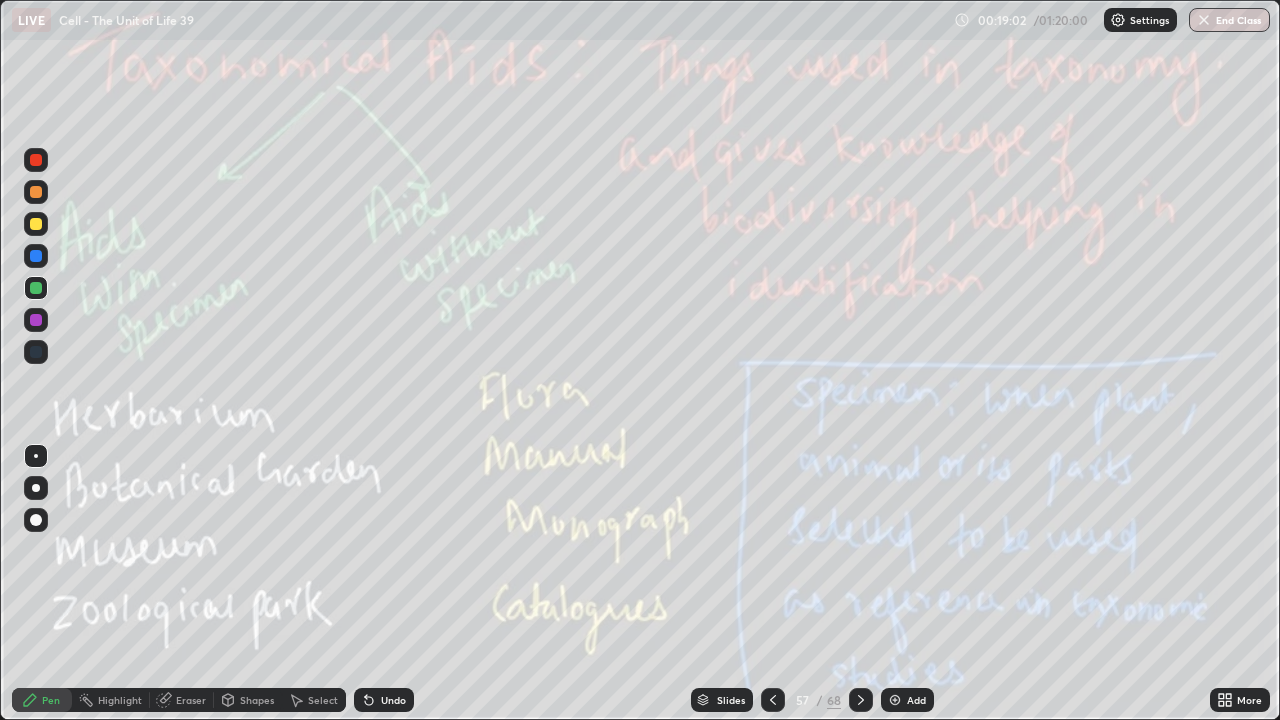 click 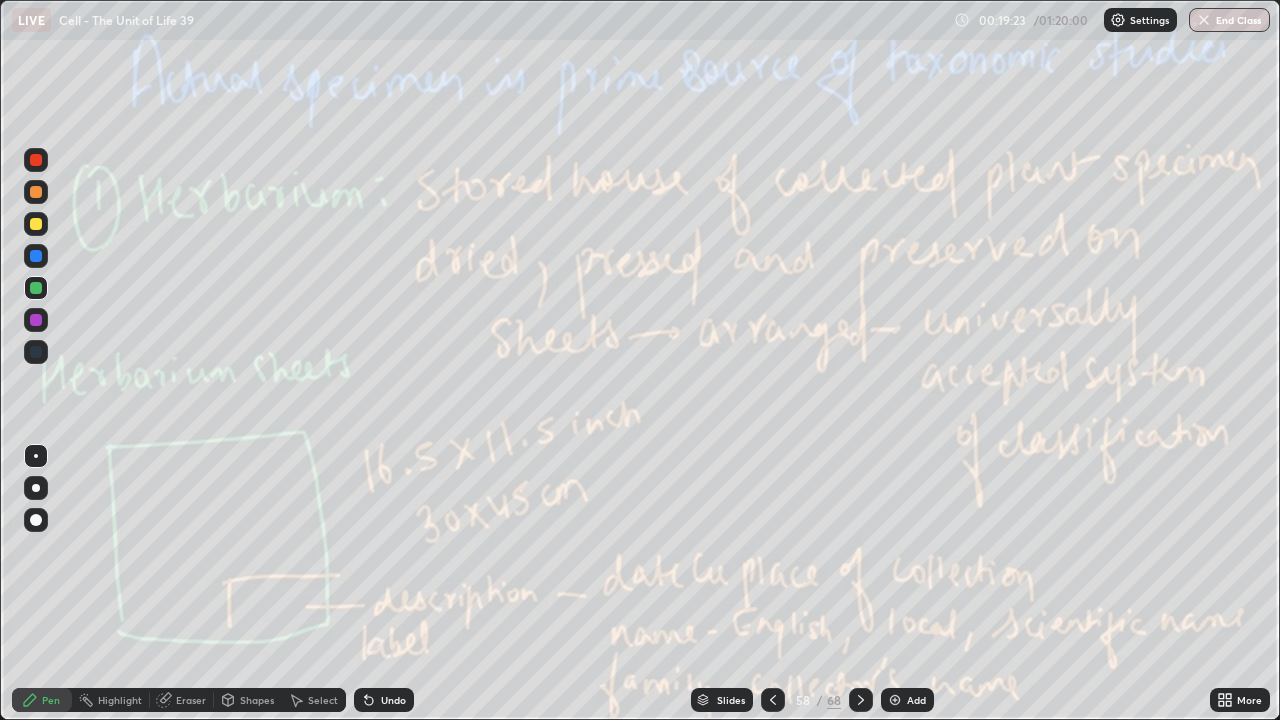 click 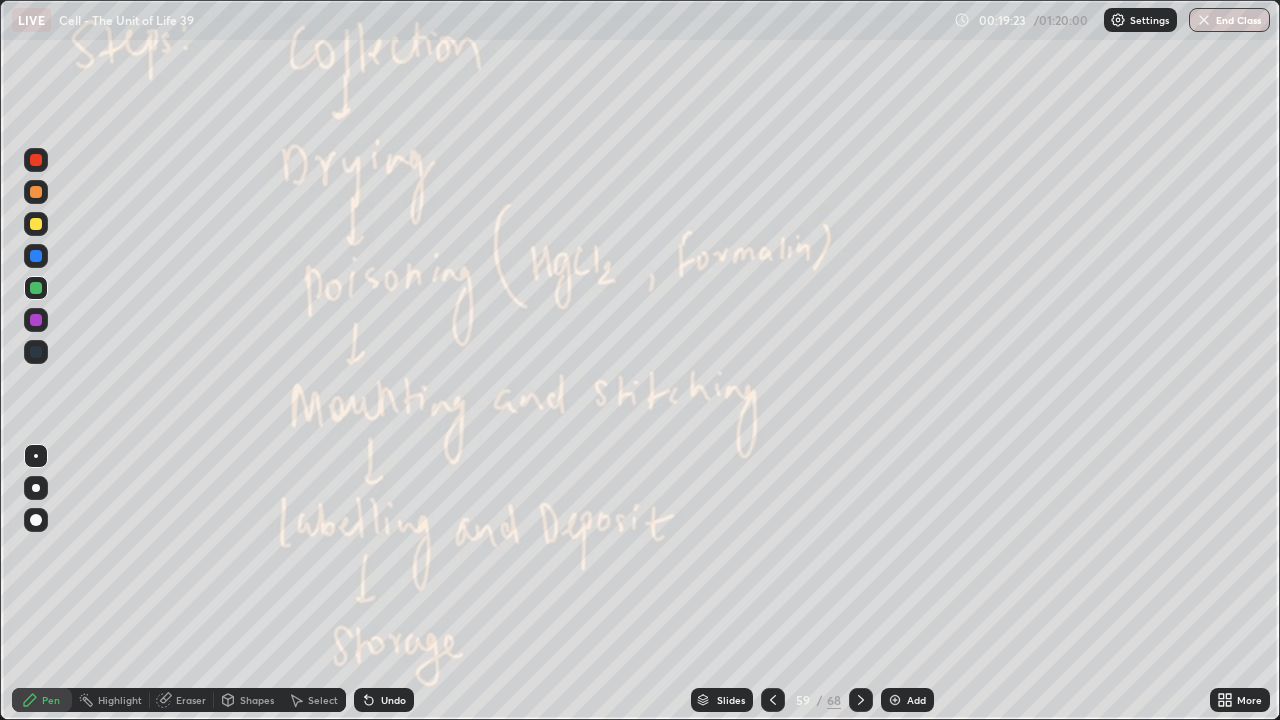 click 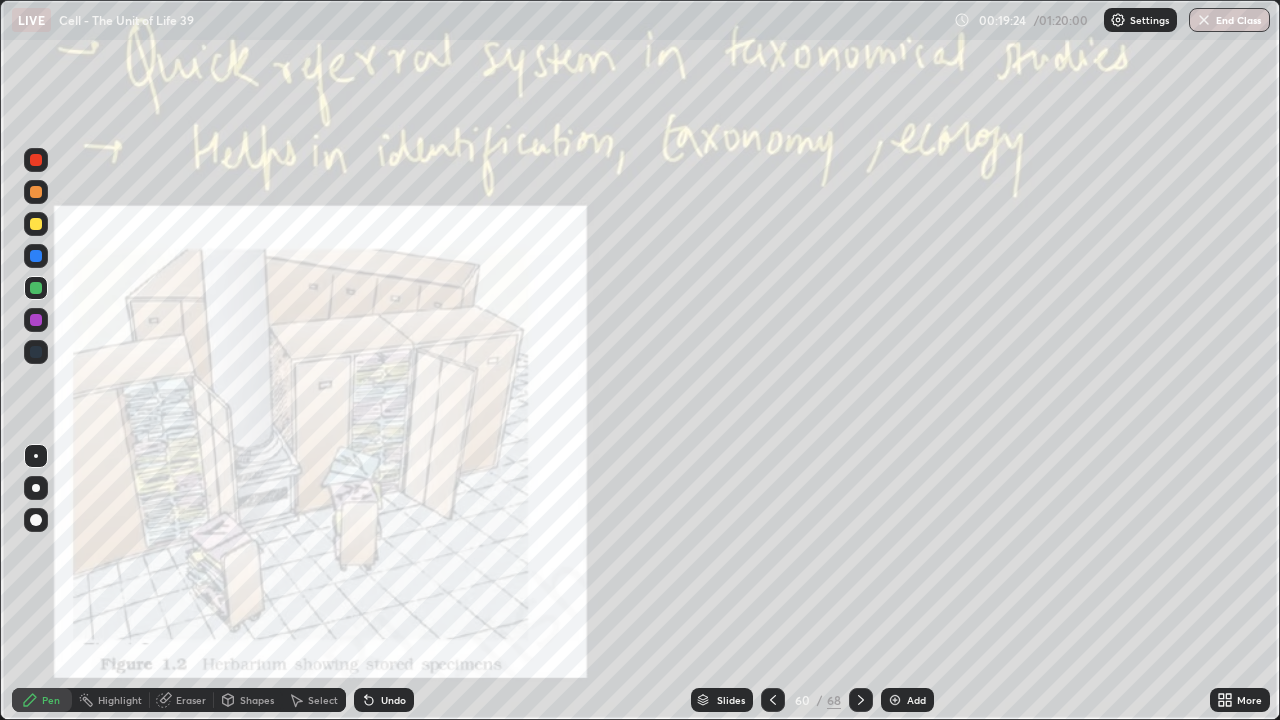 click 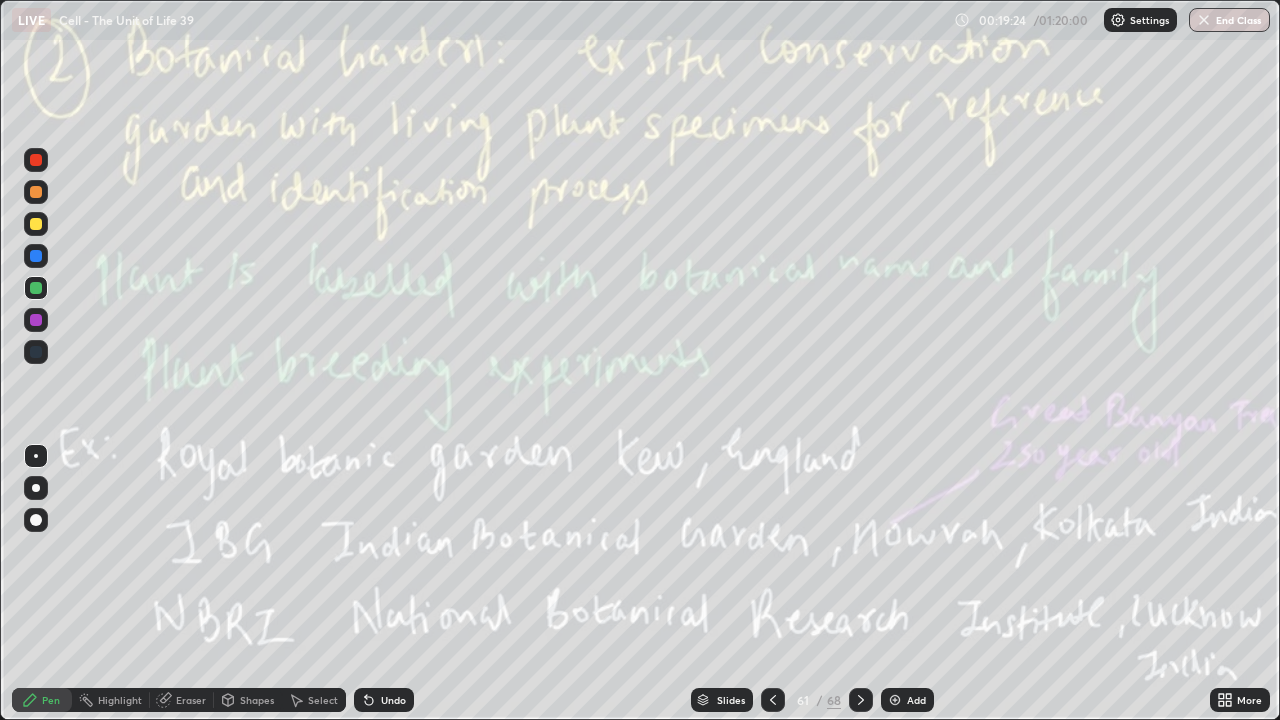 click 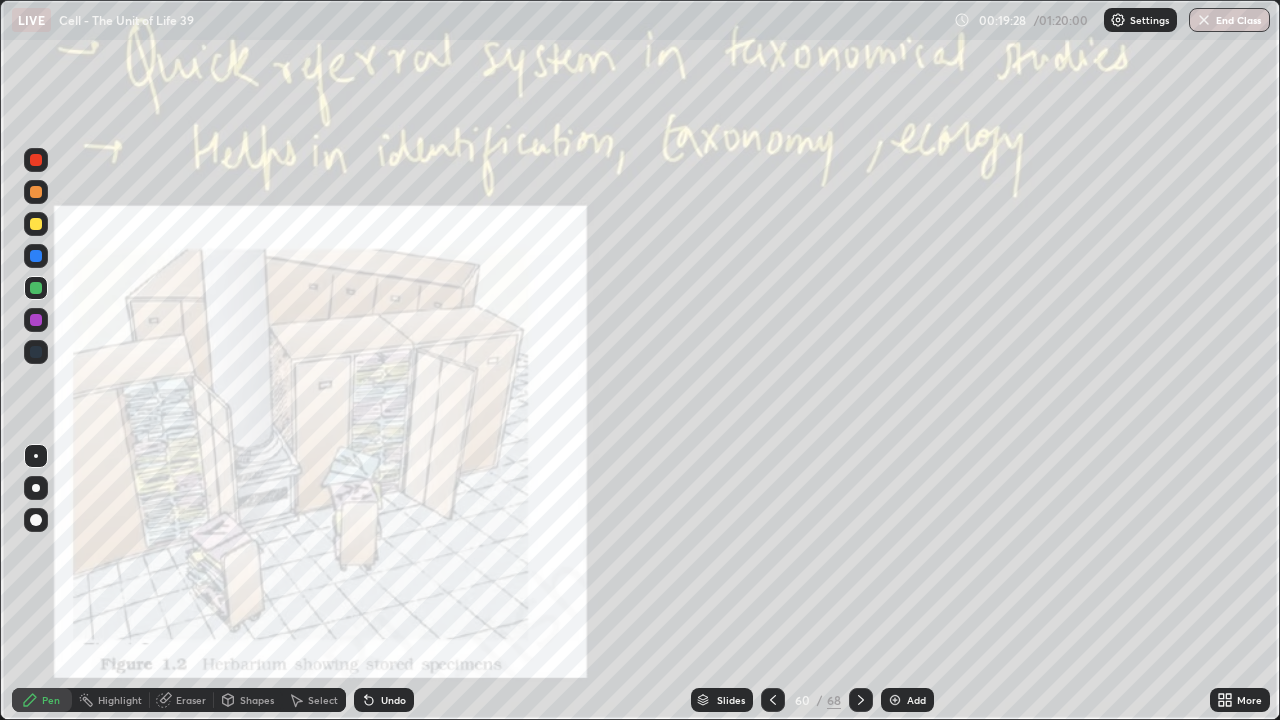 click 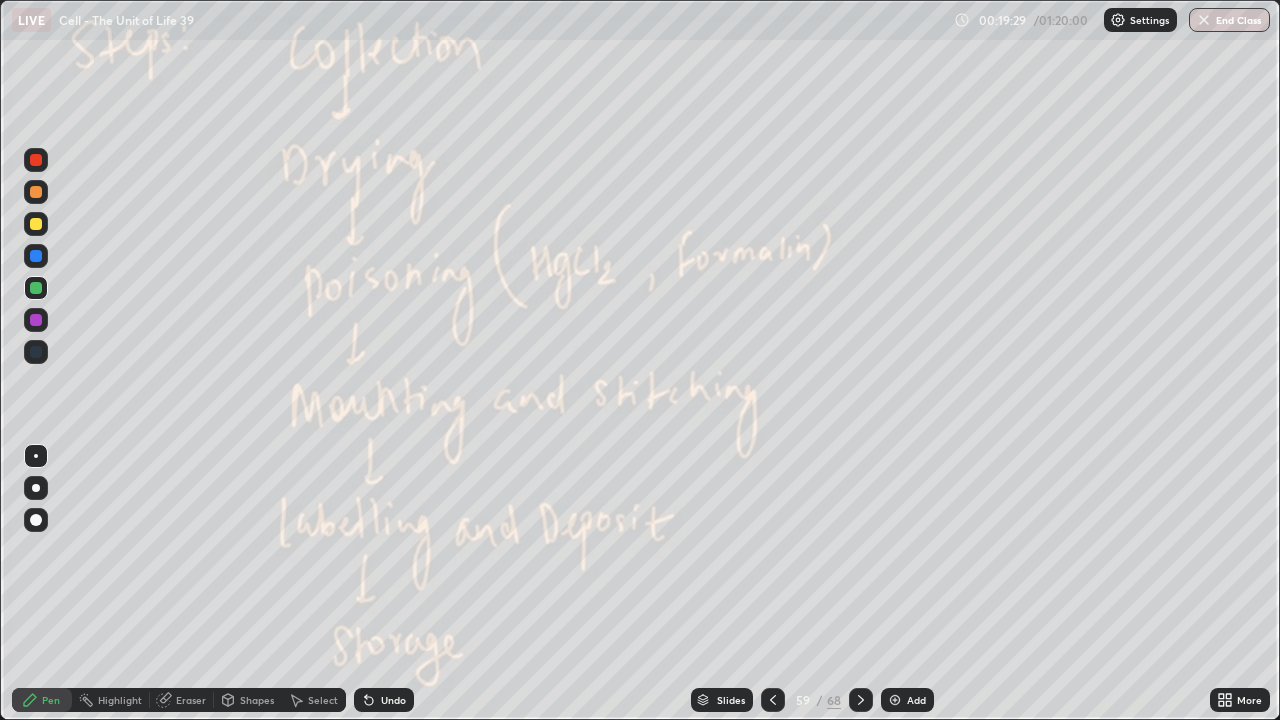 click 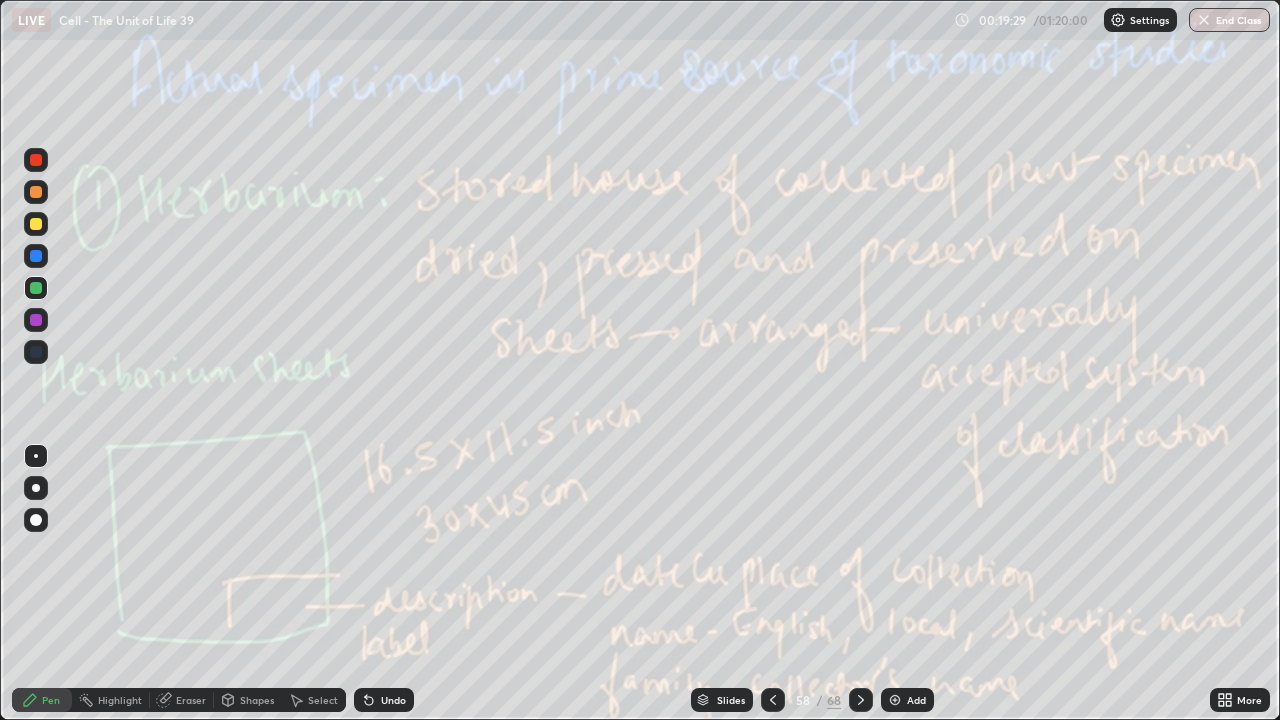 click at bounding box center (773, 700) 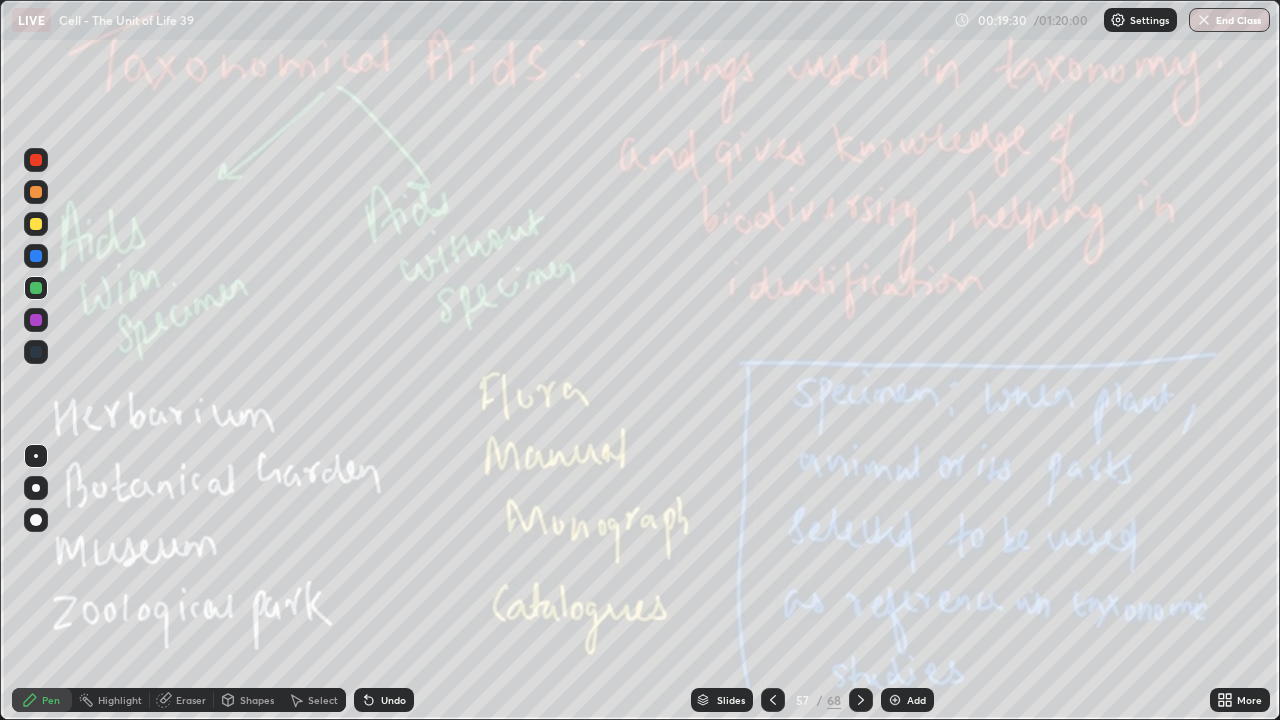 click 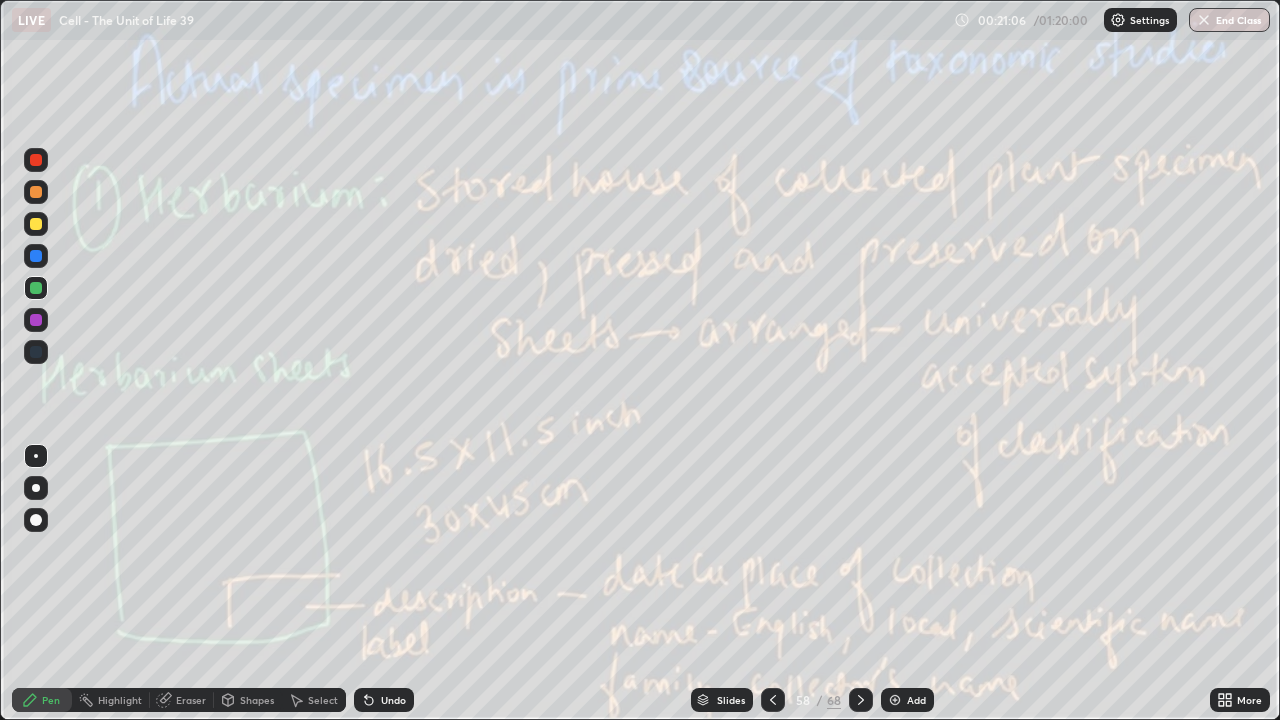 click 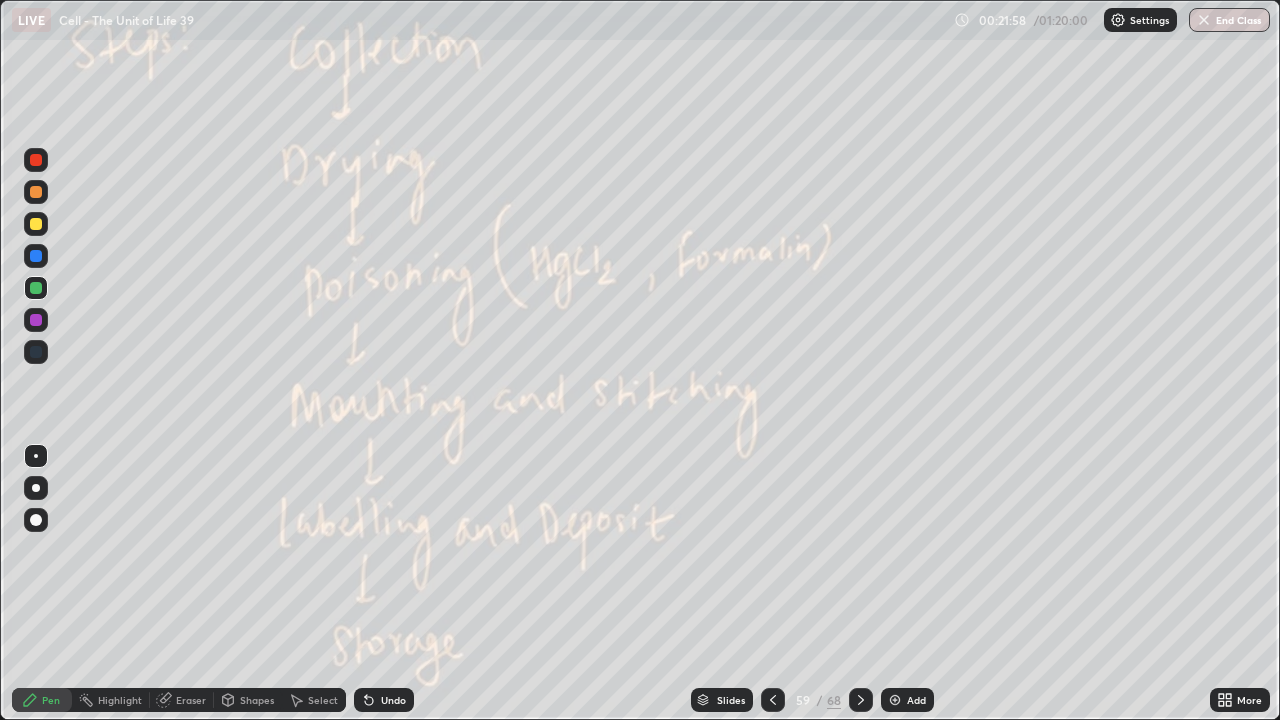 click 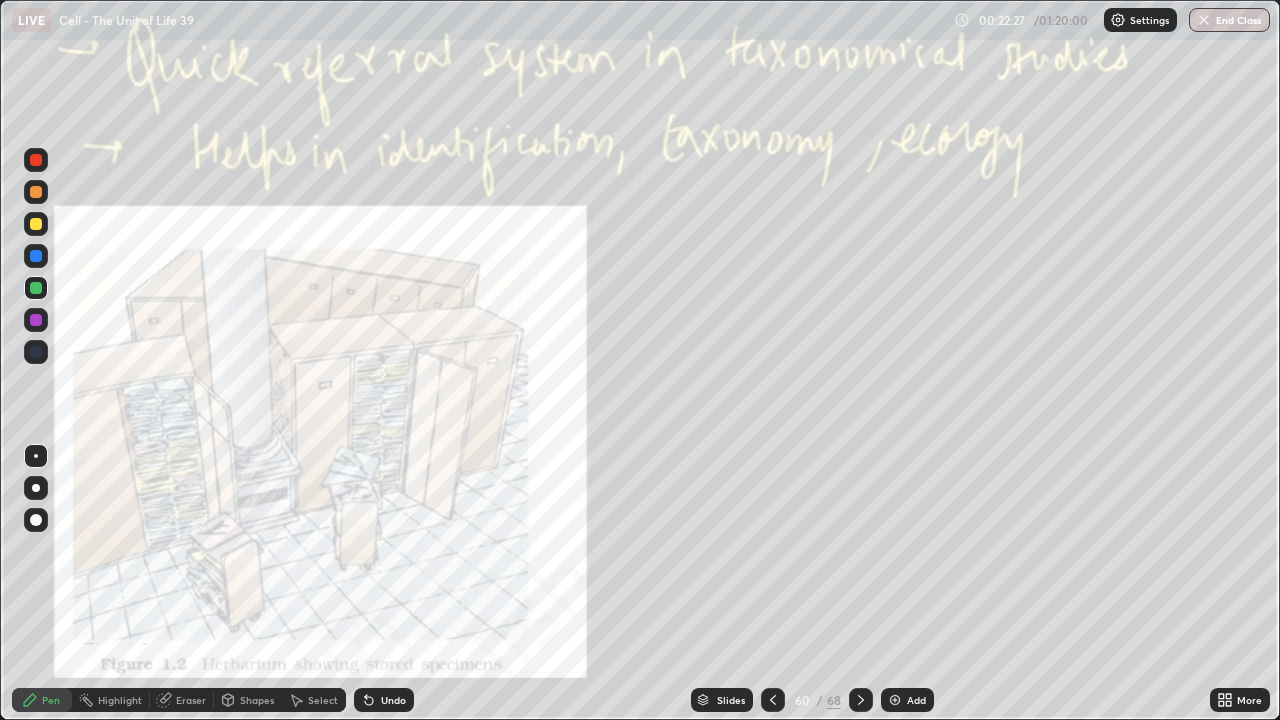 click at bounding box center [773, 700] 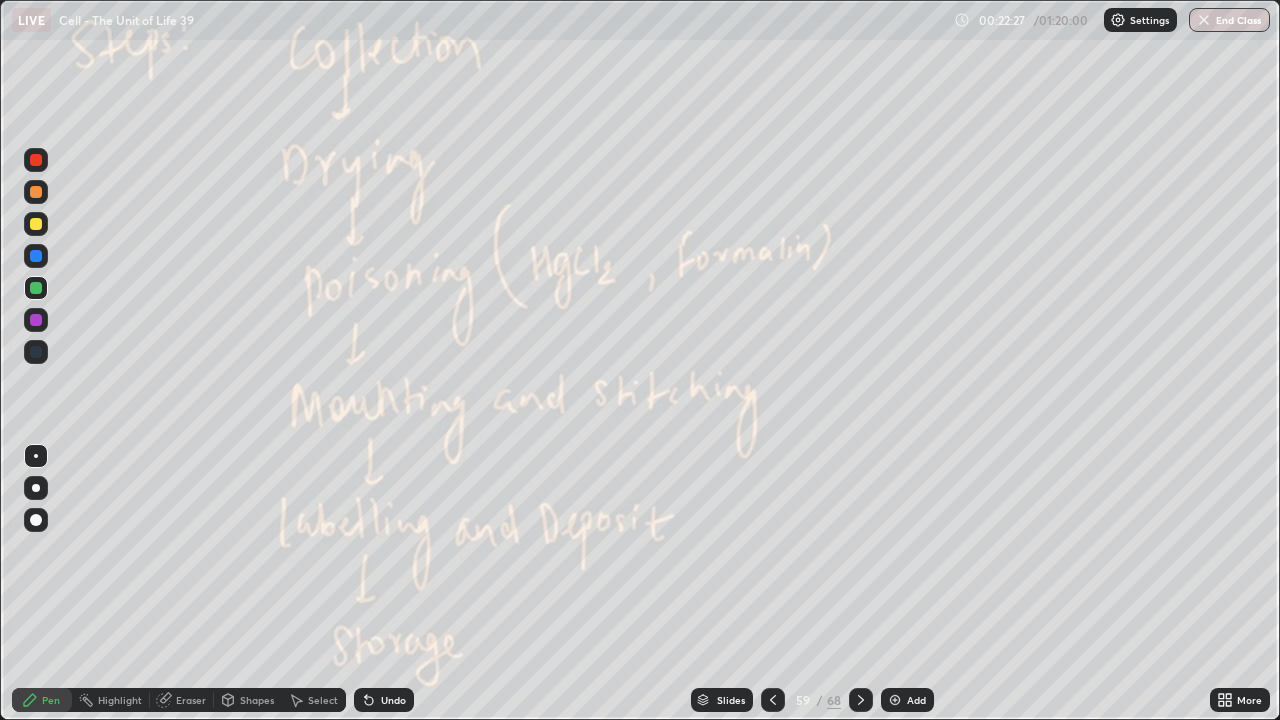 click 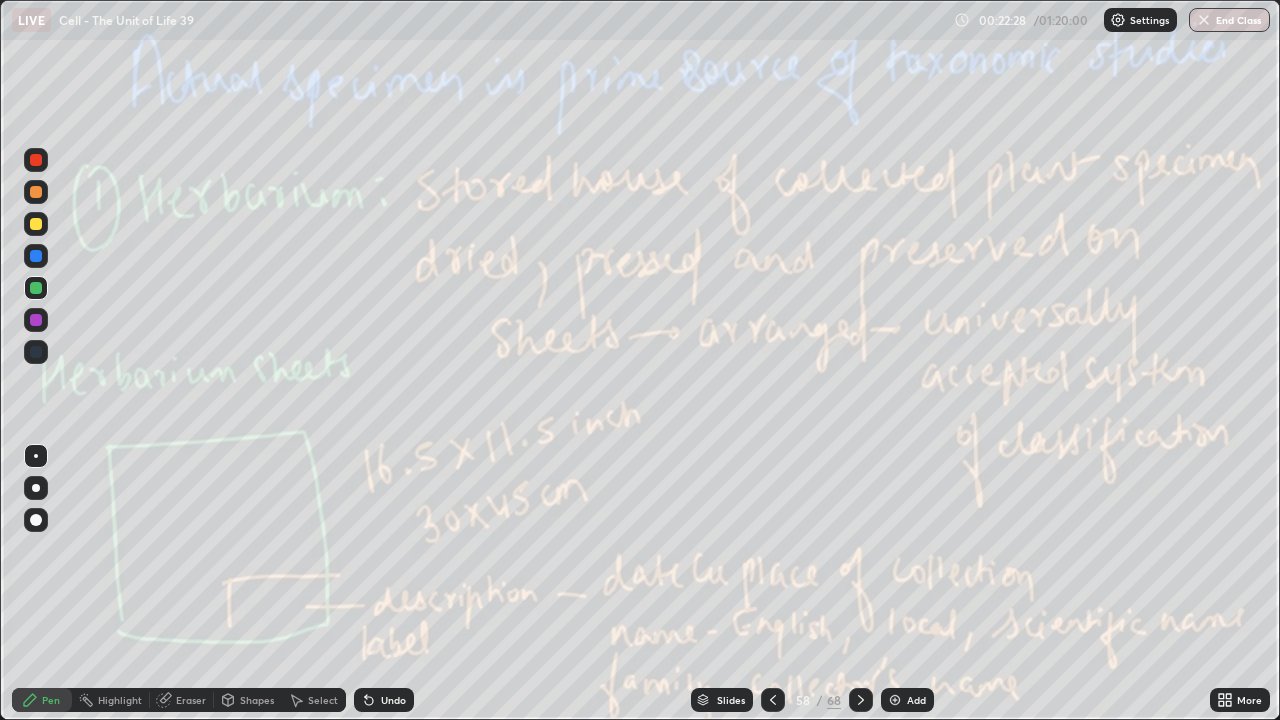 click 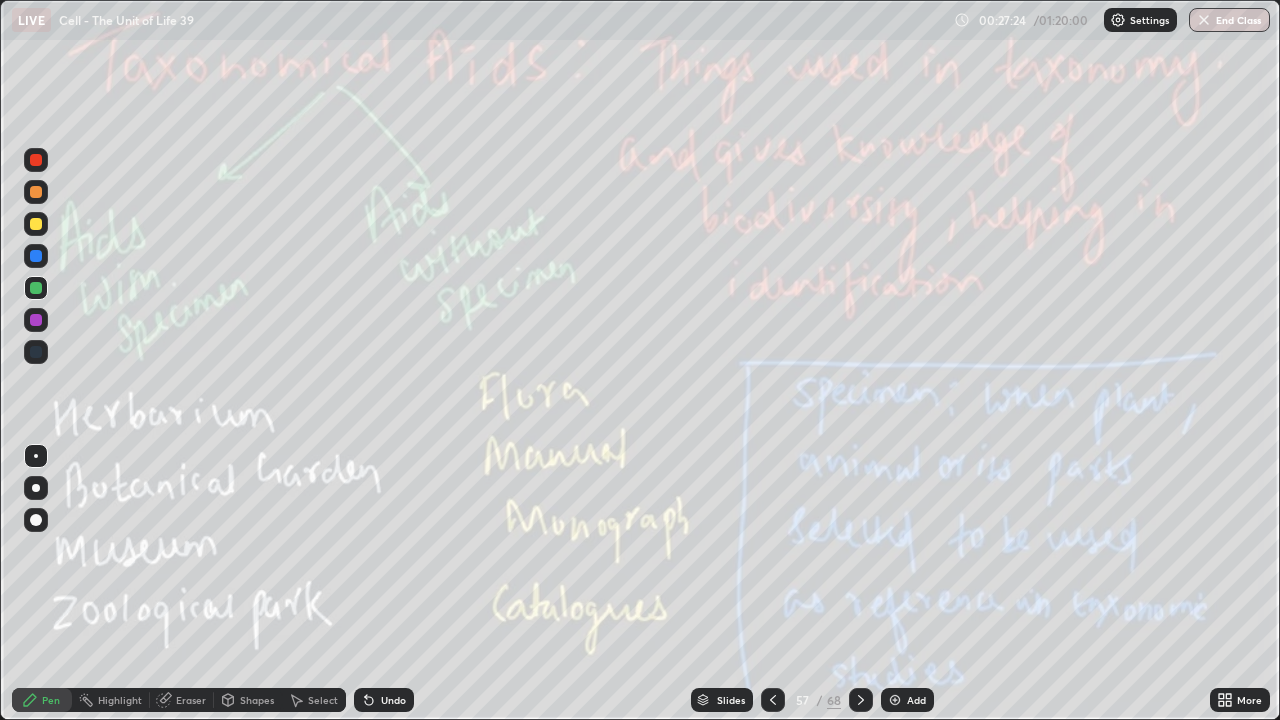 click 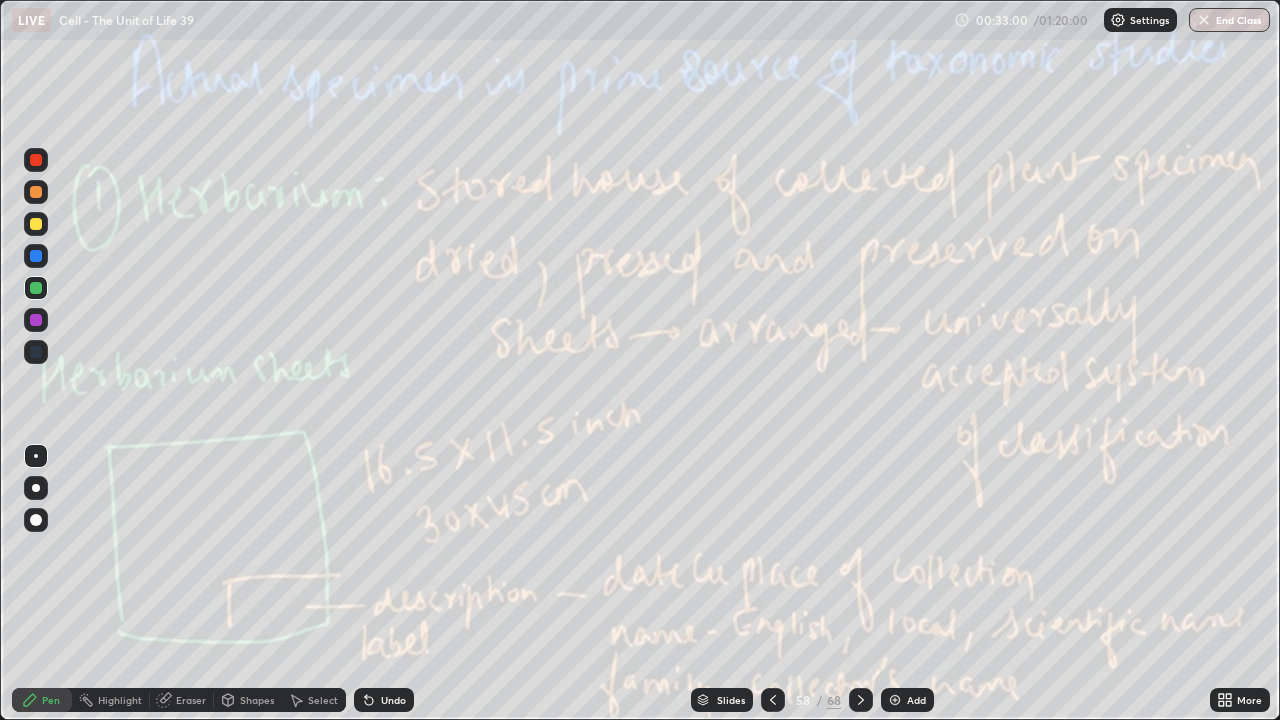 click 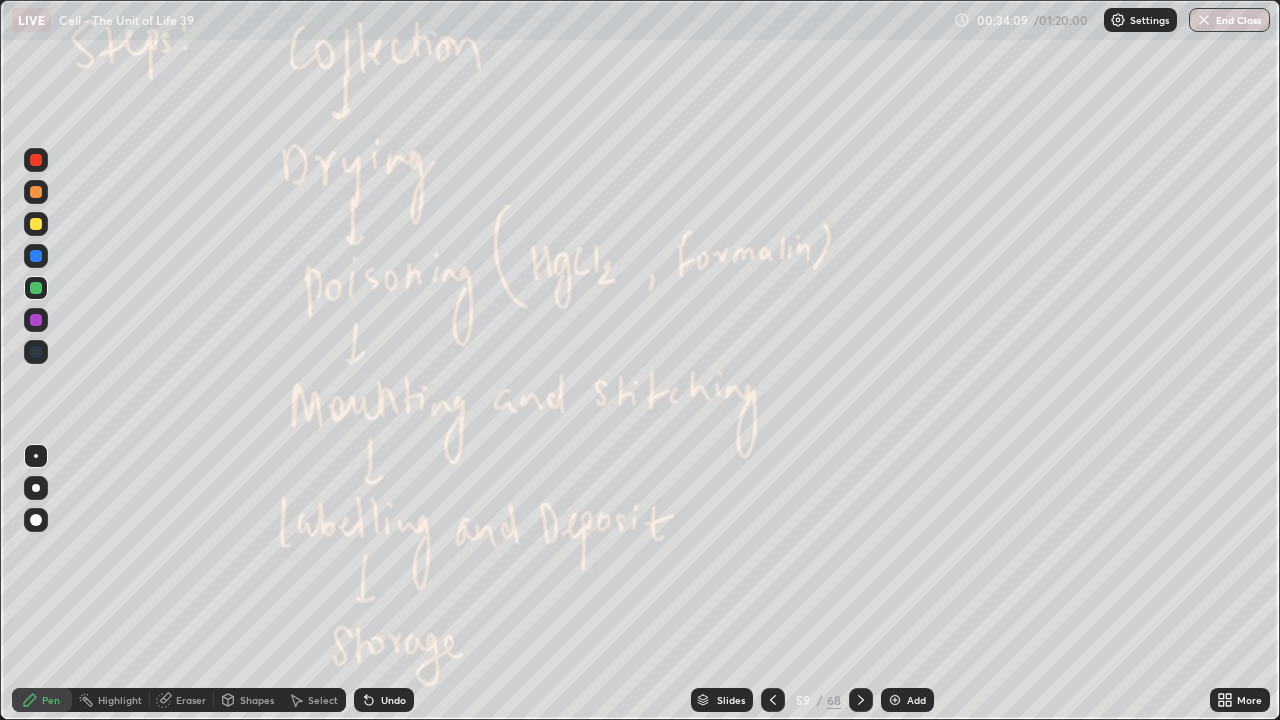 click 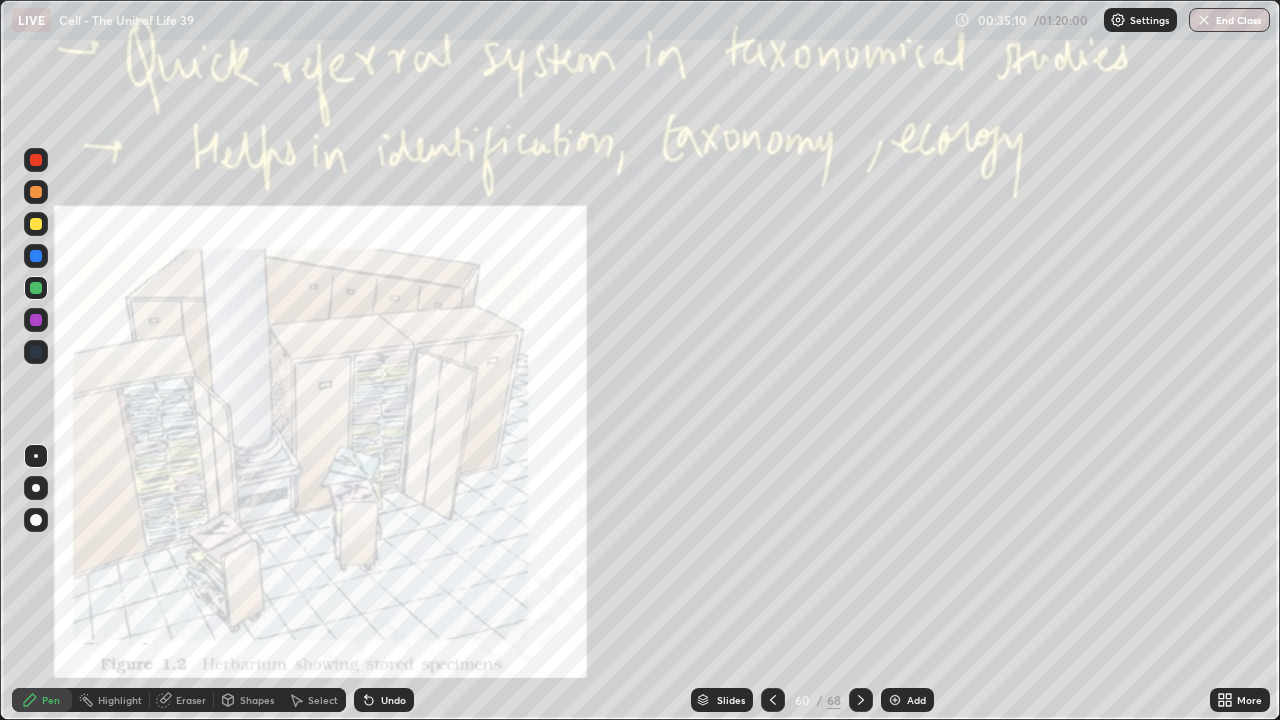 click at bounding box center [861, 700] 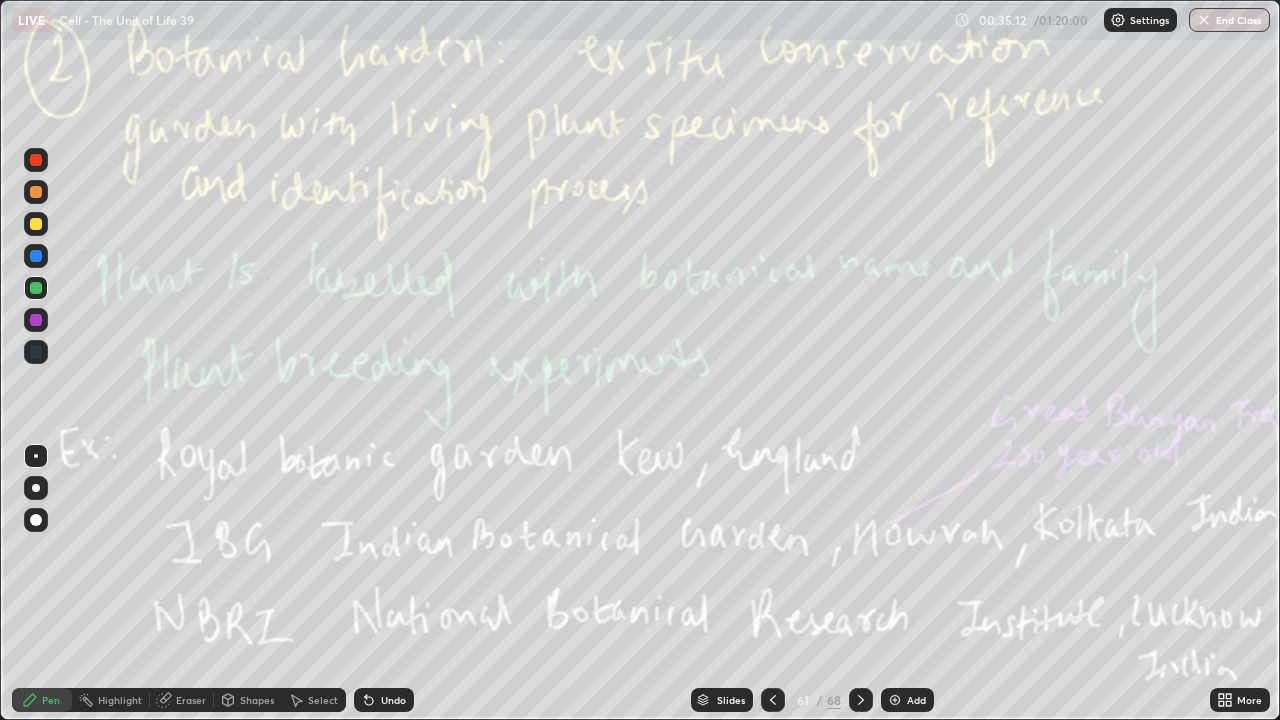 click 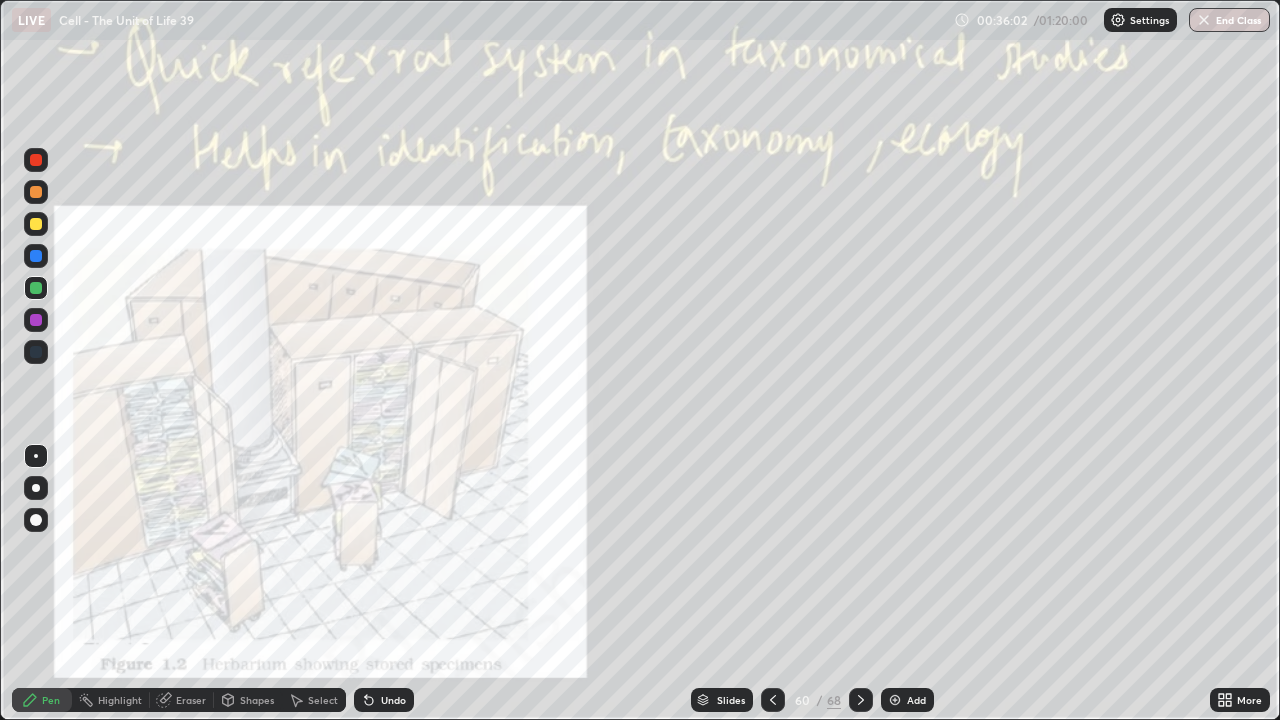 click at bounding box center [861, 700] 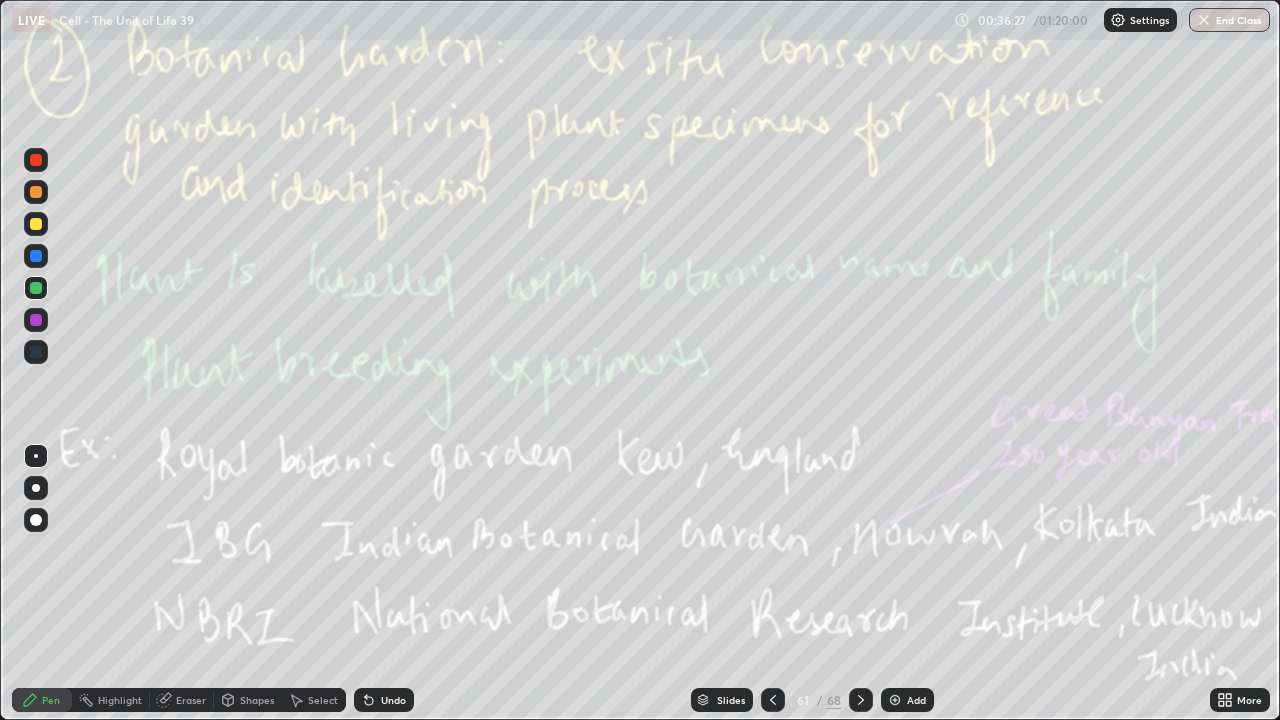 click 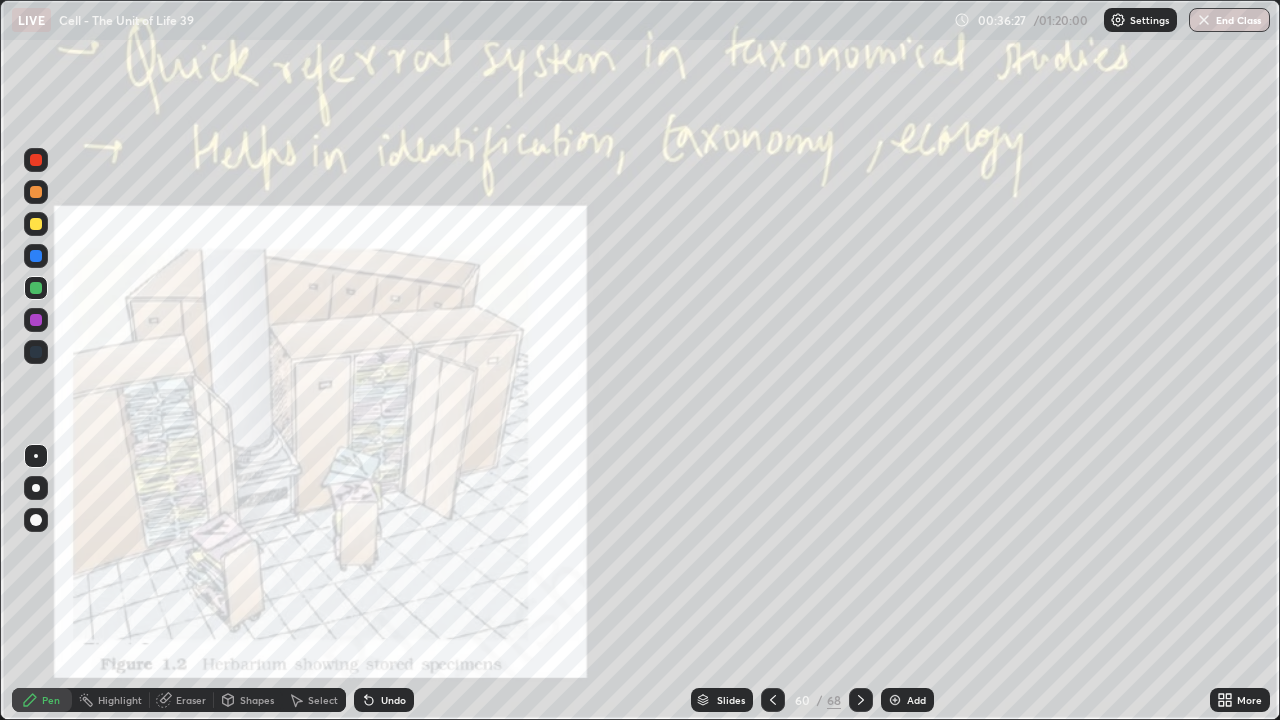 click on "Add" at bounding box center (907, 700) 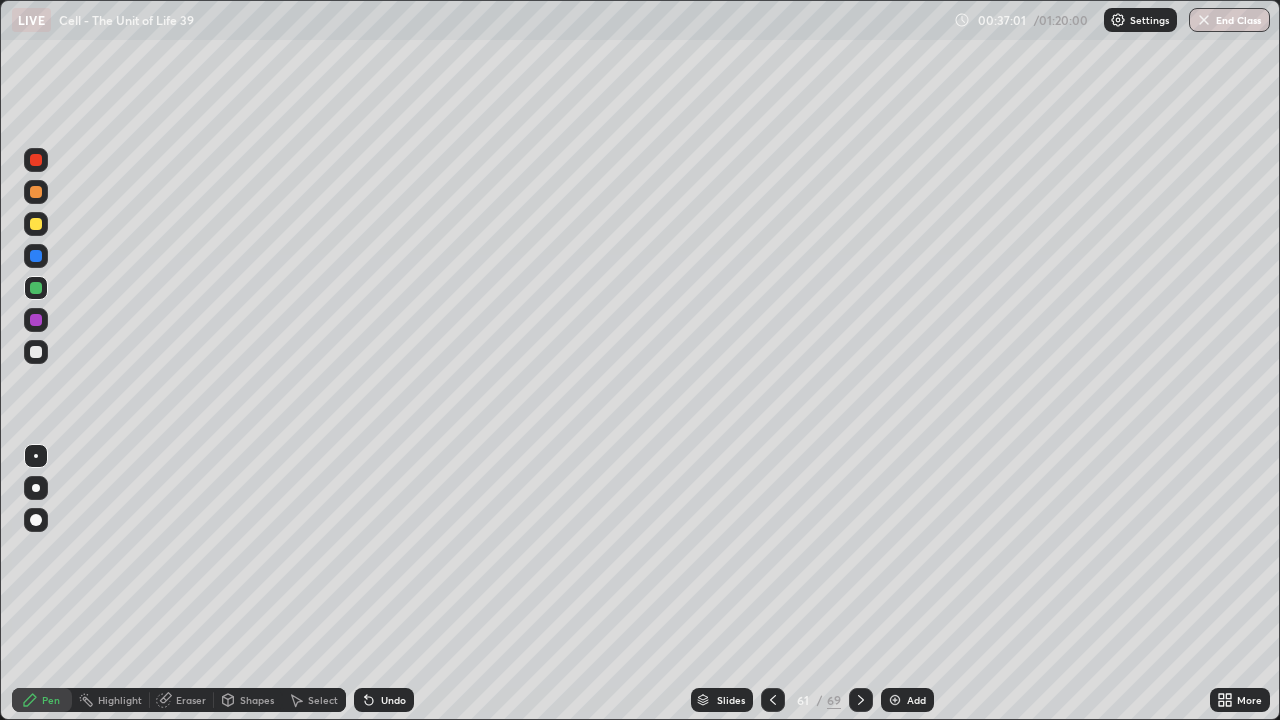 click at bounding box center (861, 700) 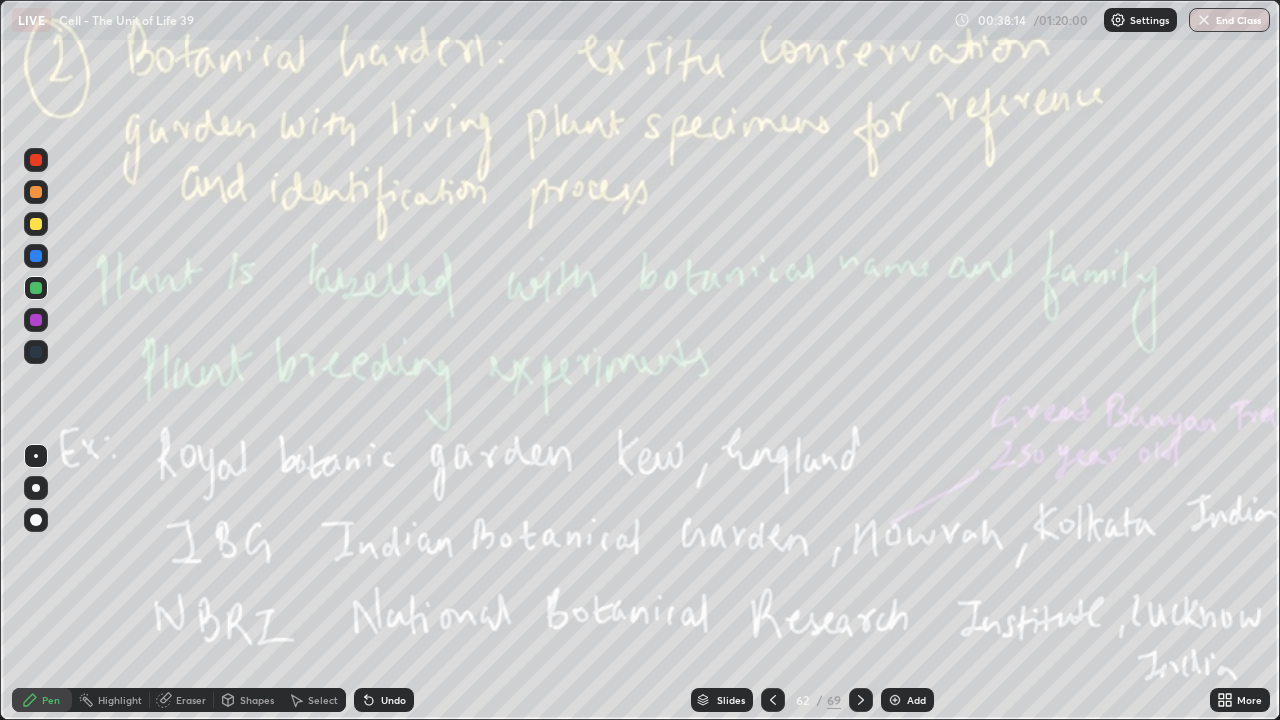 click on "More" at bounding box center [1249, 700] 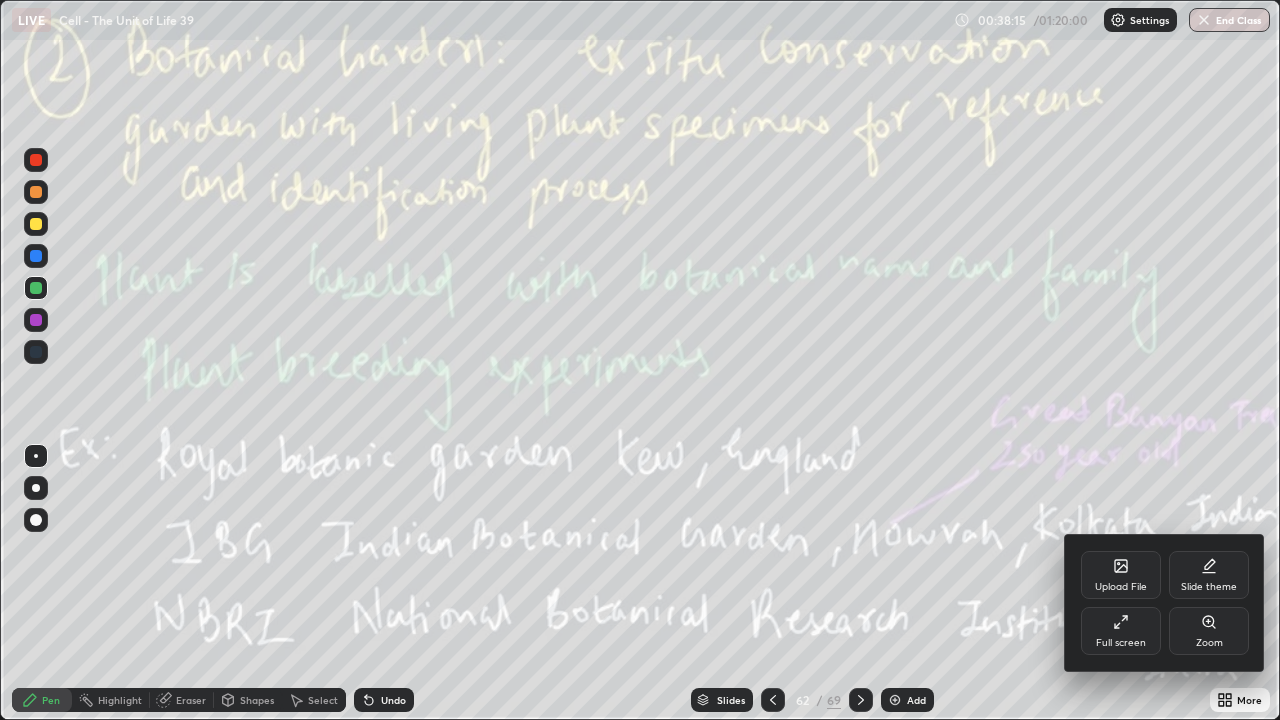 click on "Full screen" at bounding box center (1121, 631) 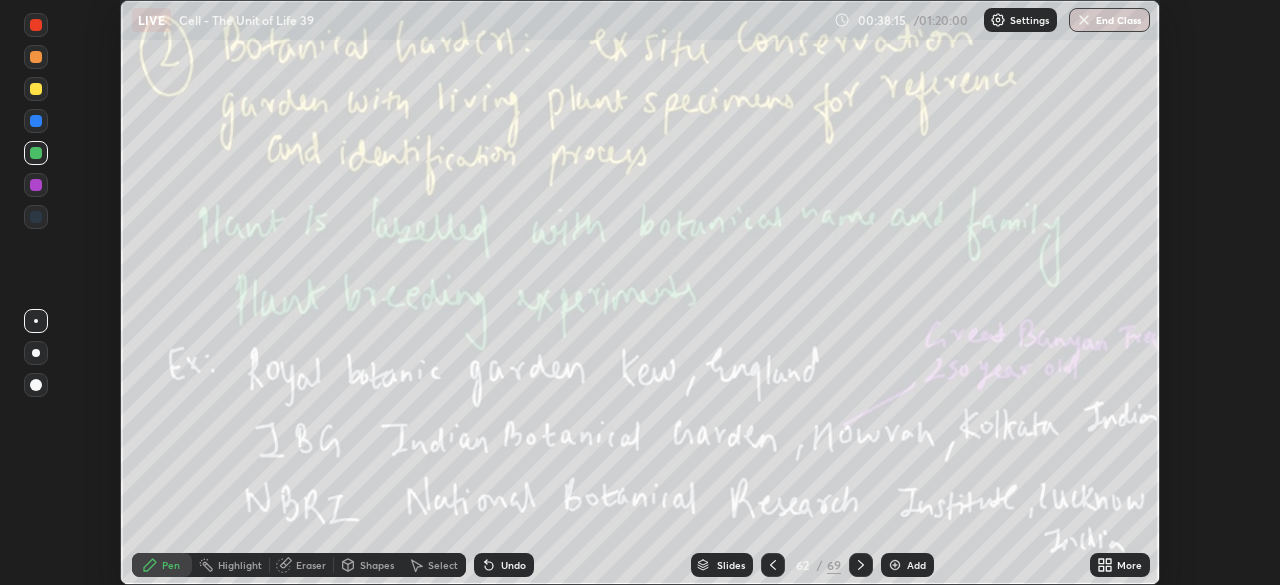 scroll, scrollTop: 585, scrollLeft: 1280, axis: both 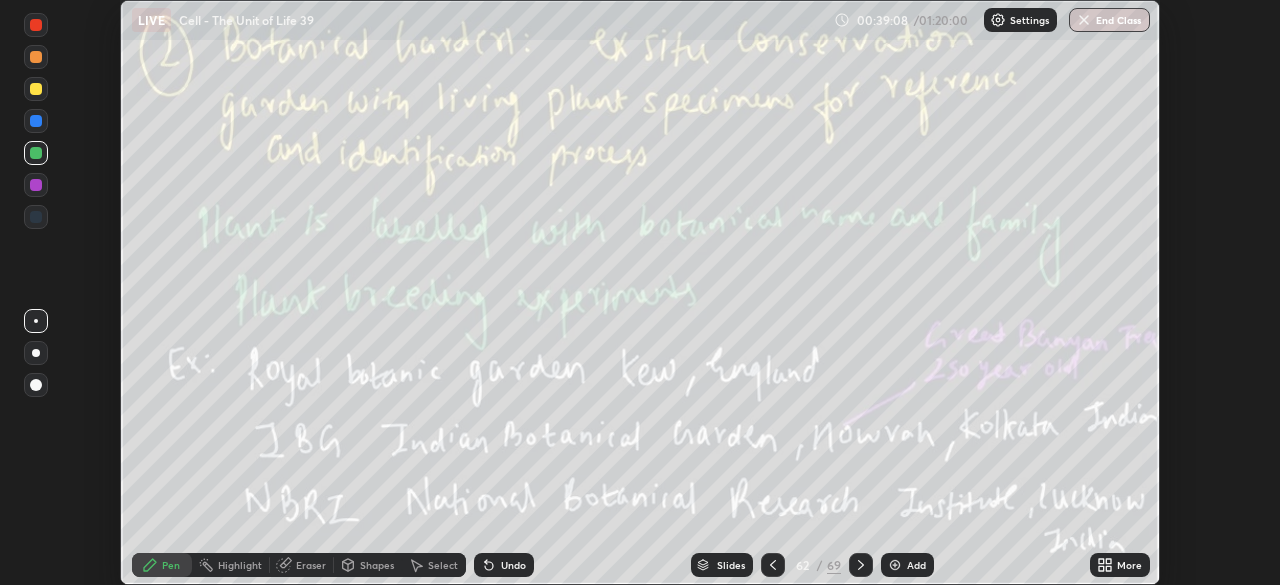 click 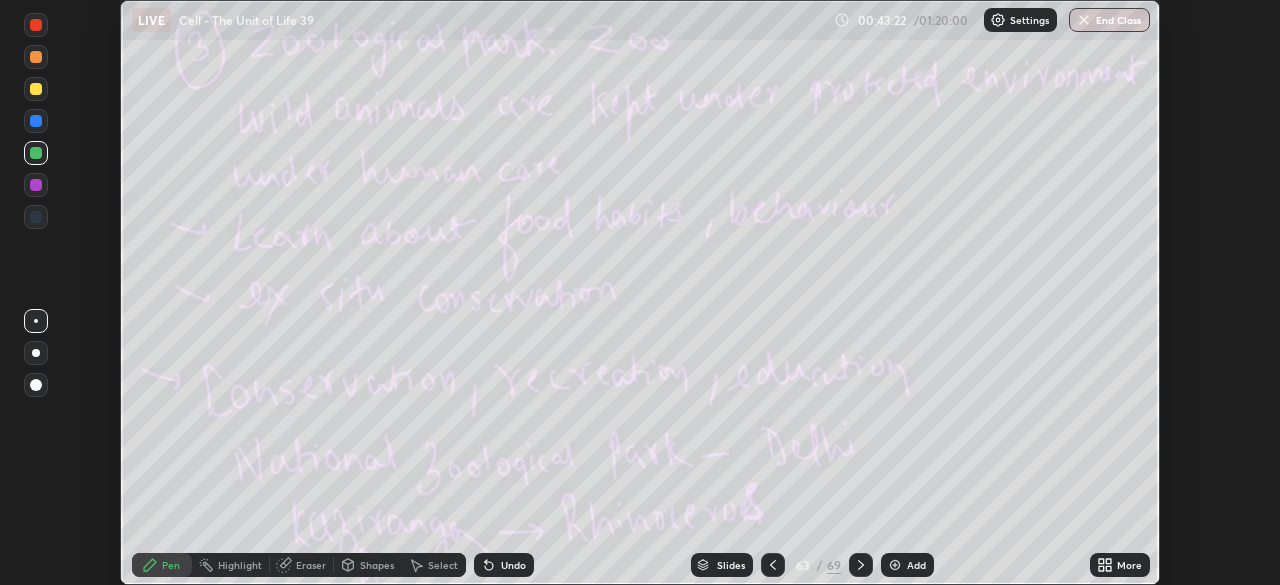 click 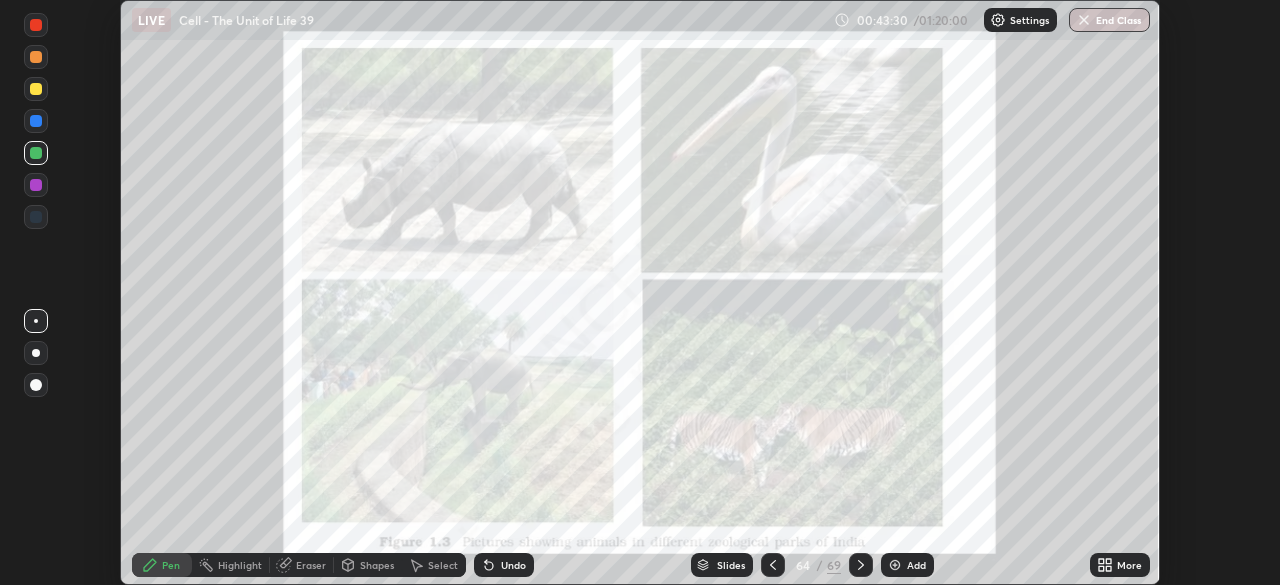 click 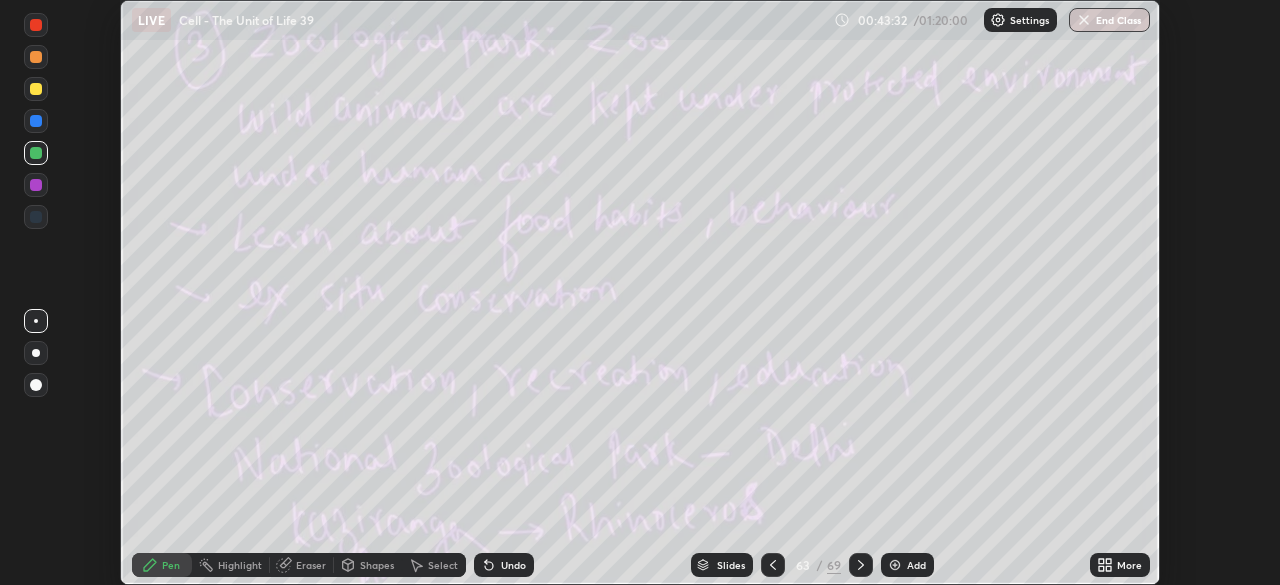 click 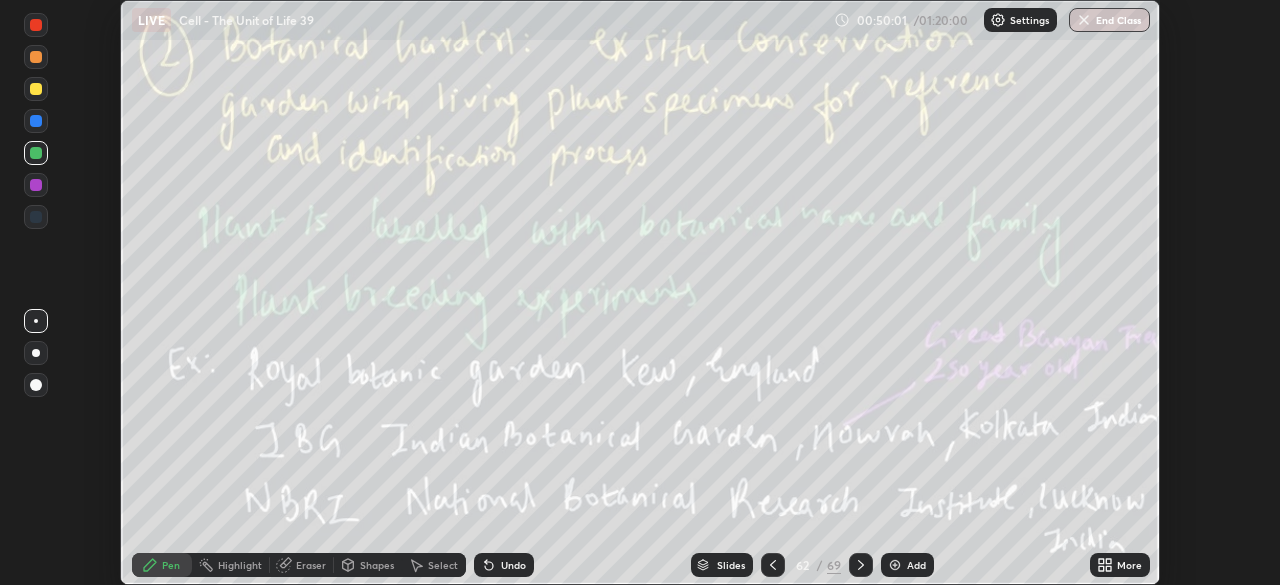 click 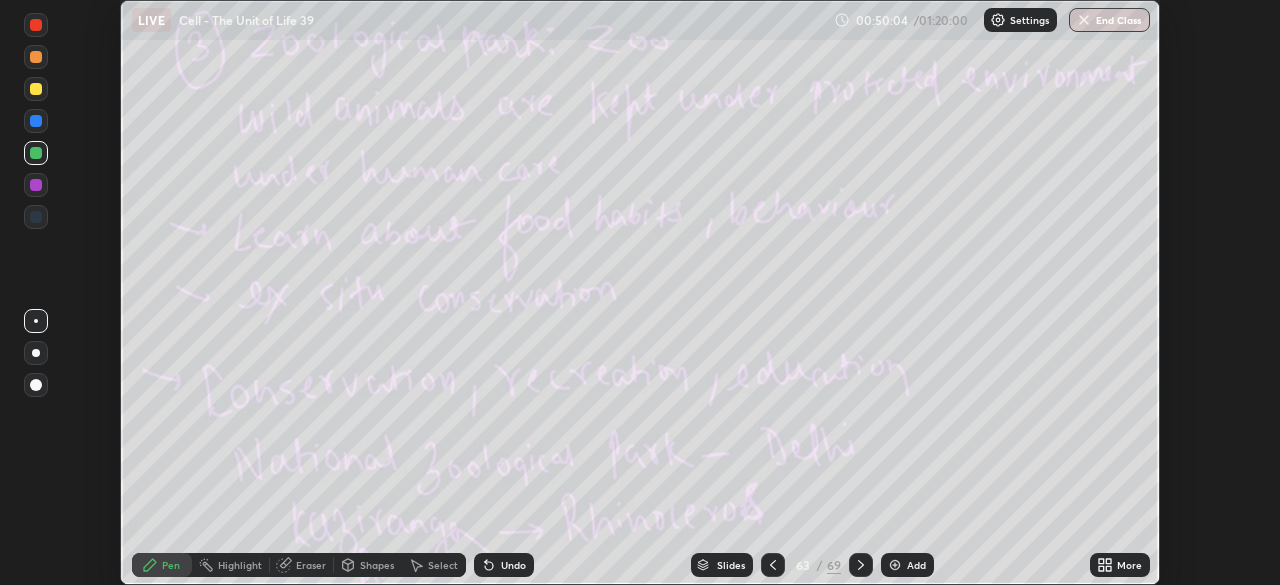click on "Eraser" at bounding box center (311, 565) 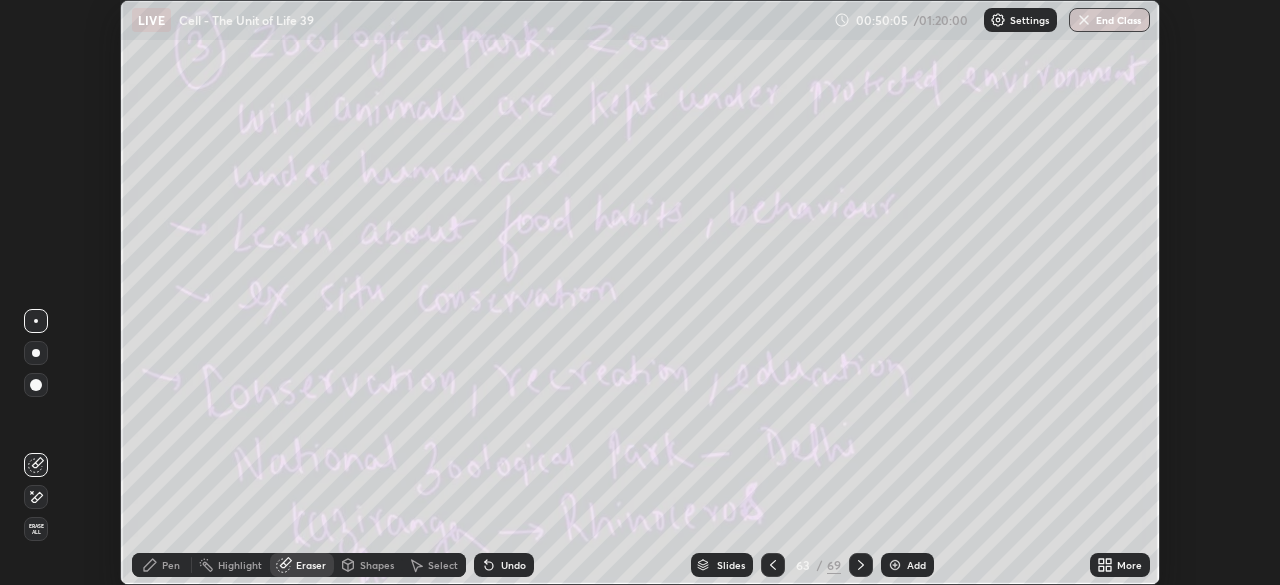 click on "Erase all" at bounding box center [36, 529] 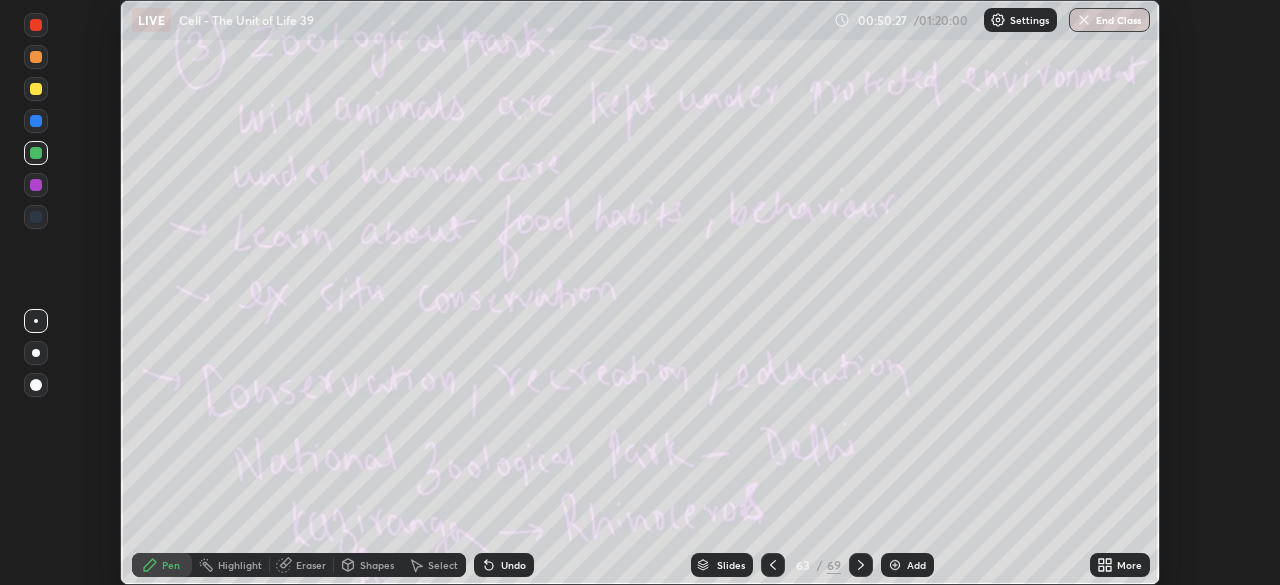 click 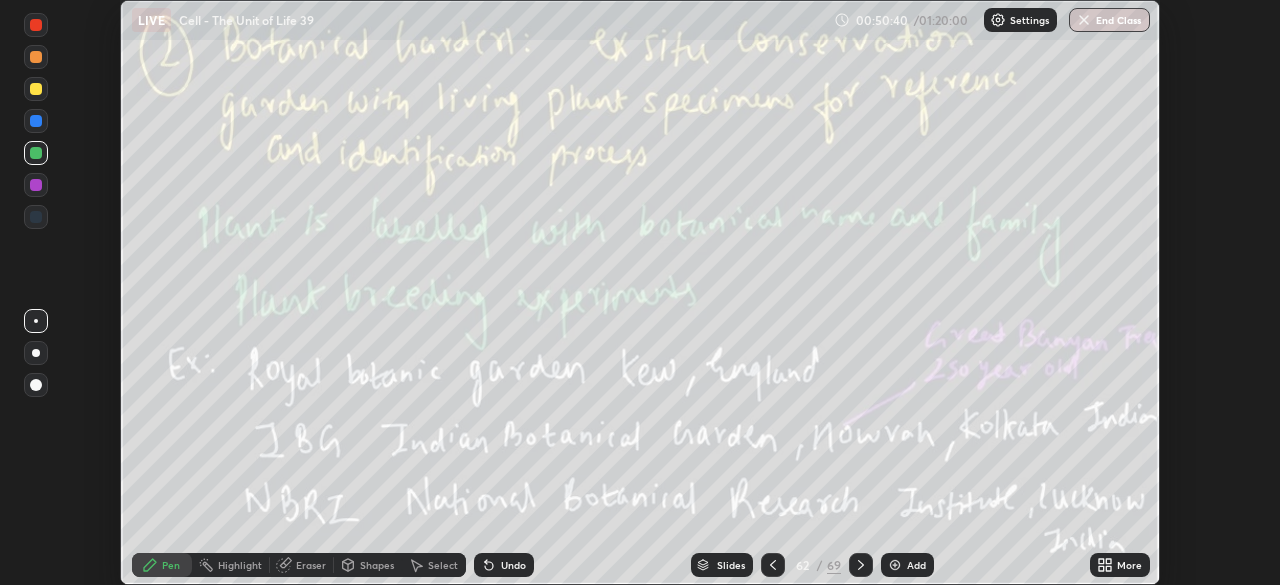 click on "More" at bounding box center (1129, 565) 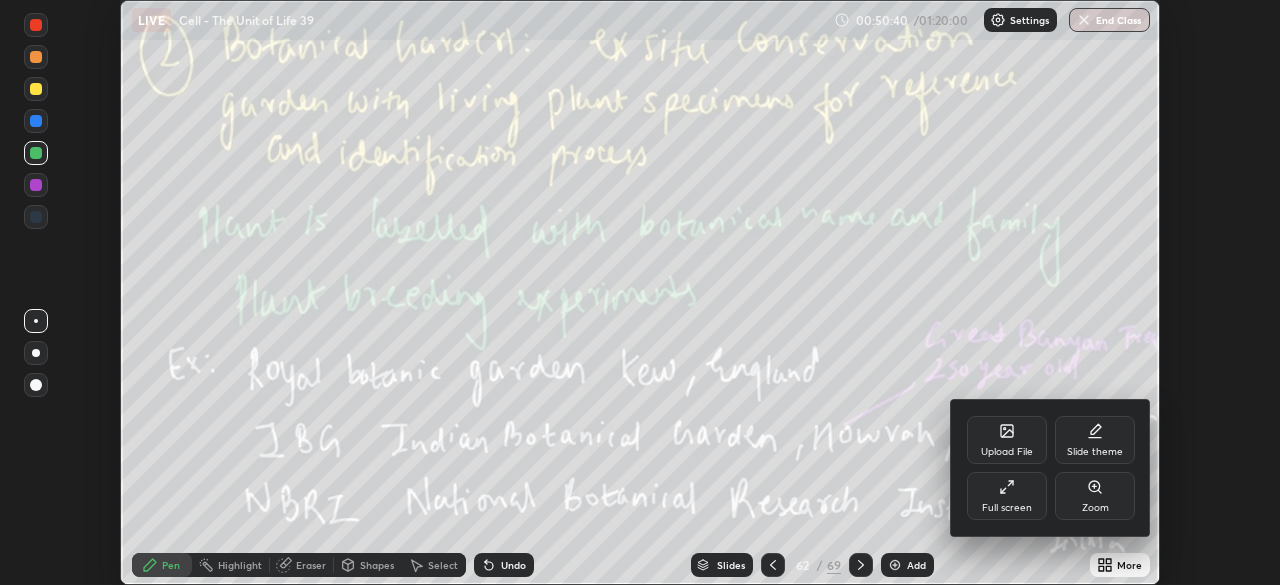 click on "Full screen" at bounding box center (1007, 496) 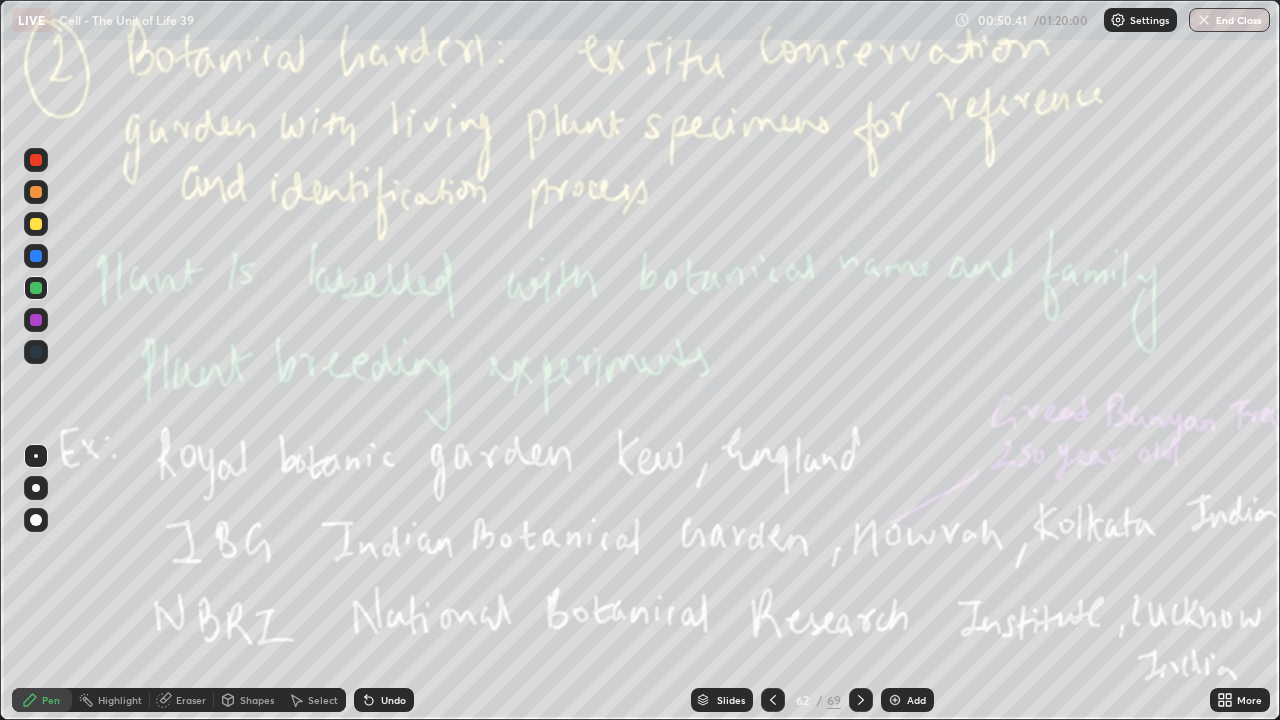 scroll, scrollTop: 99280, scrollLeft: 98720, axis: both 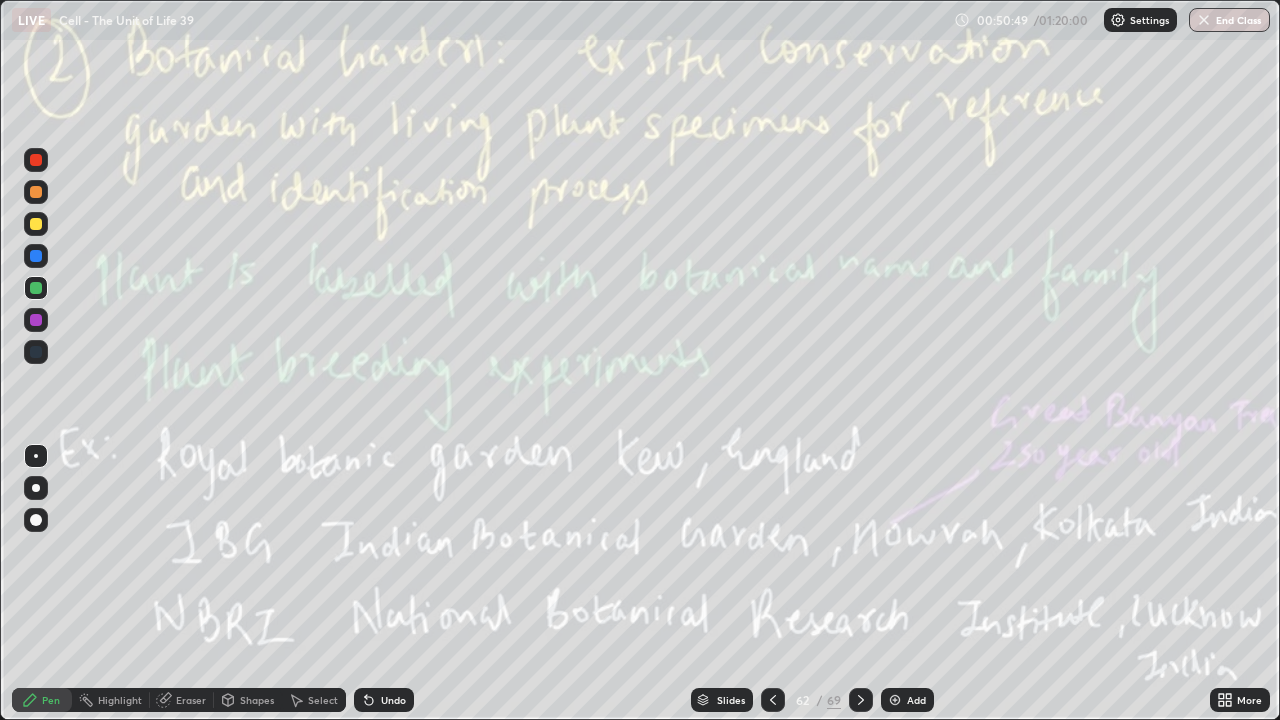 click 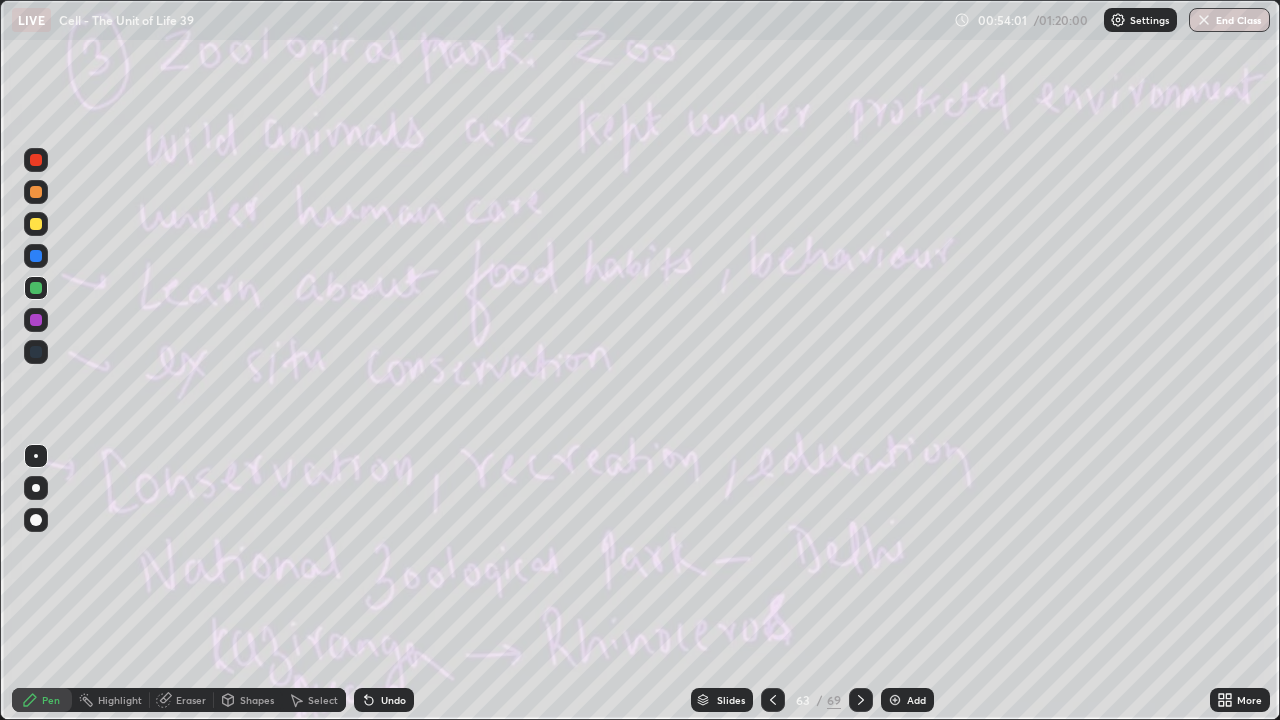 click 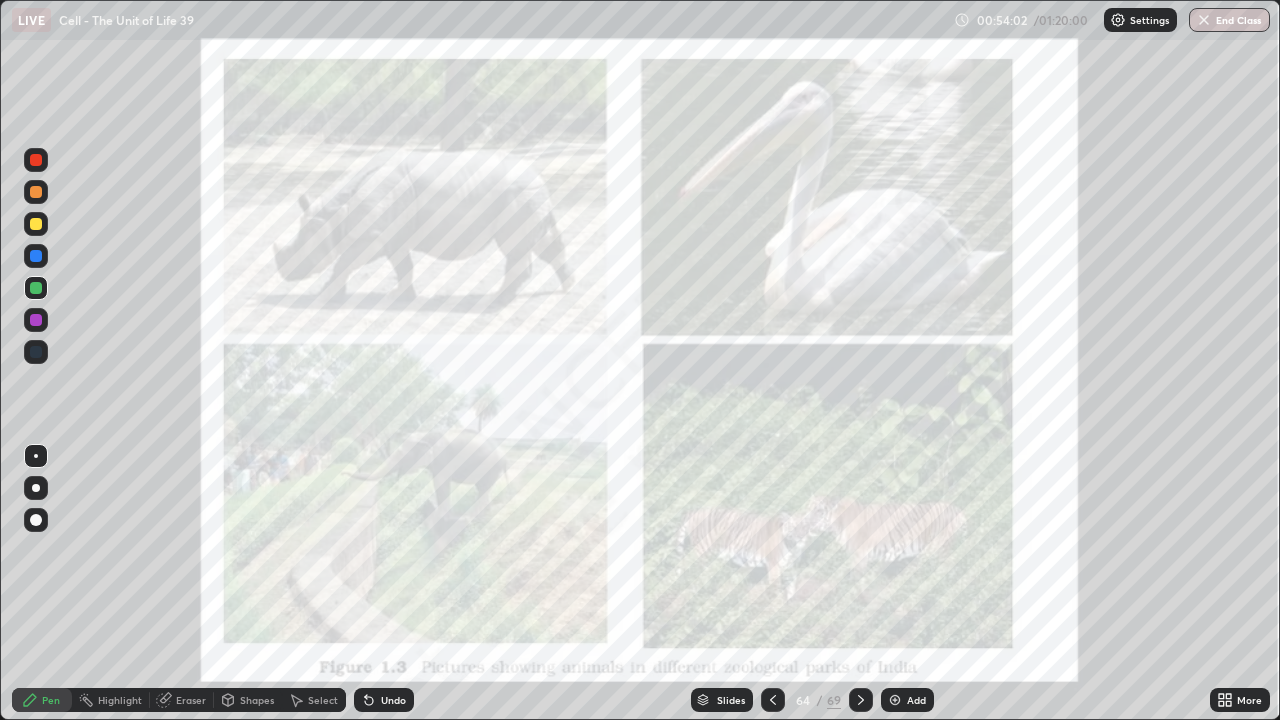 click 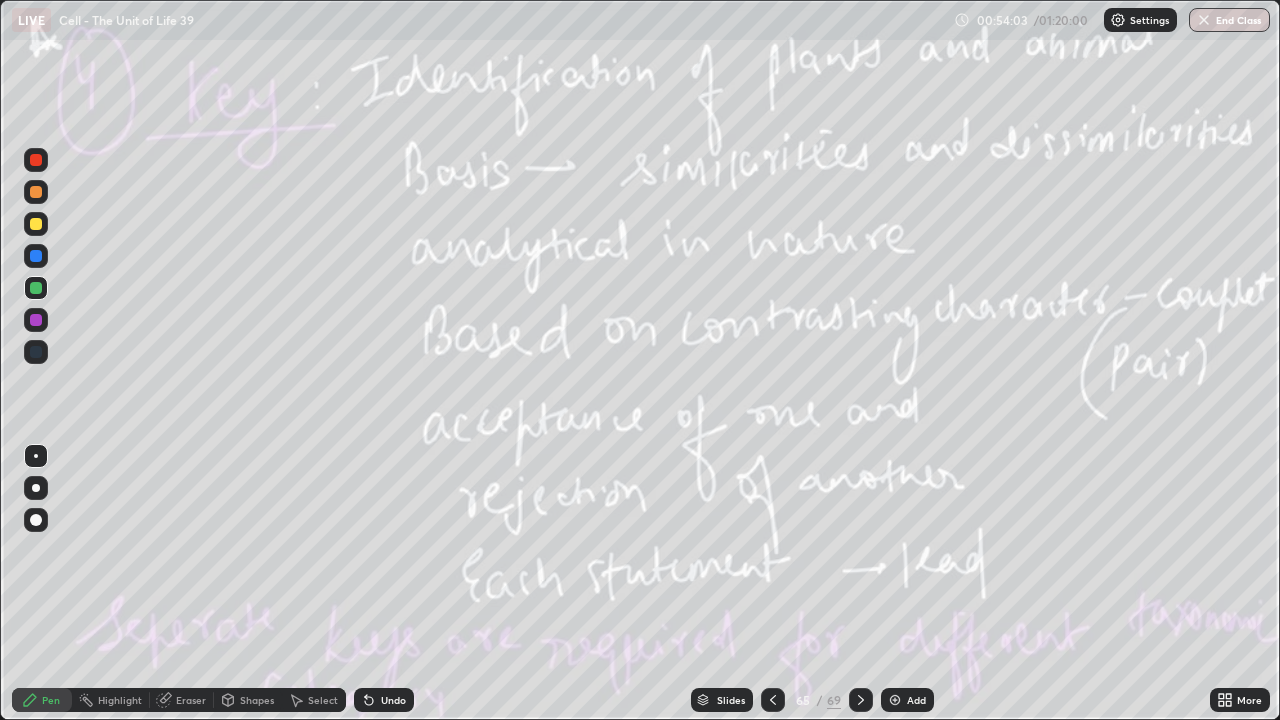 click 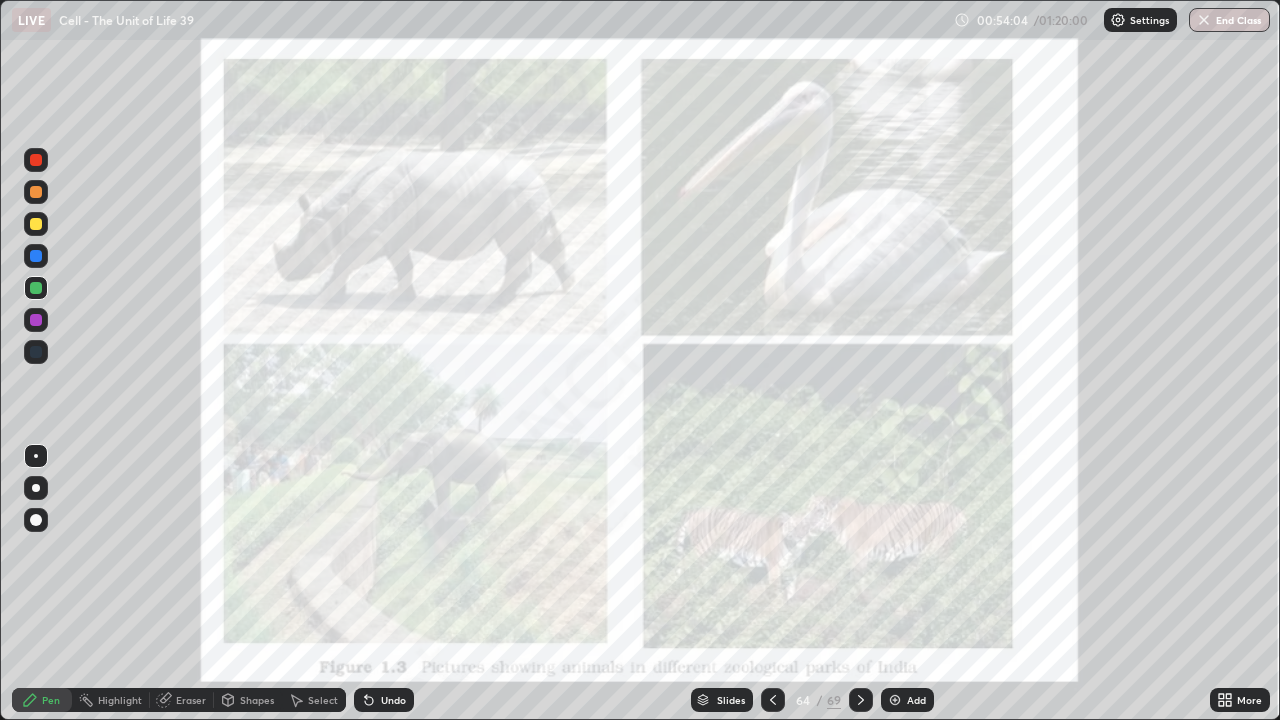 click on "Add" at bounding box center (907, 700) 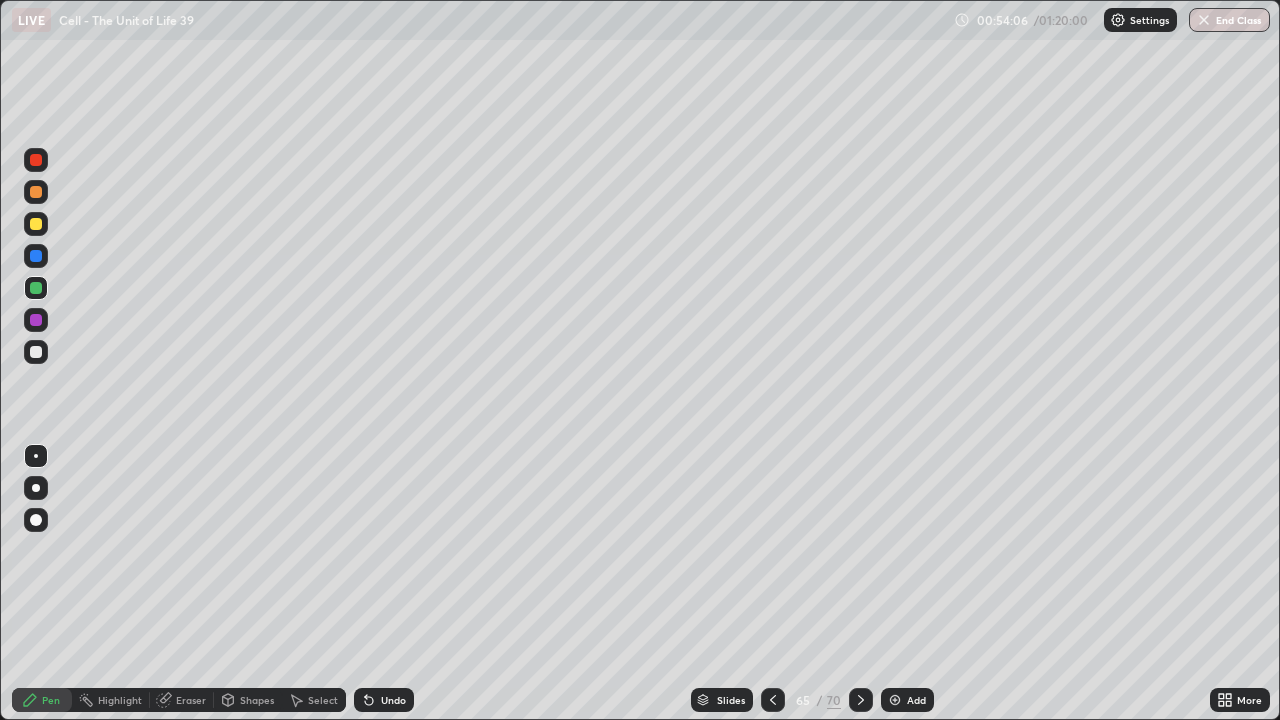 click at bounding box center [36, 520] 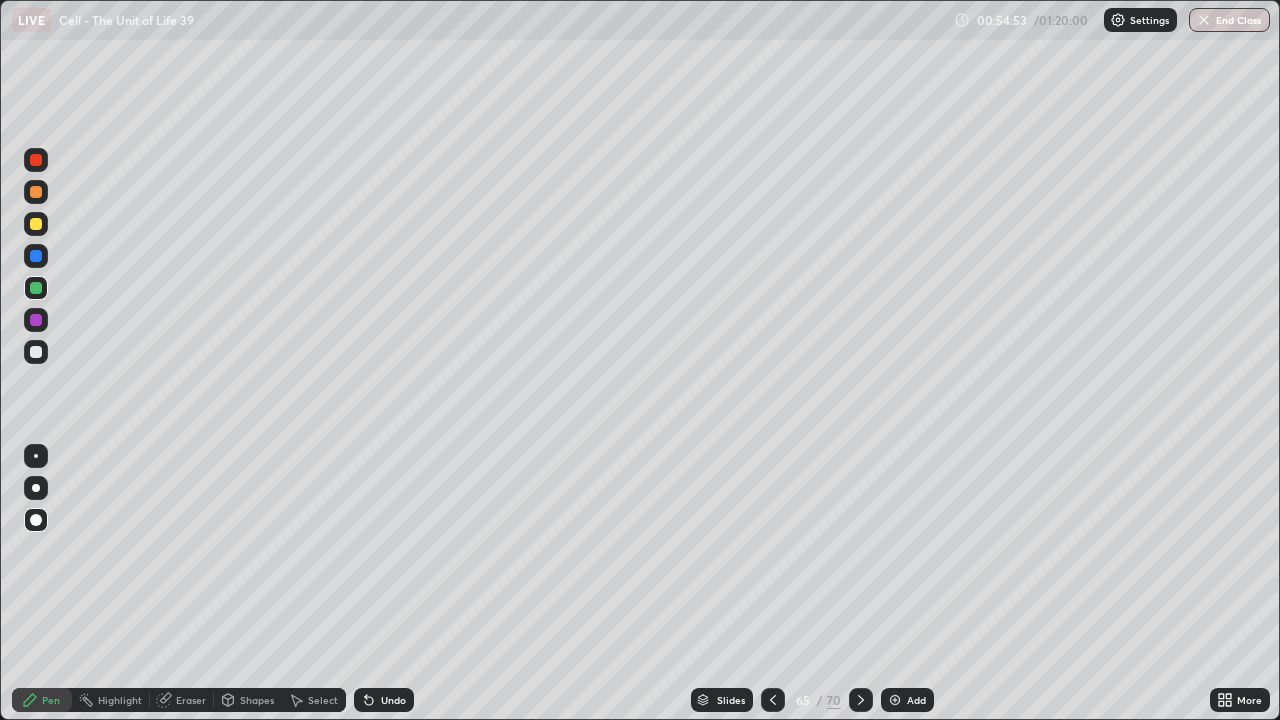 click on "Undo" at bounding box center [384, 700] 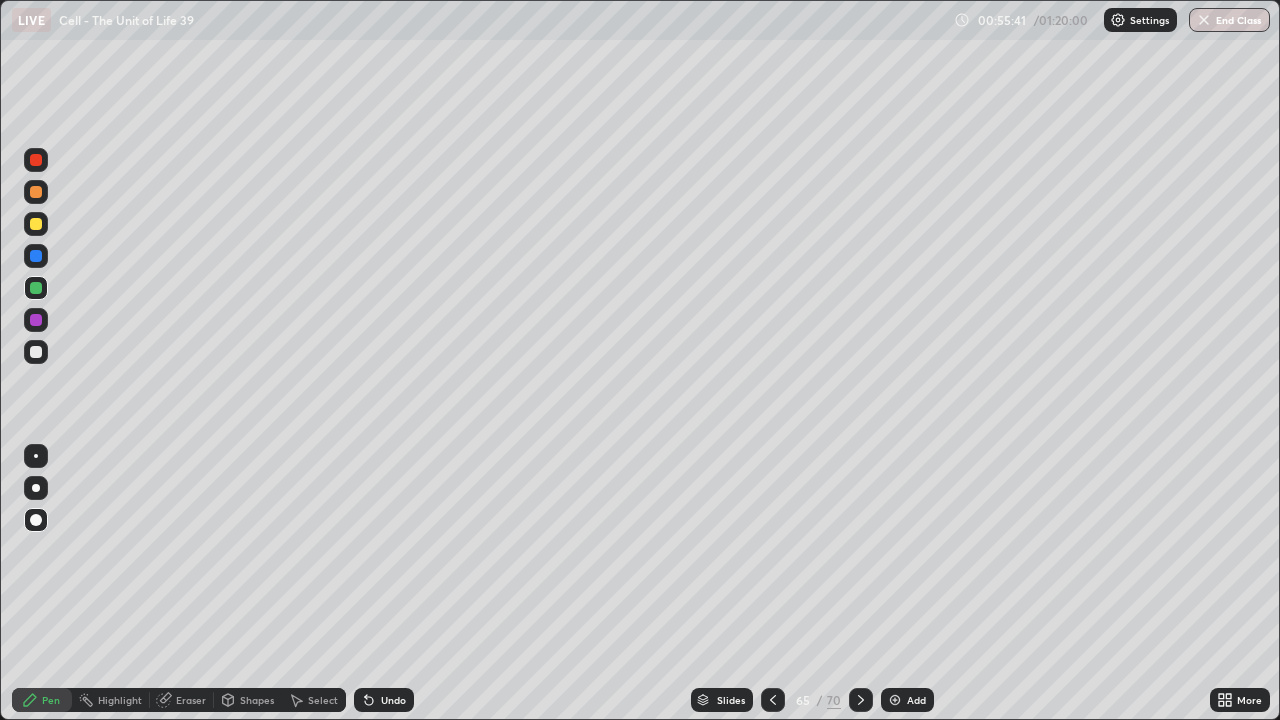 click on "Shapes" at bounding box center [248, 700] 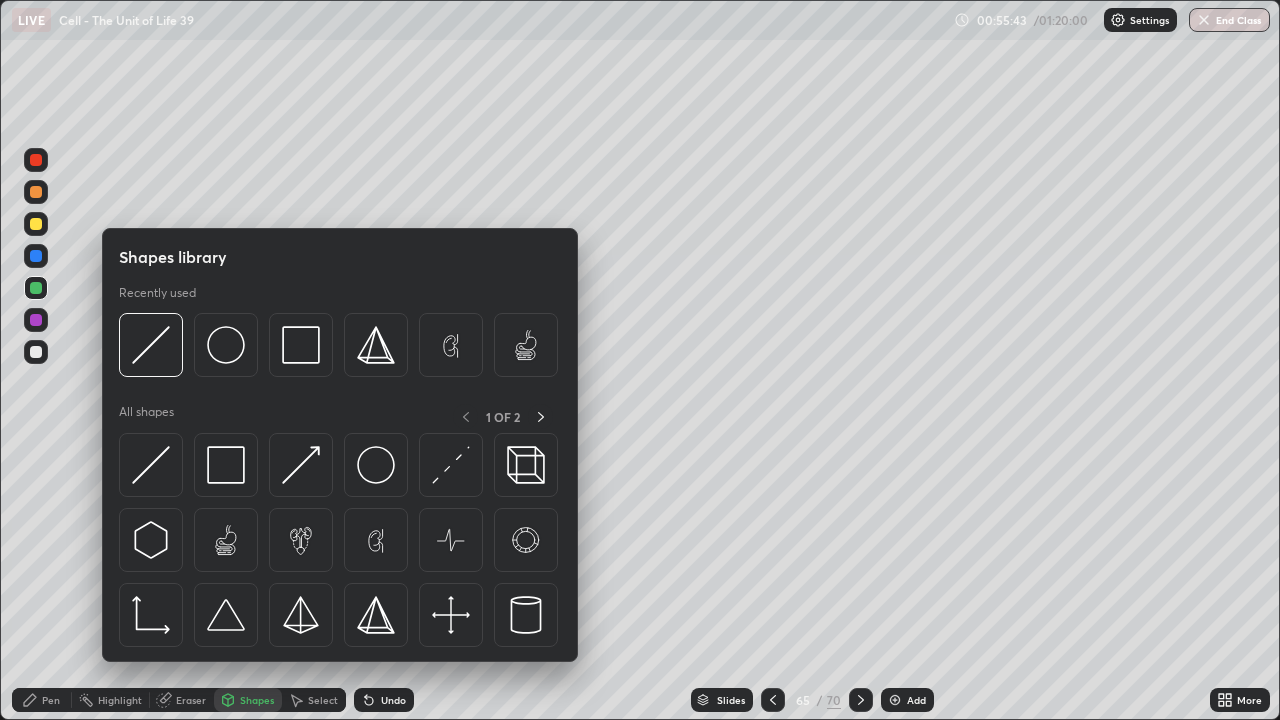 click on "Shapes library Recently used All shapes 1 OF 2" at bounding box center (340, 445) 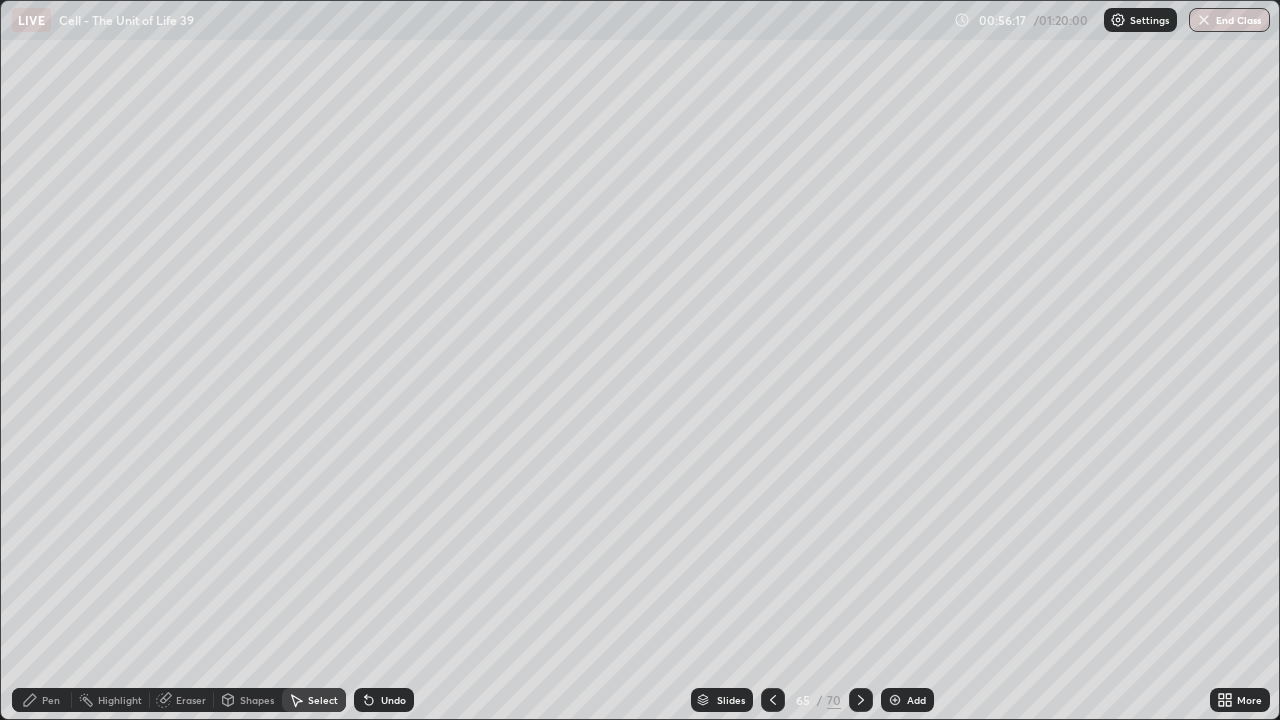 click on "Pen" at bounding box center [42, 700] 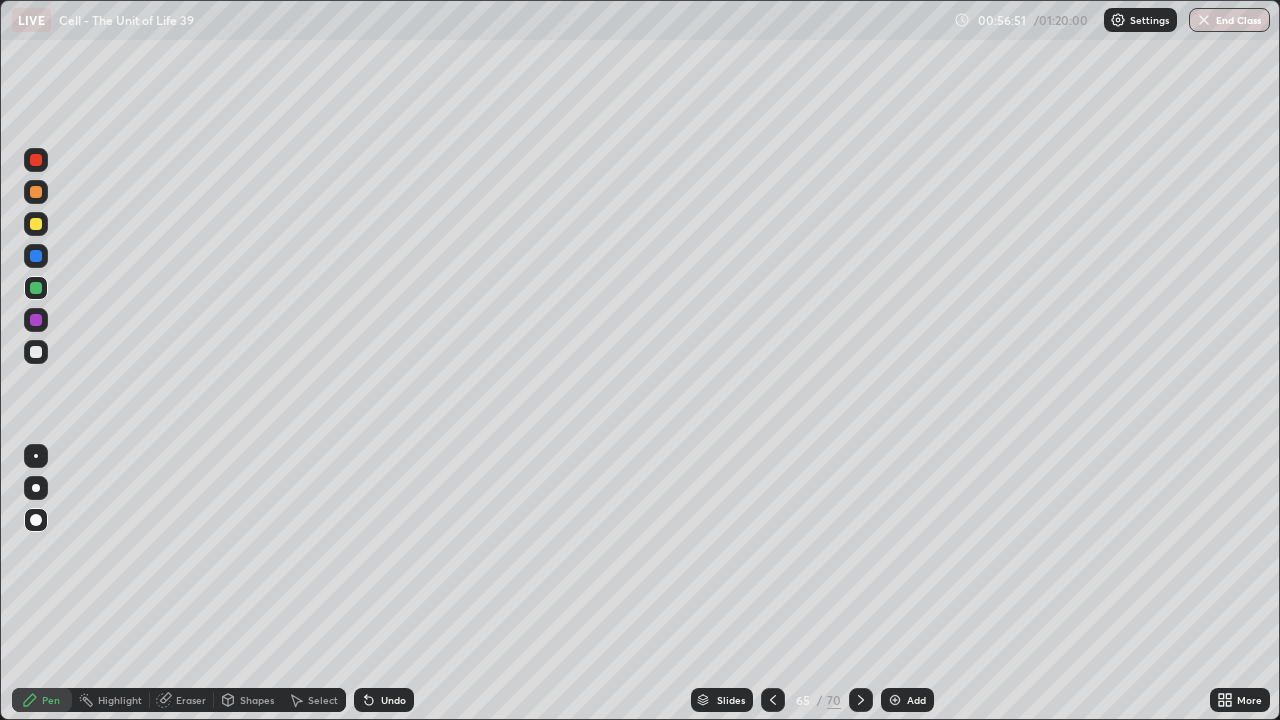 click 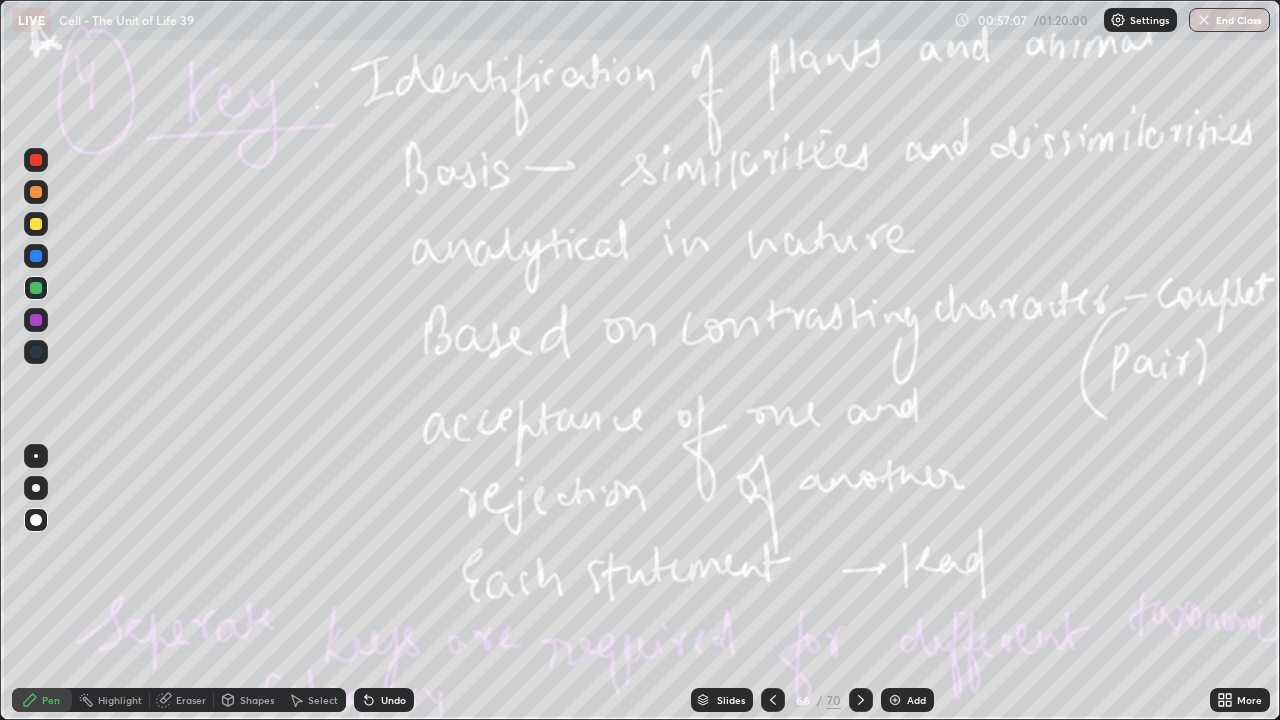 click 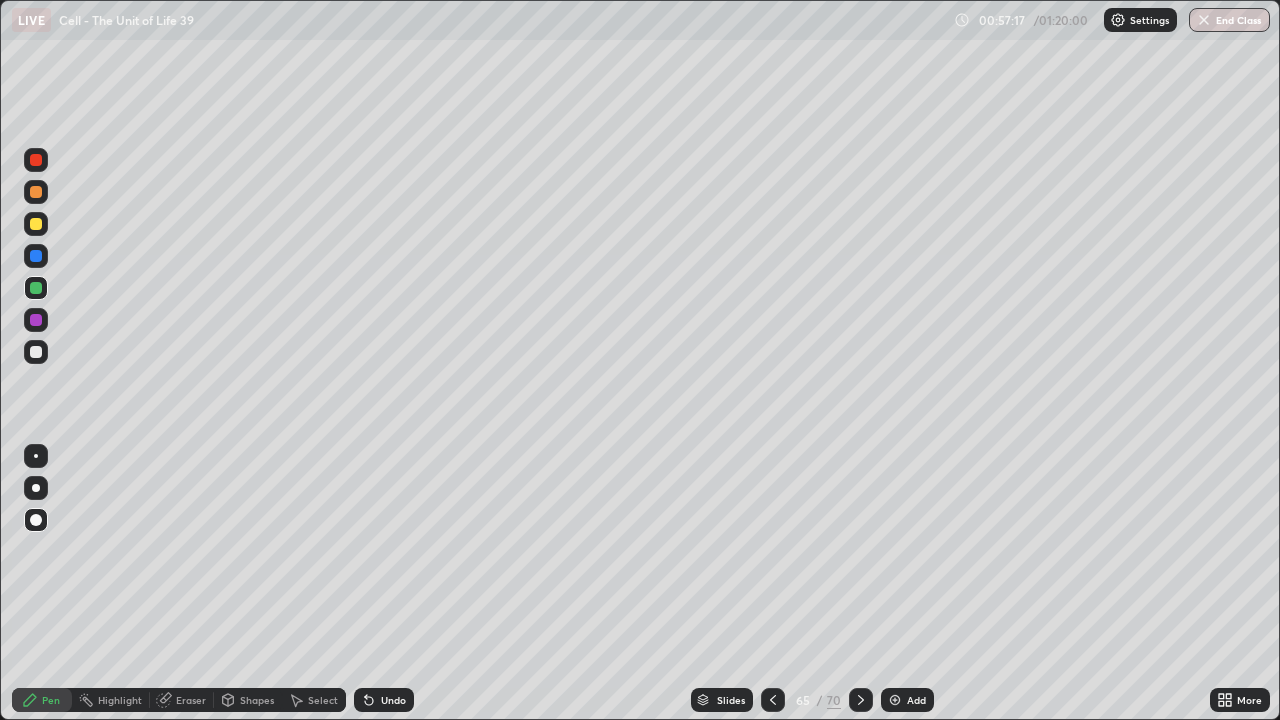 click 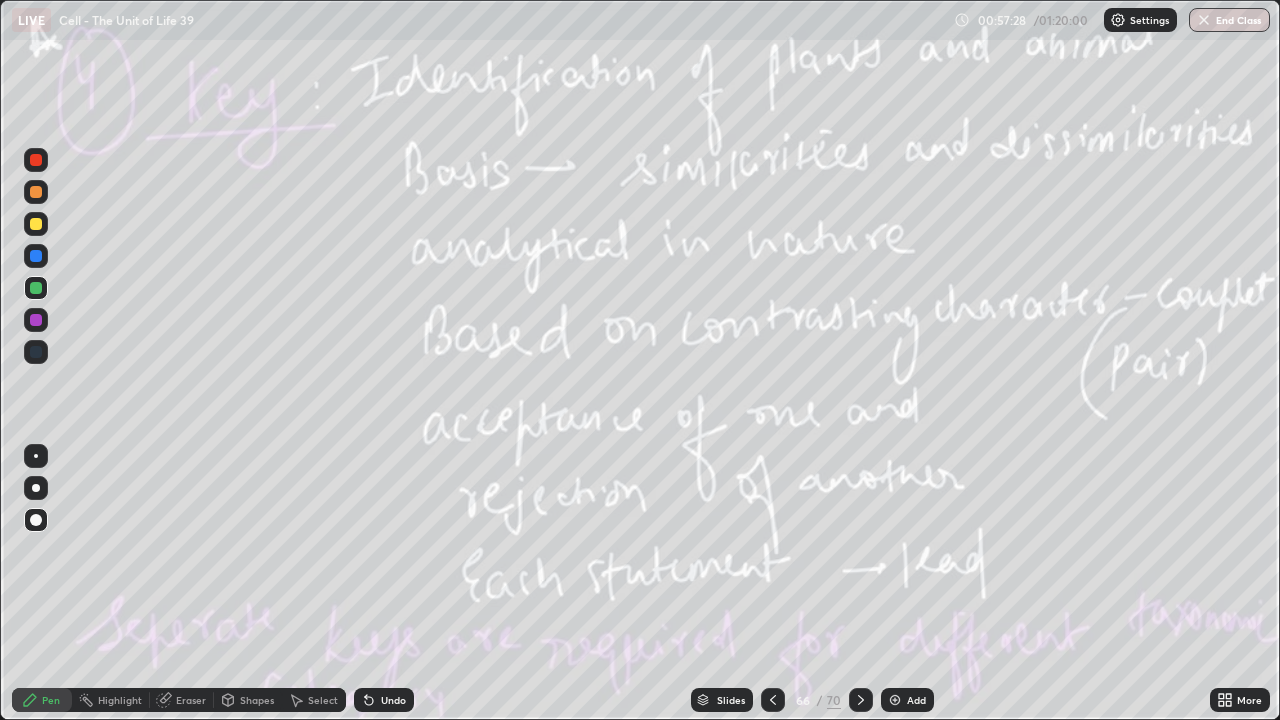 click 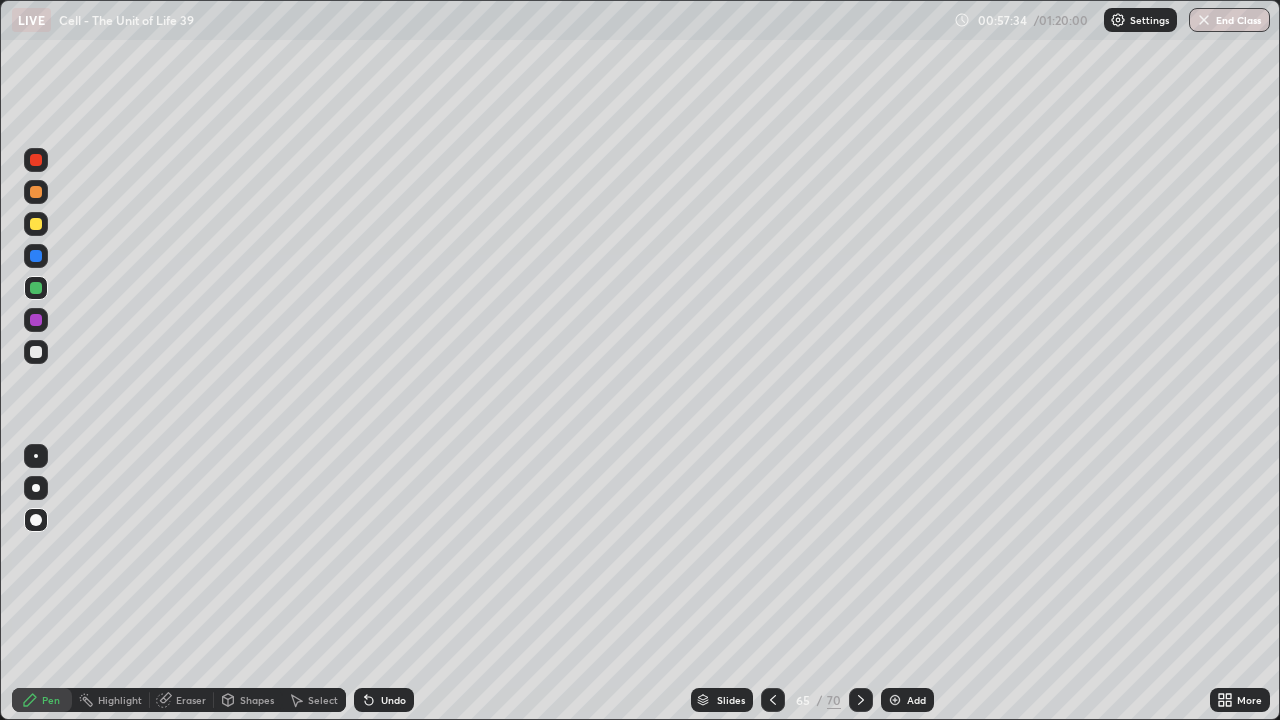 click 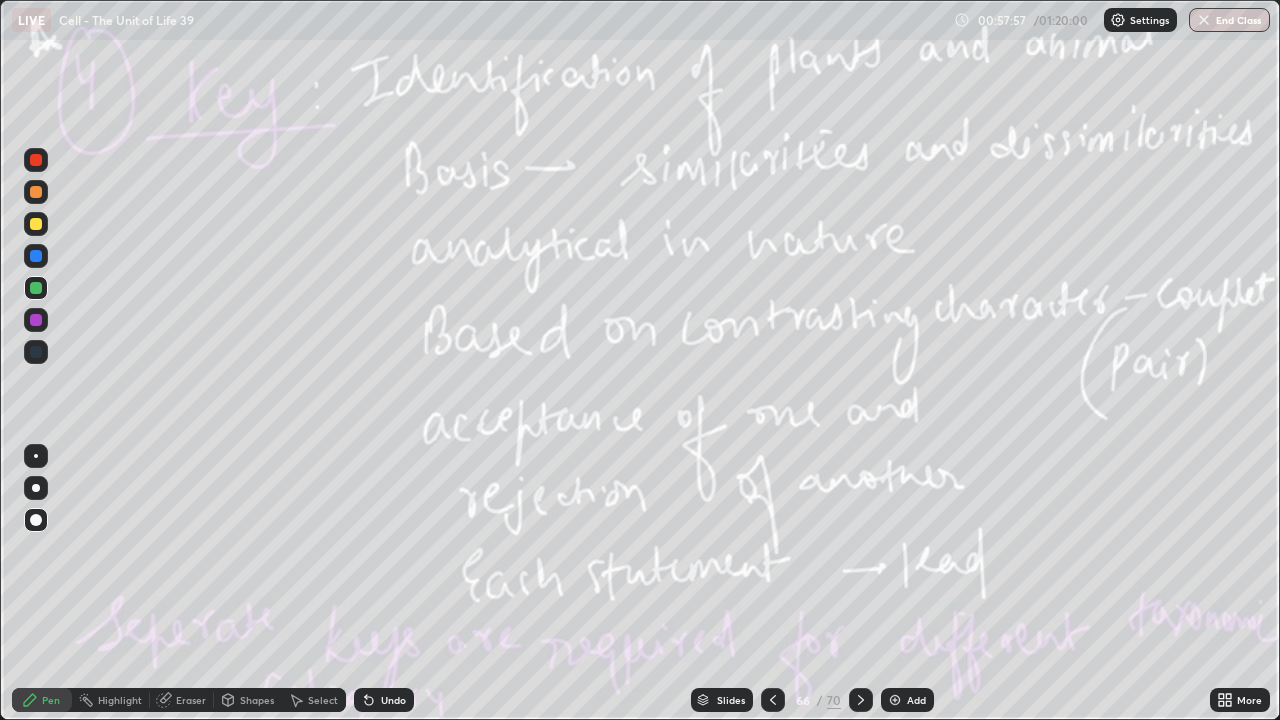 click 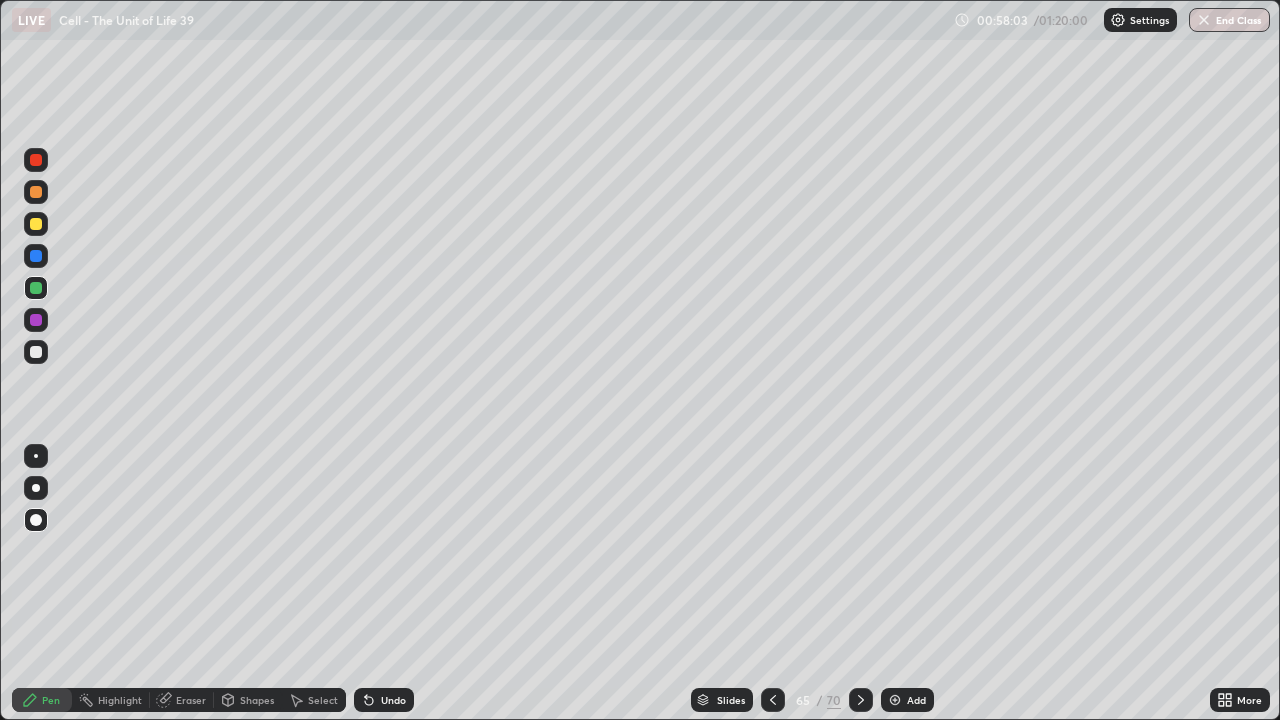click 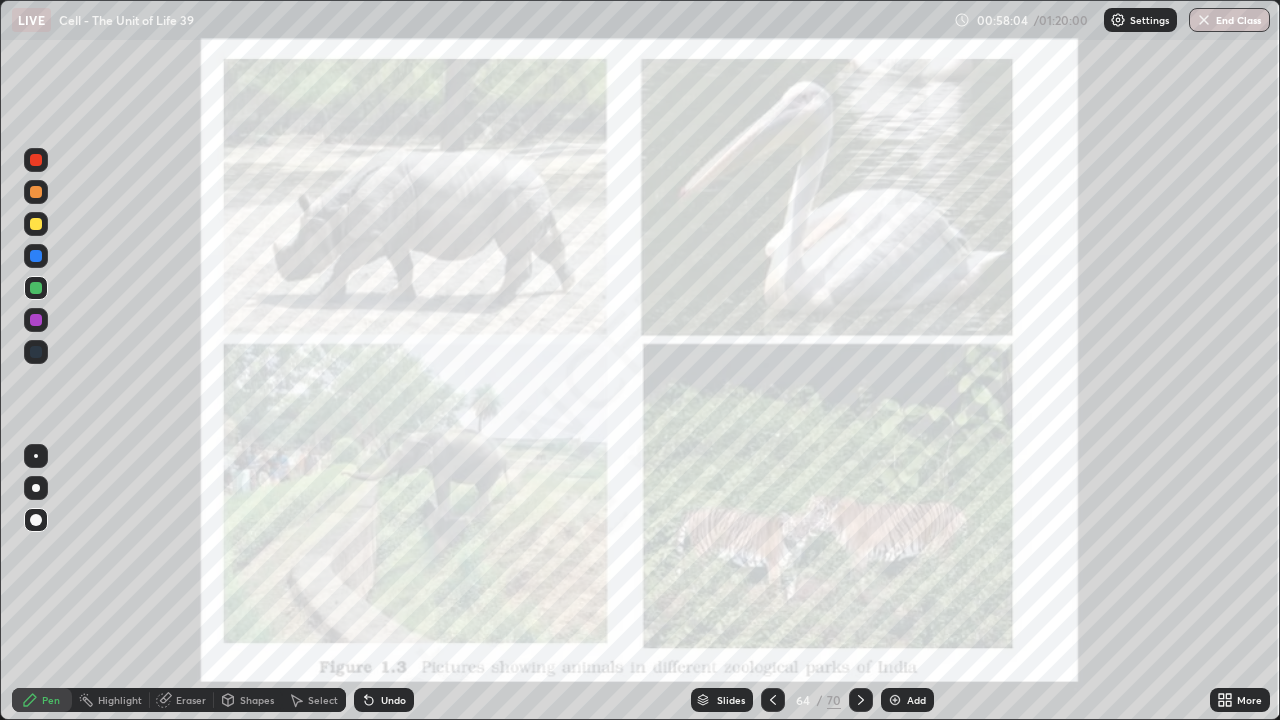 click 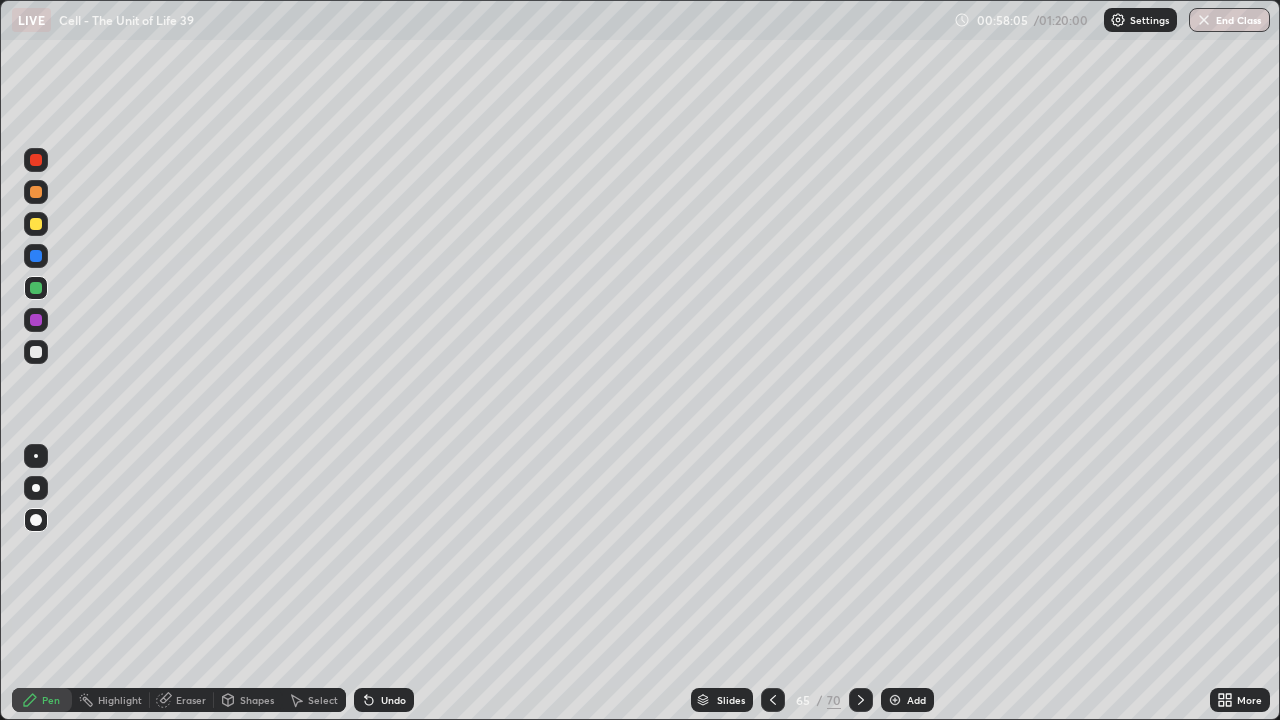 click 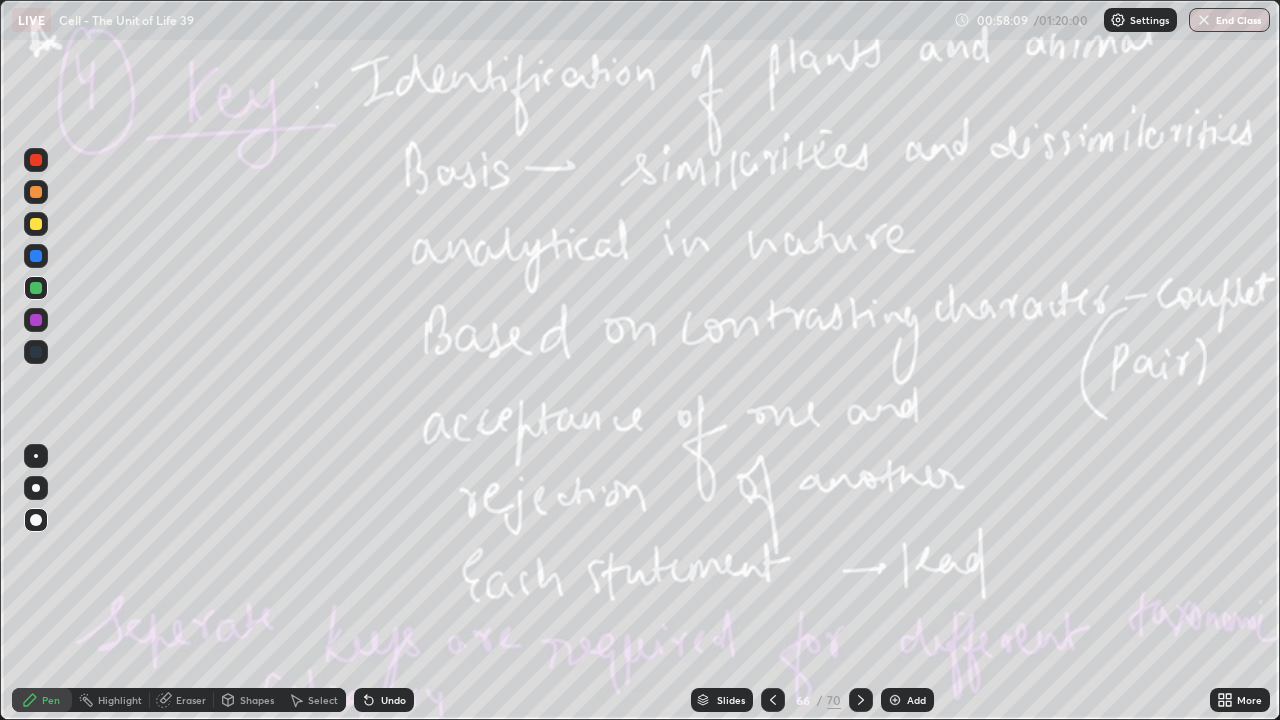 click 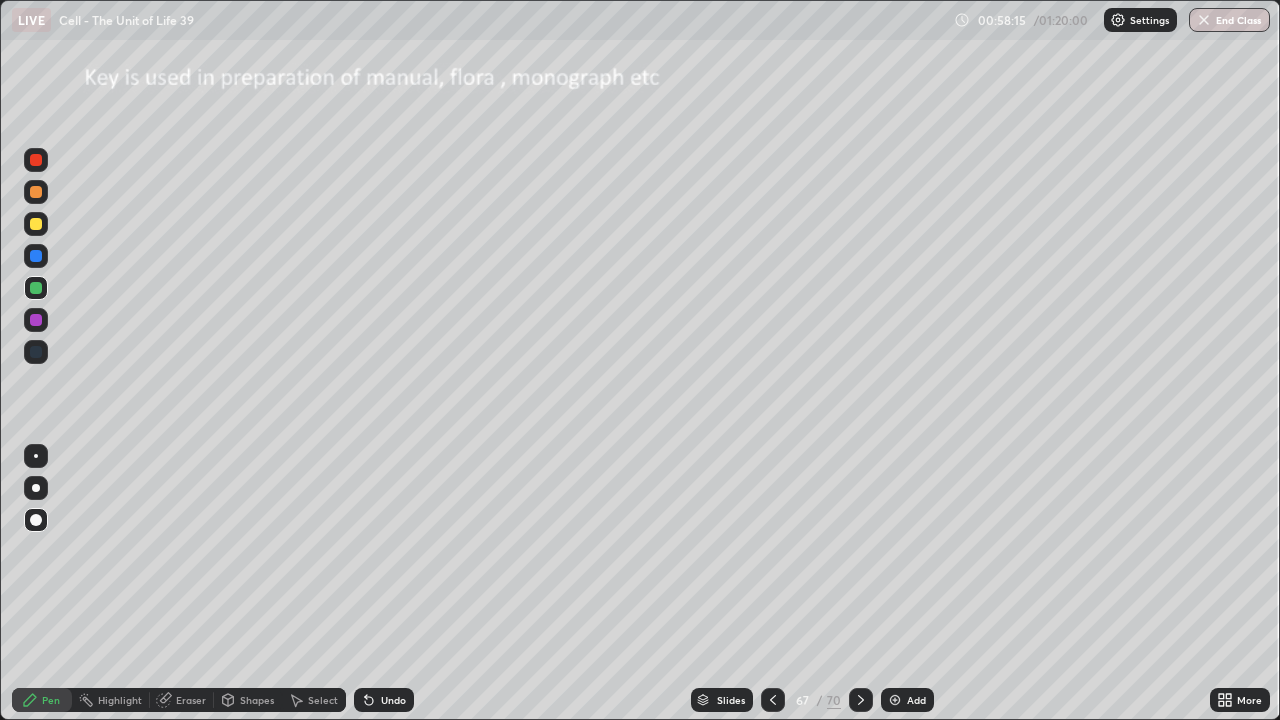 click 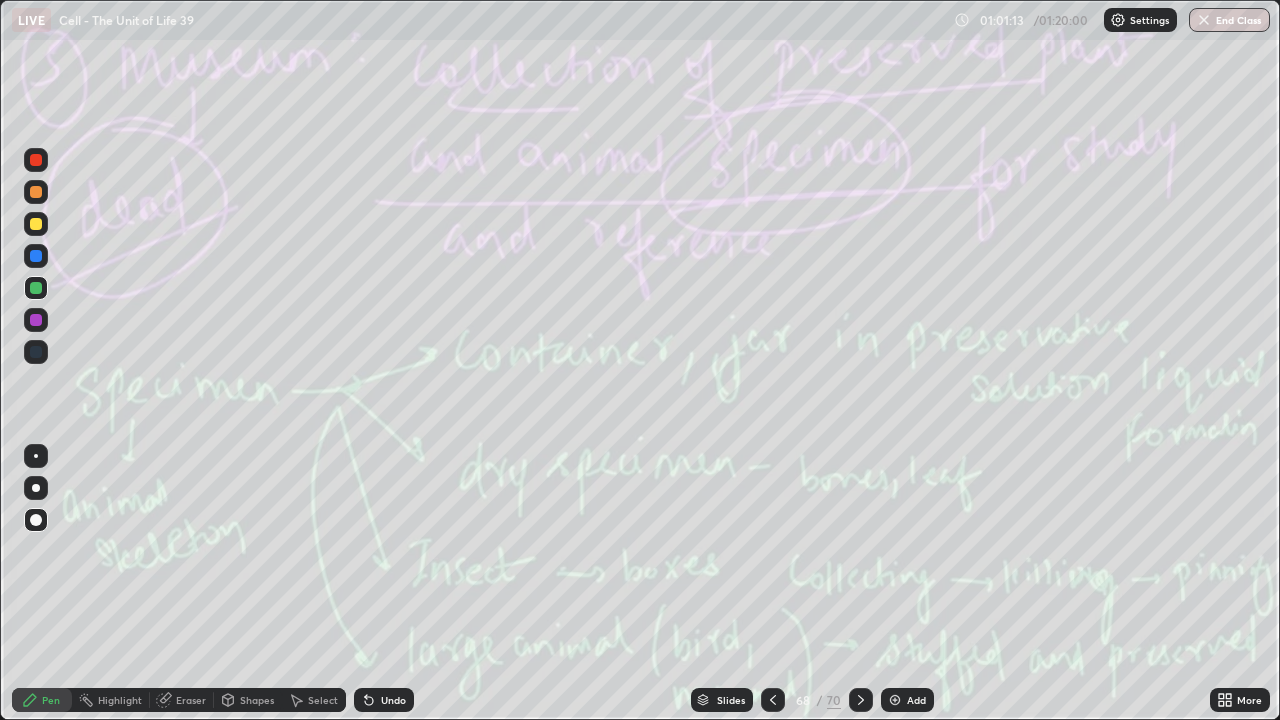 click 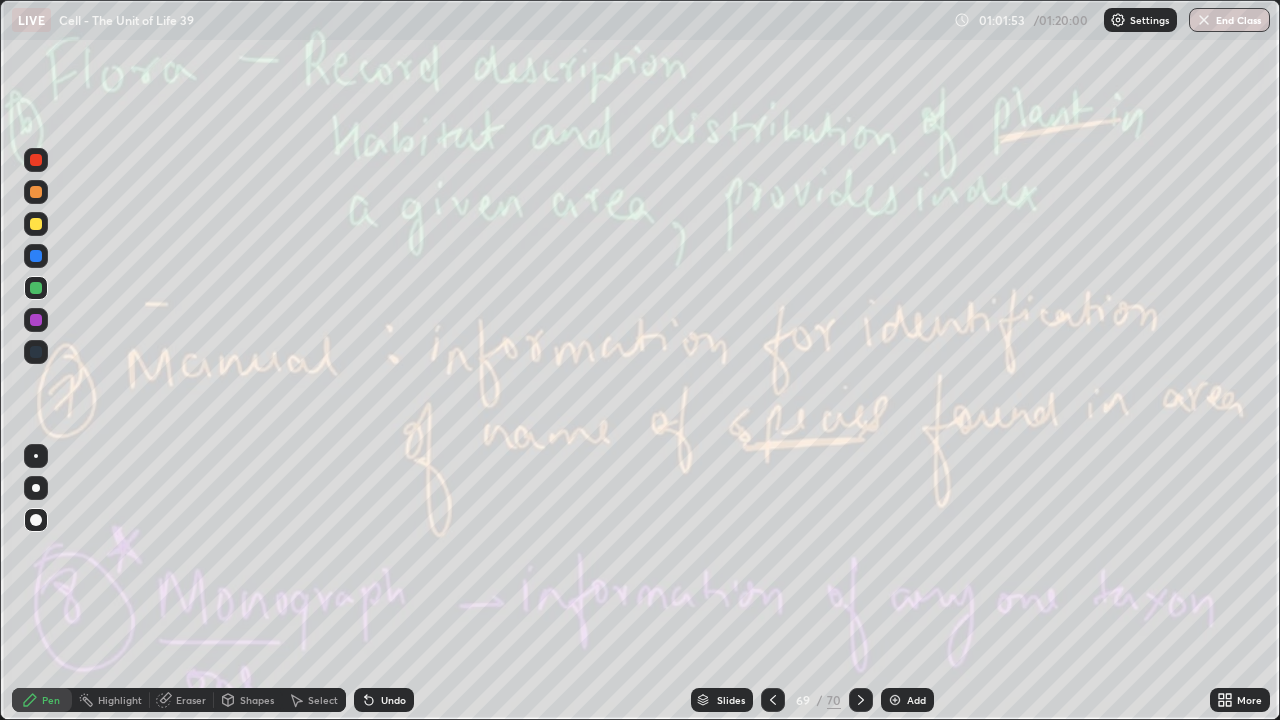 click at bounding box center [861, 700] 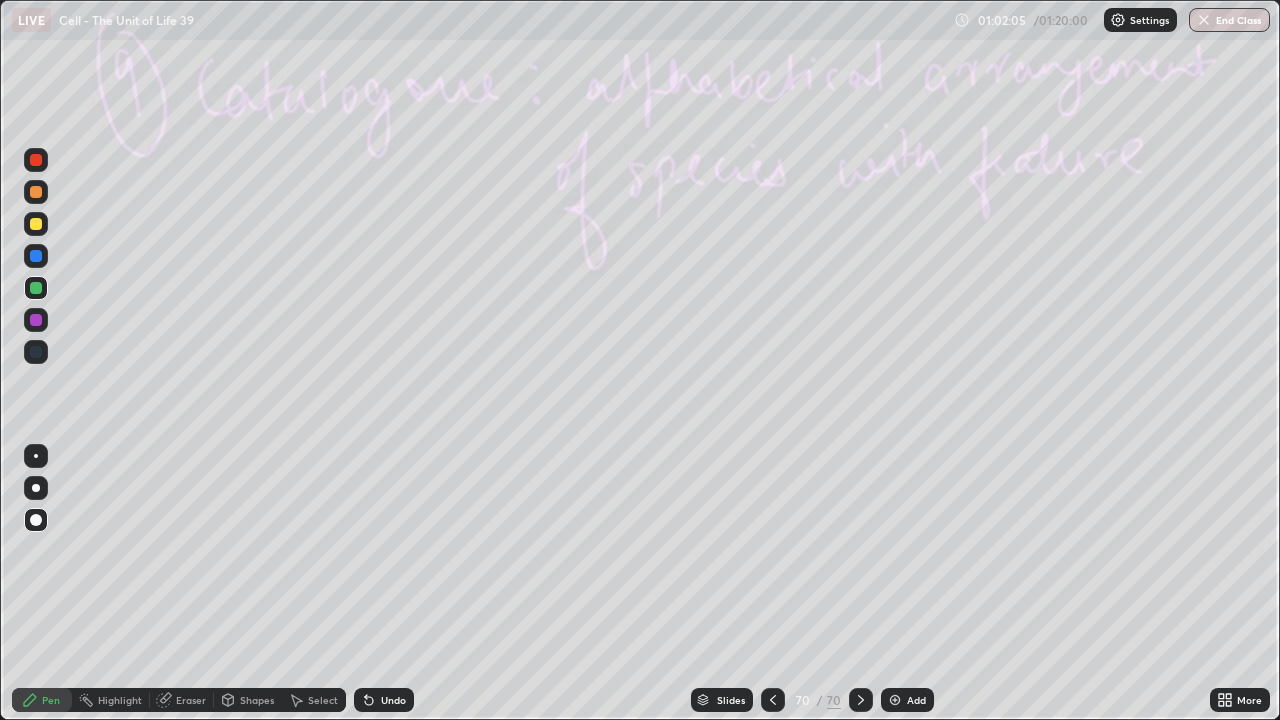 click 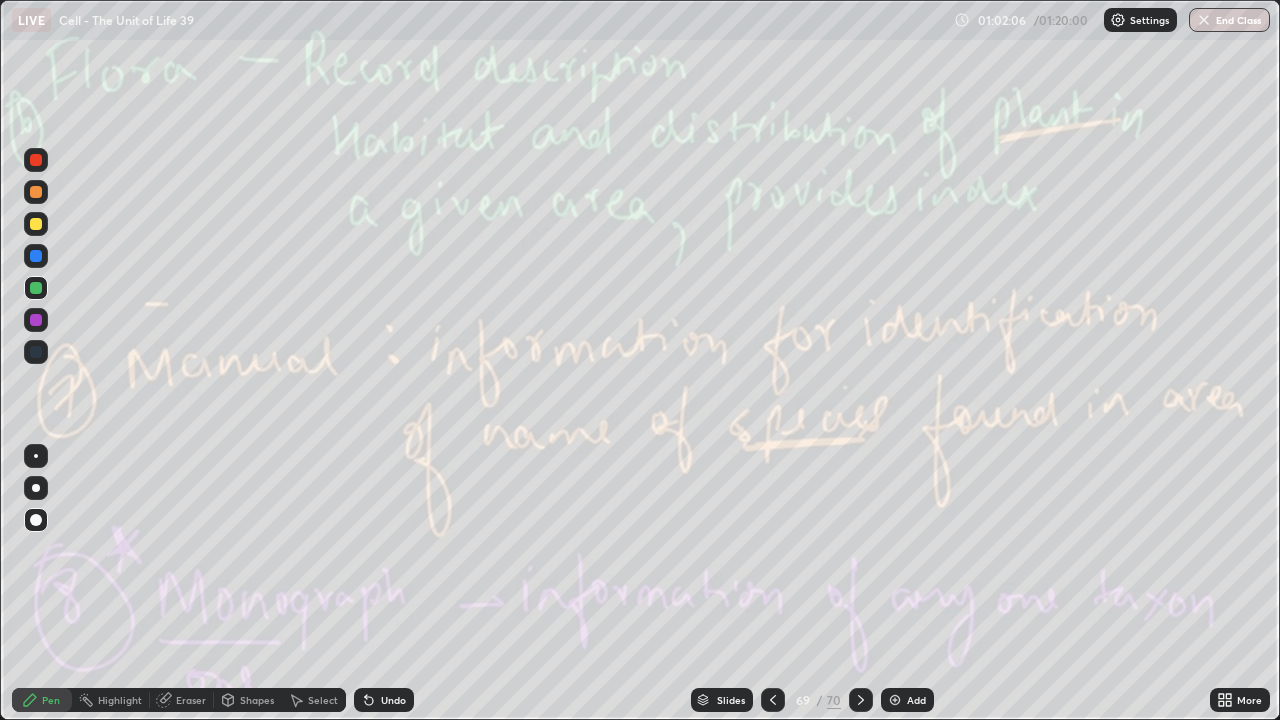 click 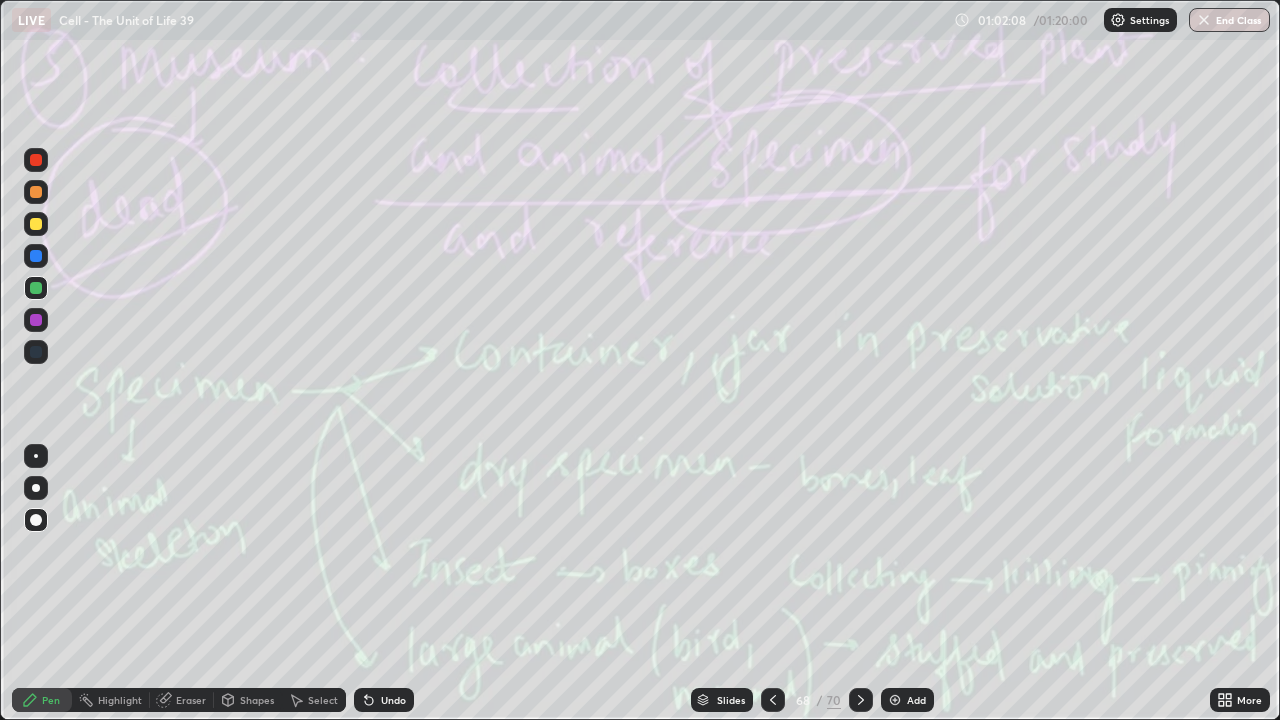 click 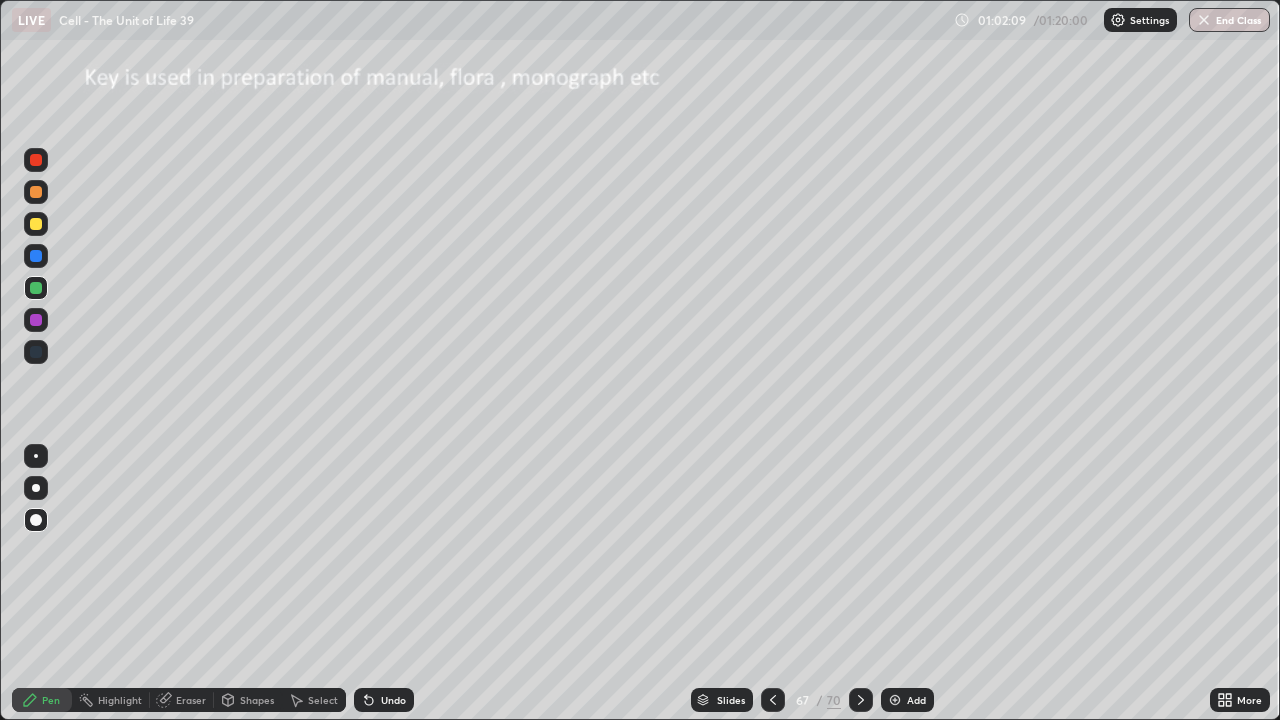 click 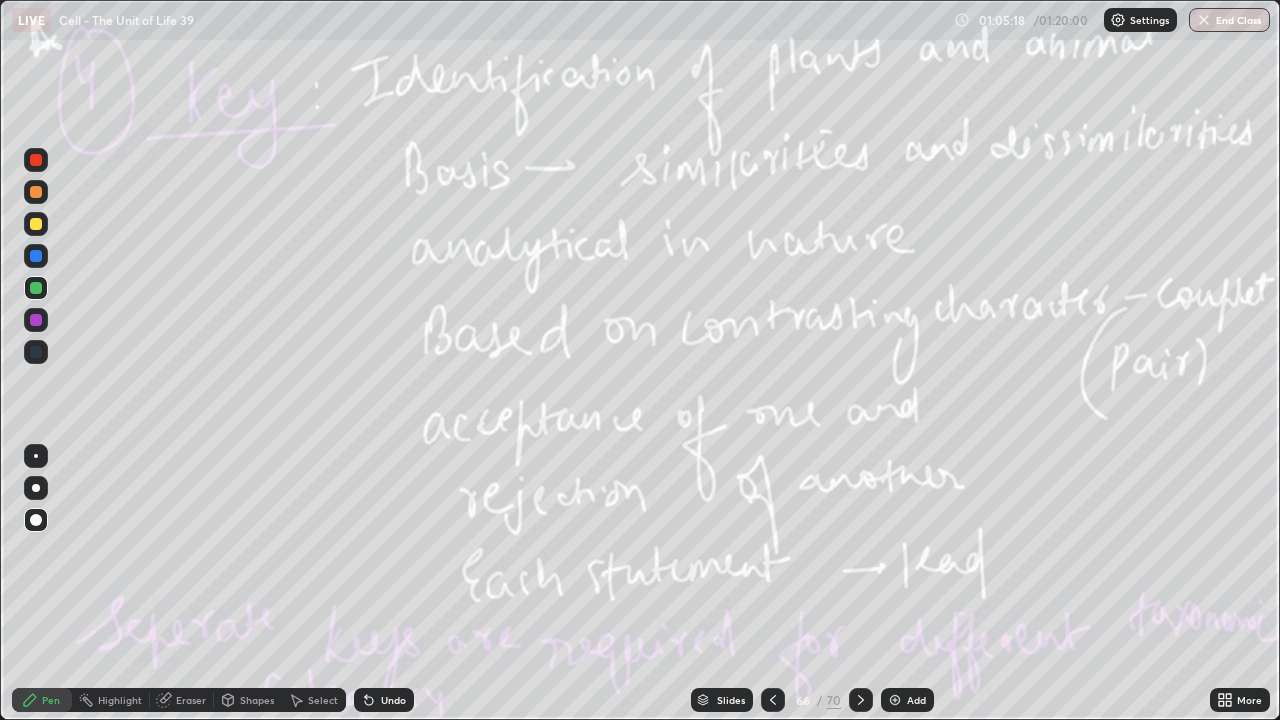 click at bounding box center [861, 700] 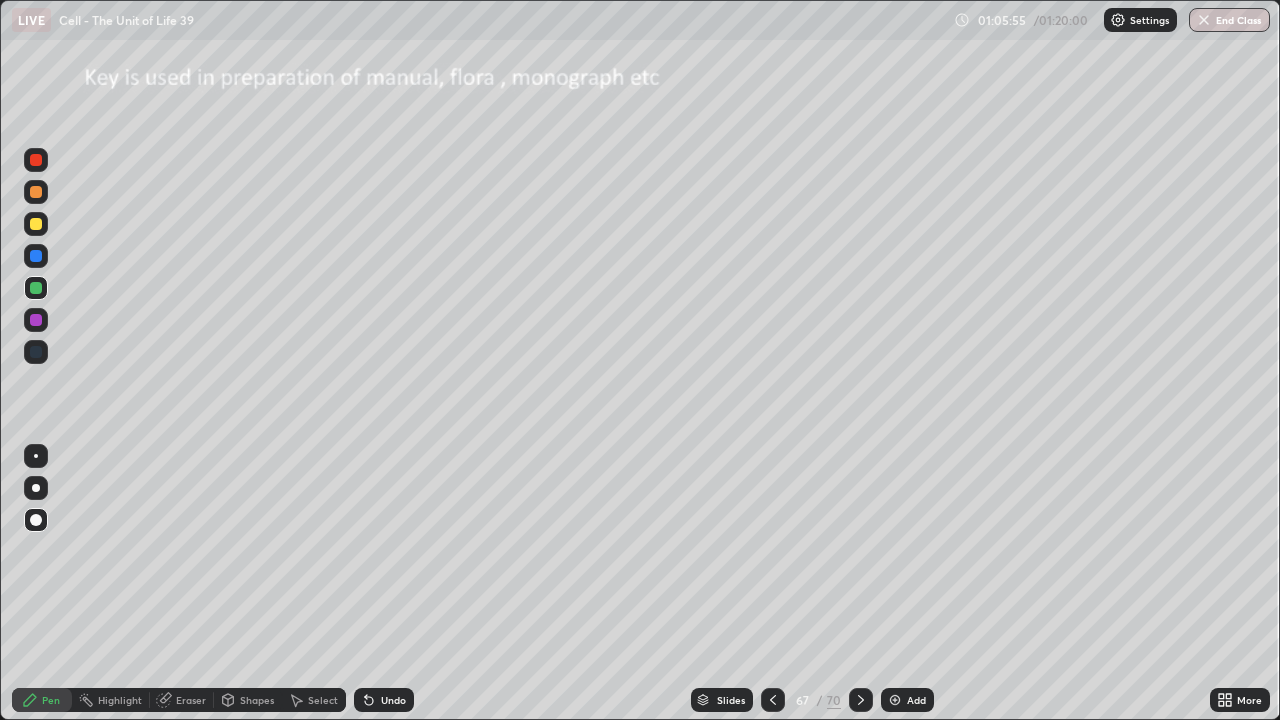 click 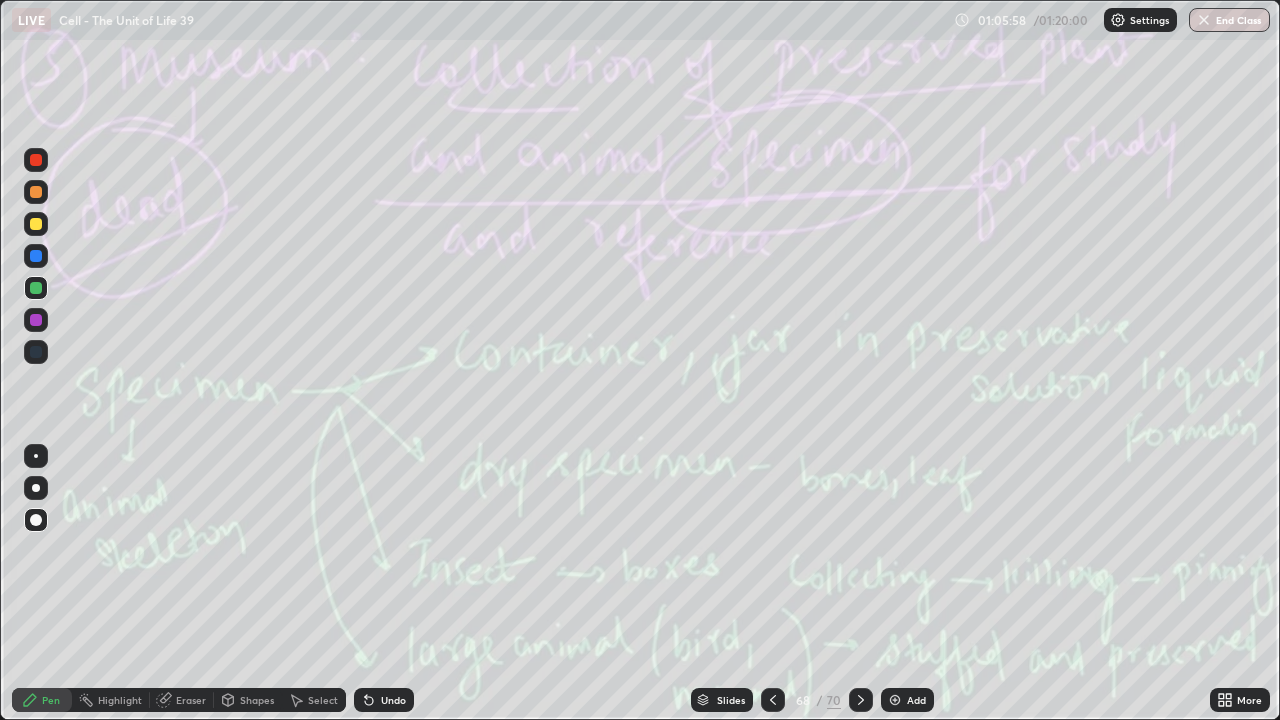 click on "Eraser" at bounding box center (191, 700) 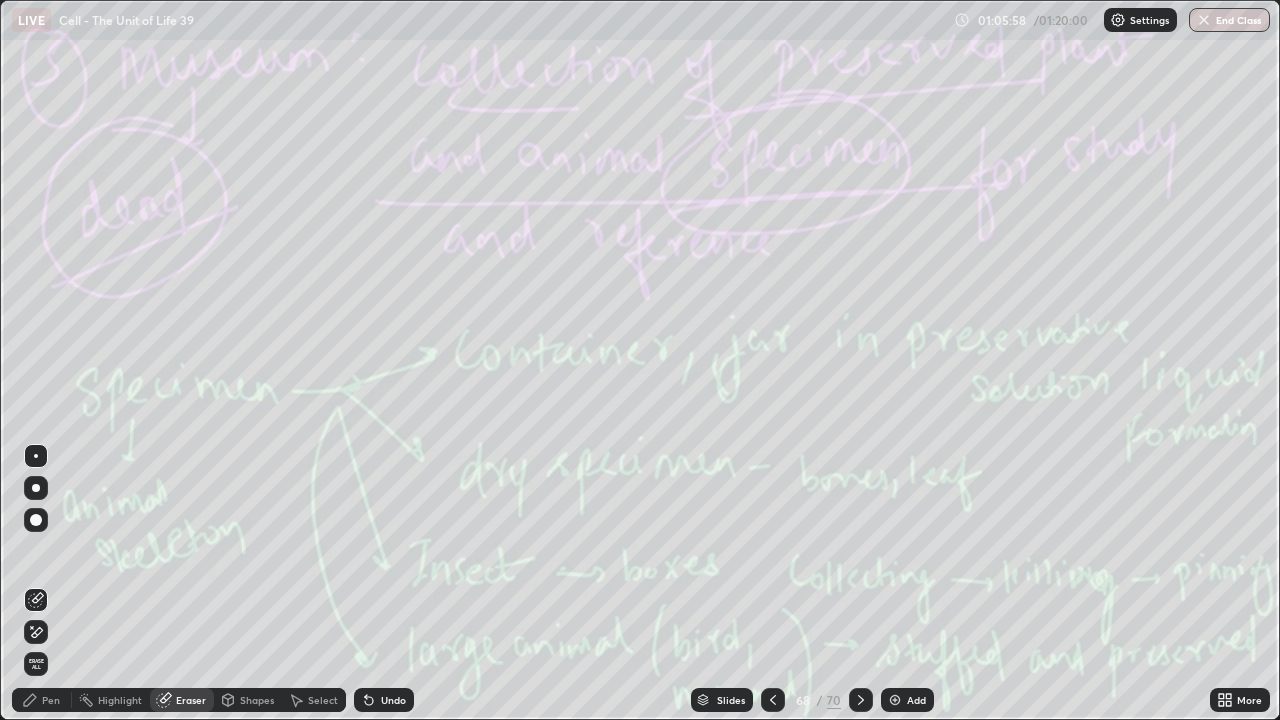 click on "Erase all" at bounding box center (36, 664) 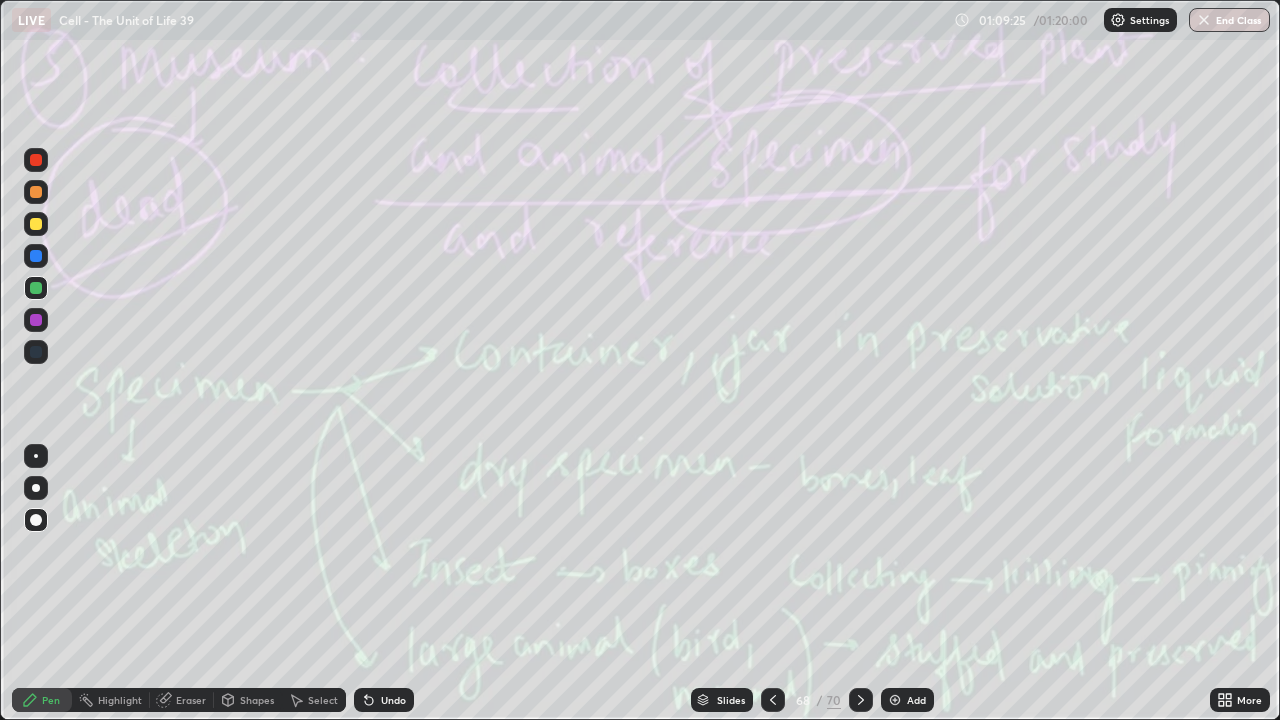 click 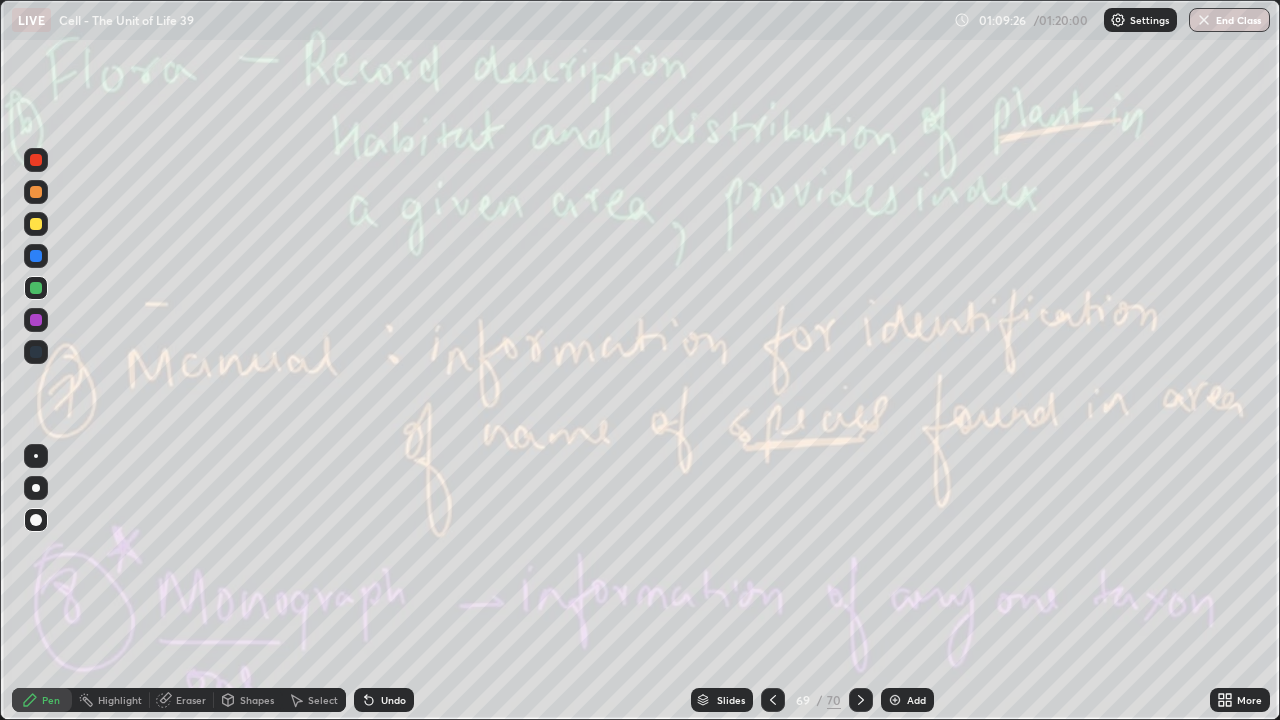 click 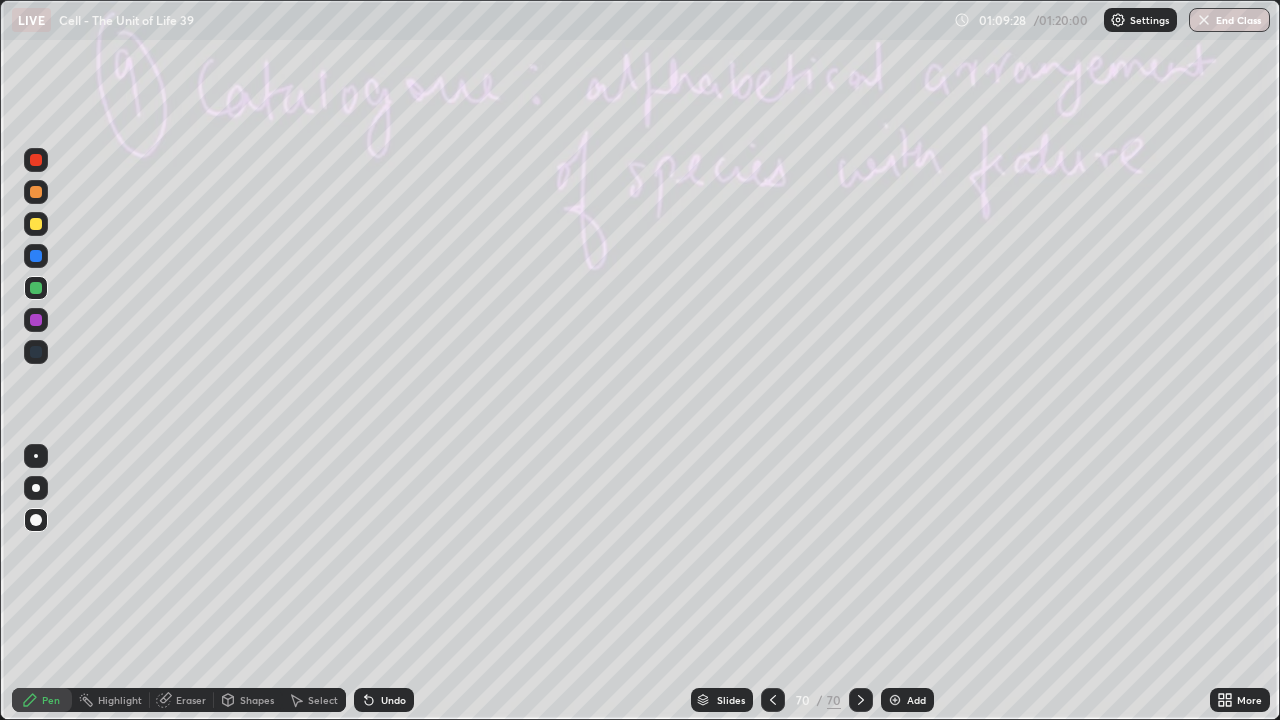 click 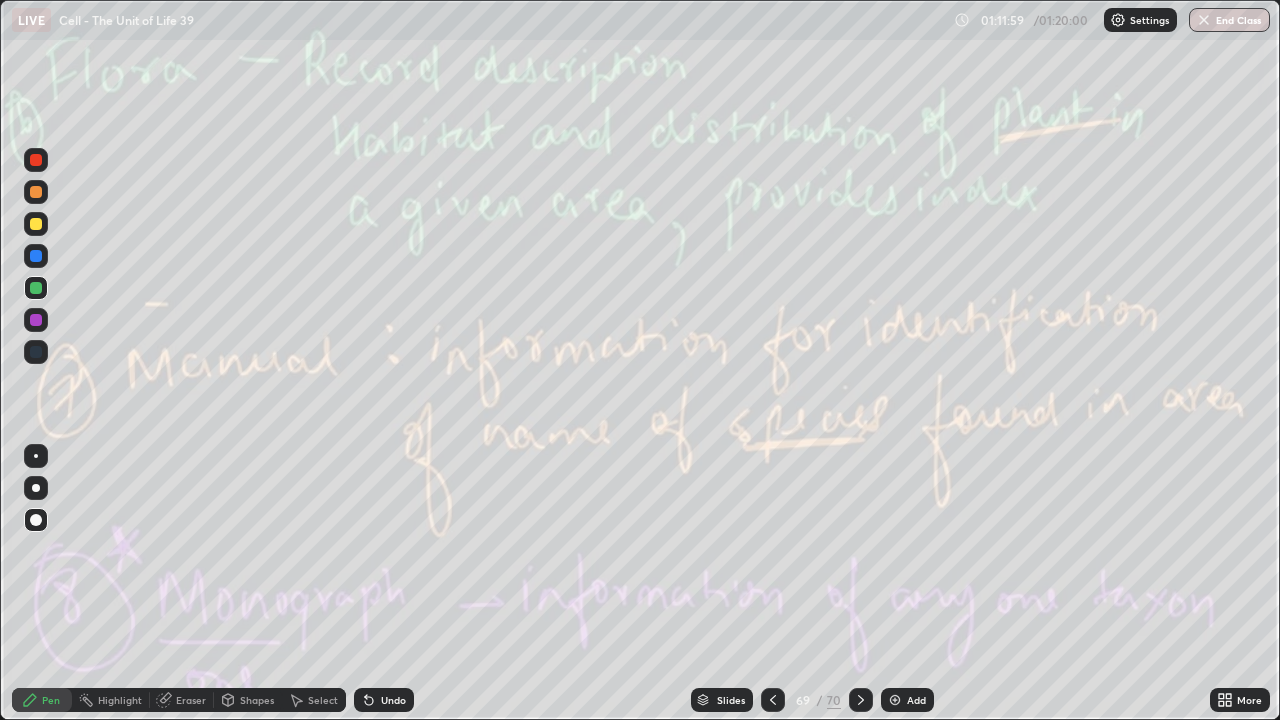 click 